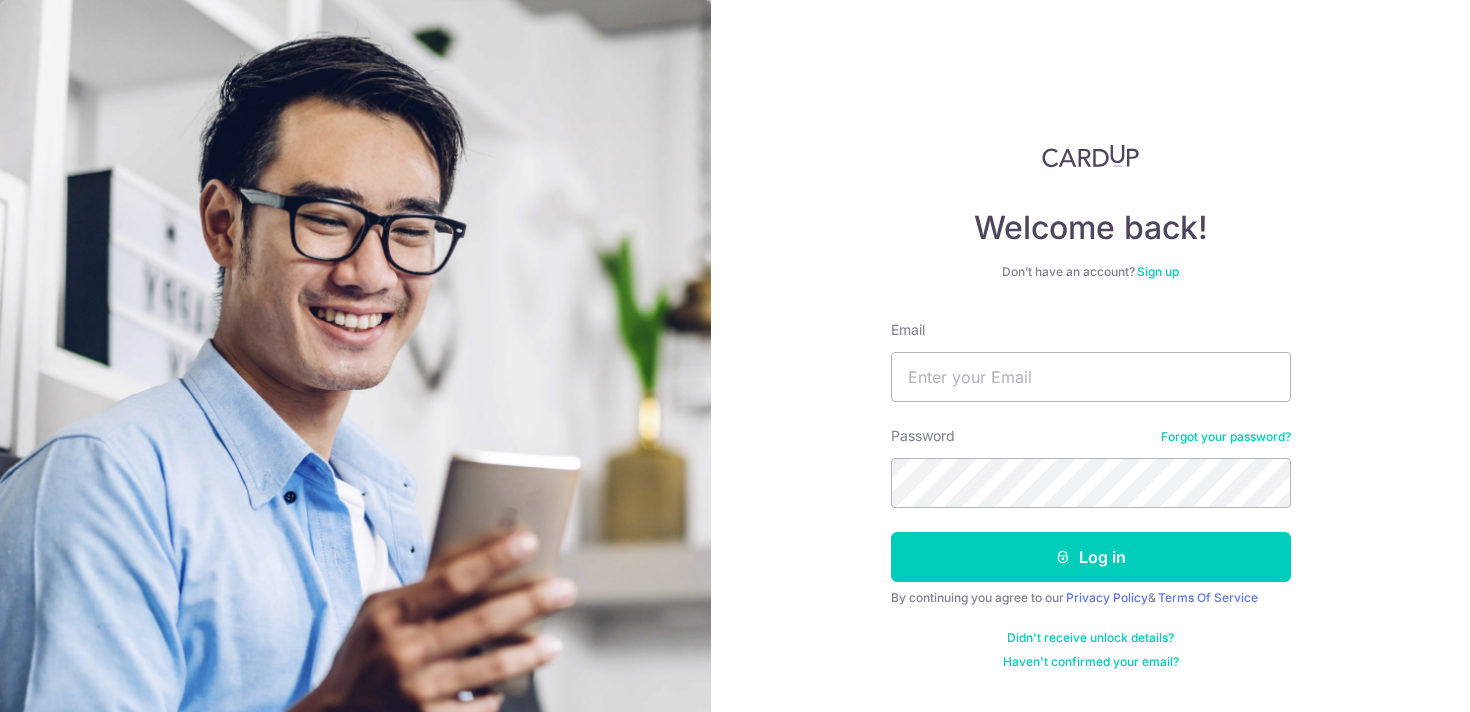 scroll, scrollTop: 0, scrollLeft: 0, axis: both 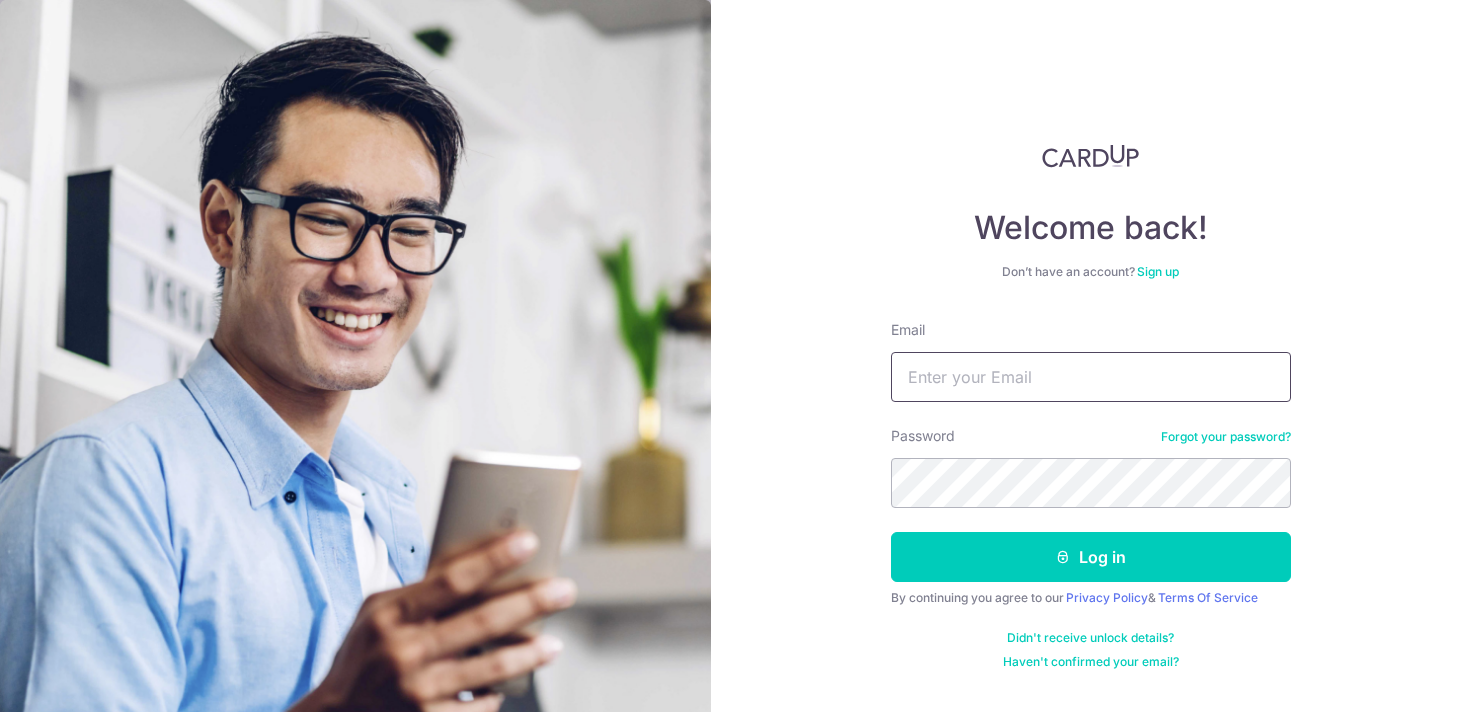 click on "Email" at bounding box center (1091, 377) 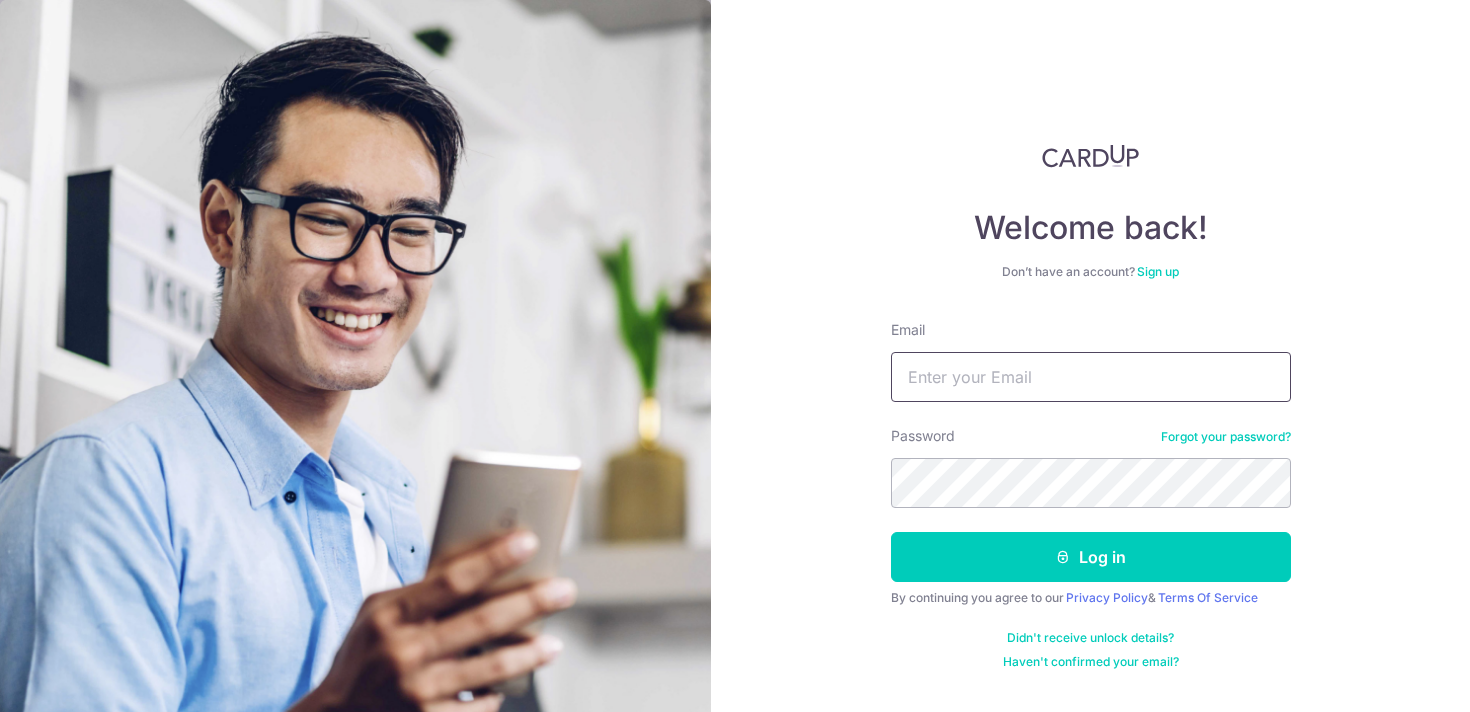 click on "Email" at bounding box center [1091, 377] 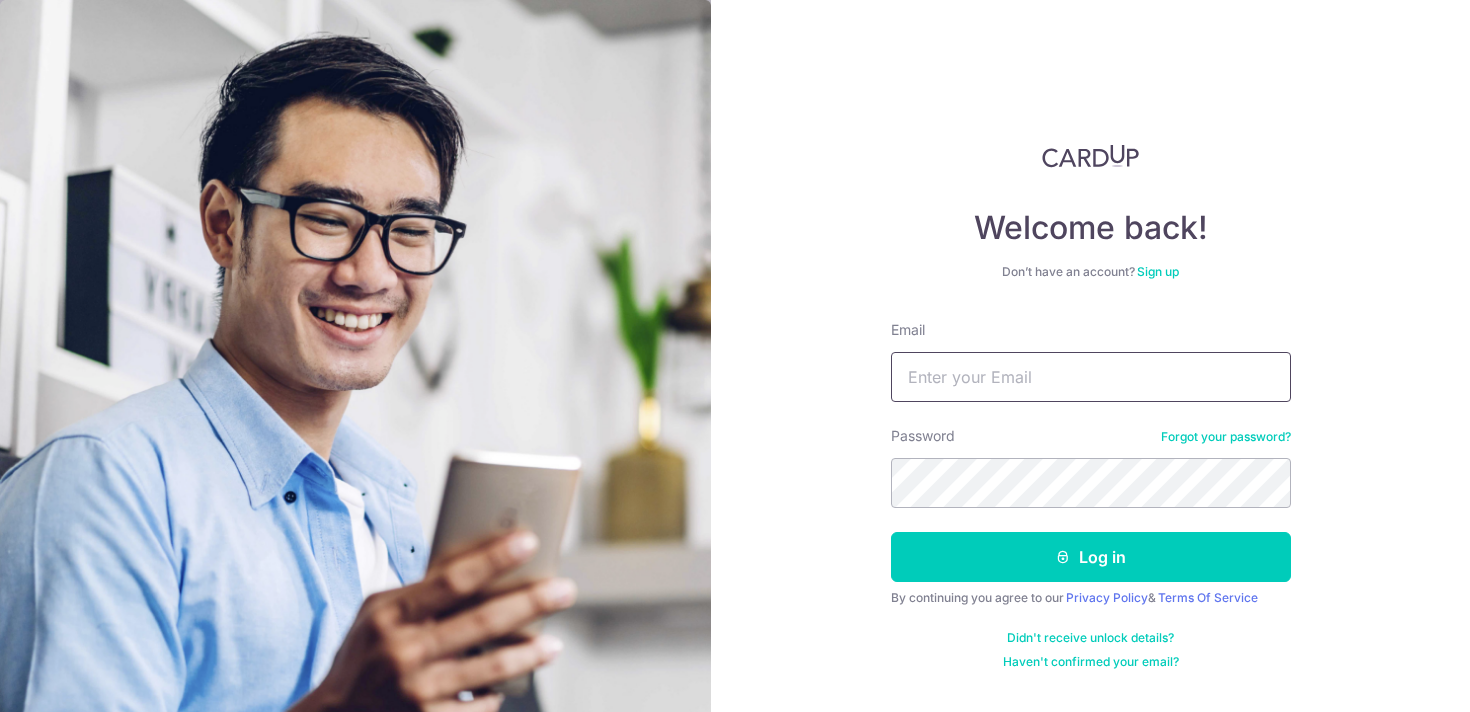 type on "lin_jialin@hotmail.com" 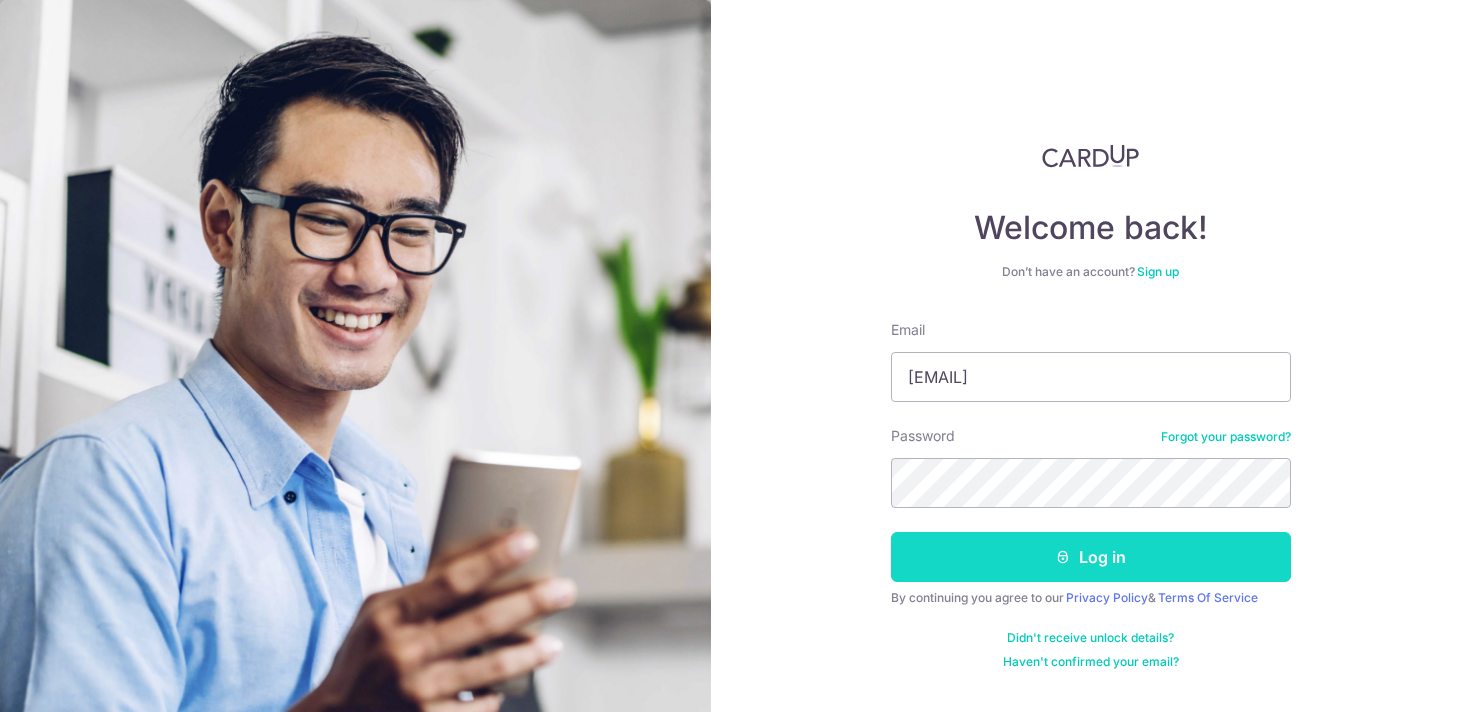 click on "Log in" at bounding box center [1091, 557] 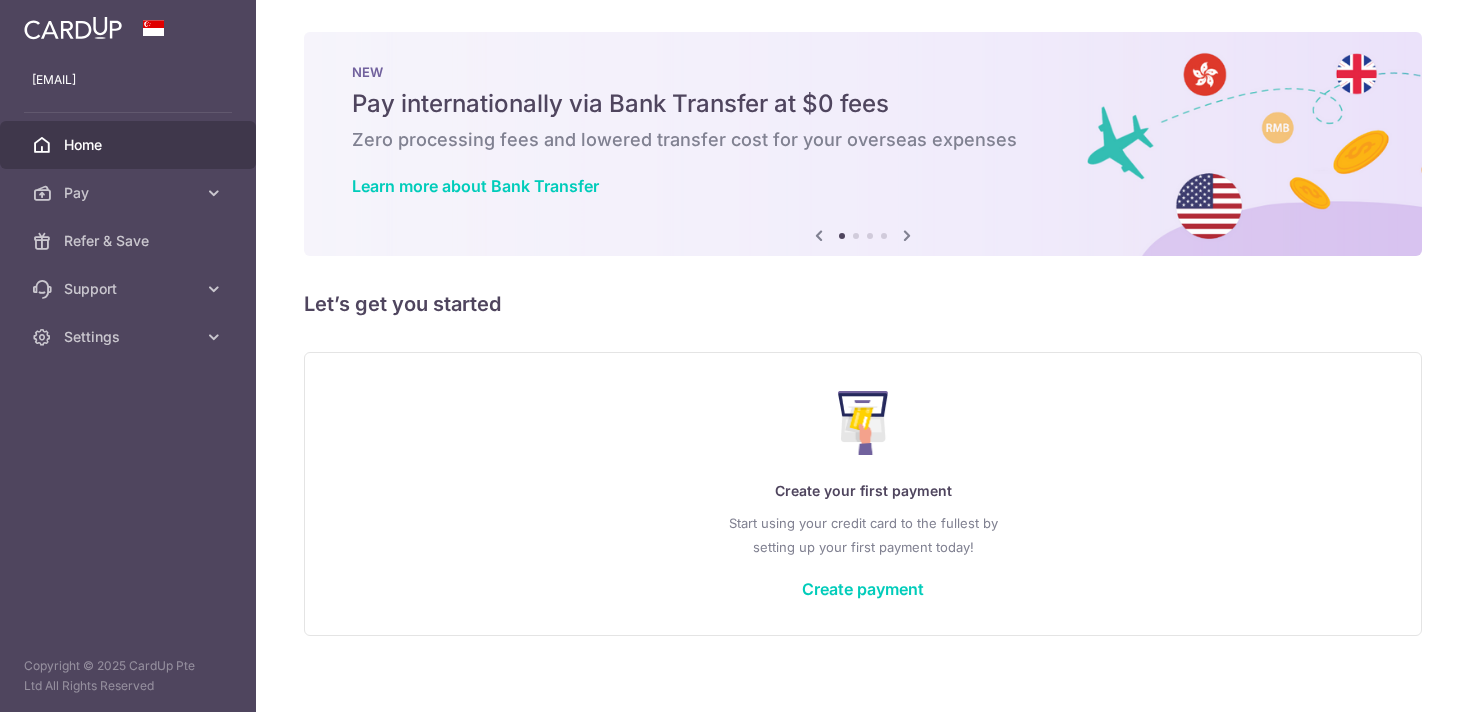 scroll, scrollTop: 0, scrollLeft: 0, axis: both 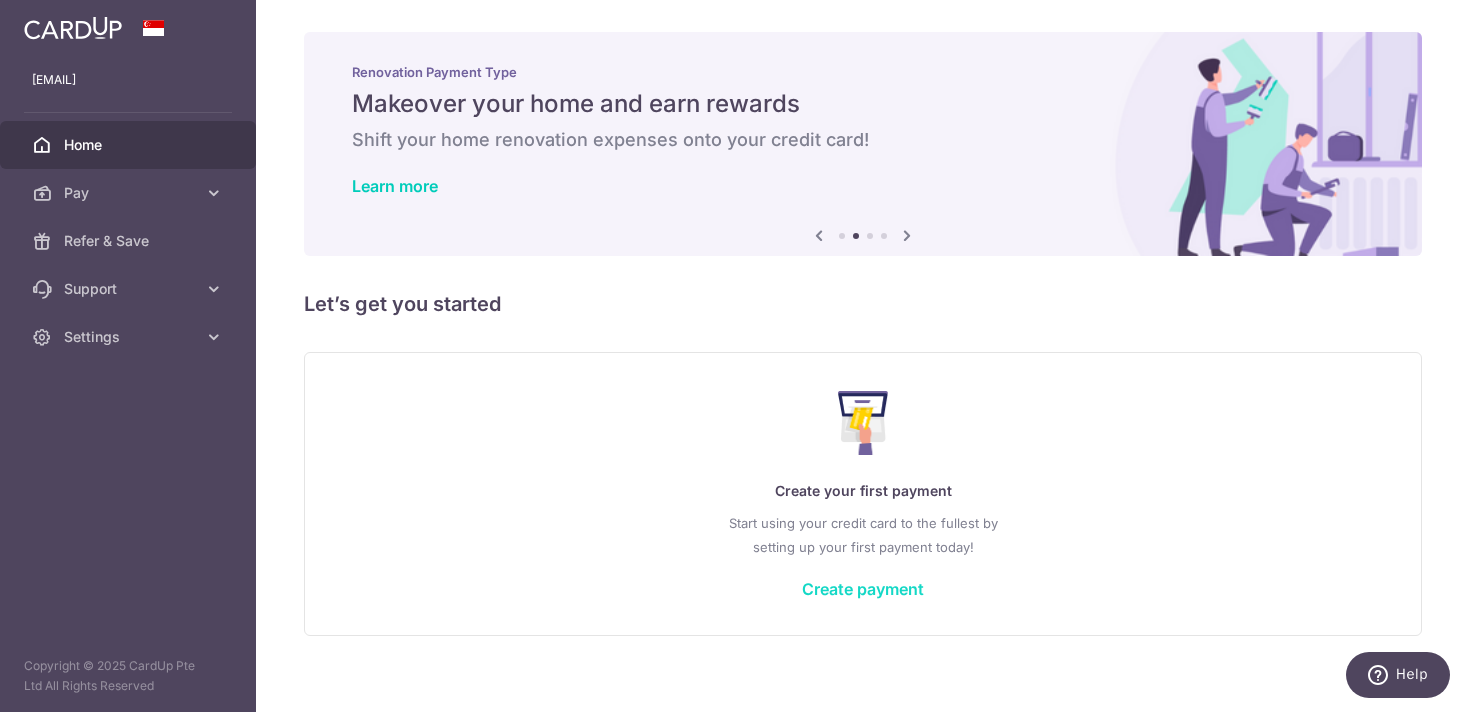 click on "Create payment" at bounding box center [863, 589] 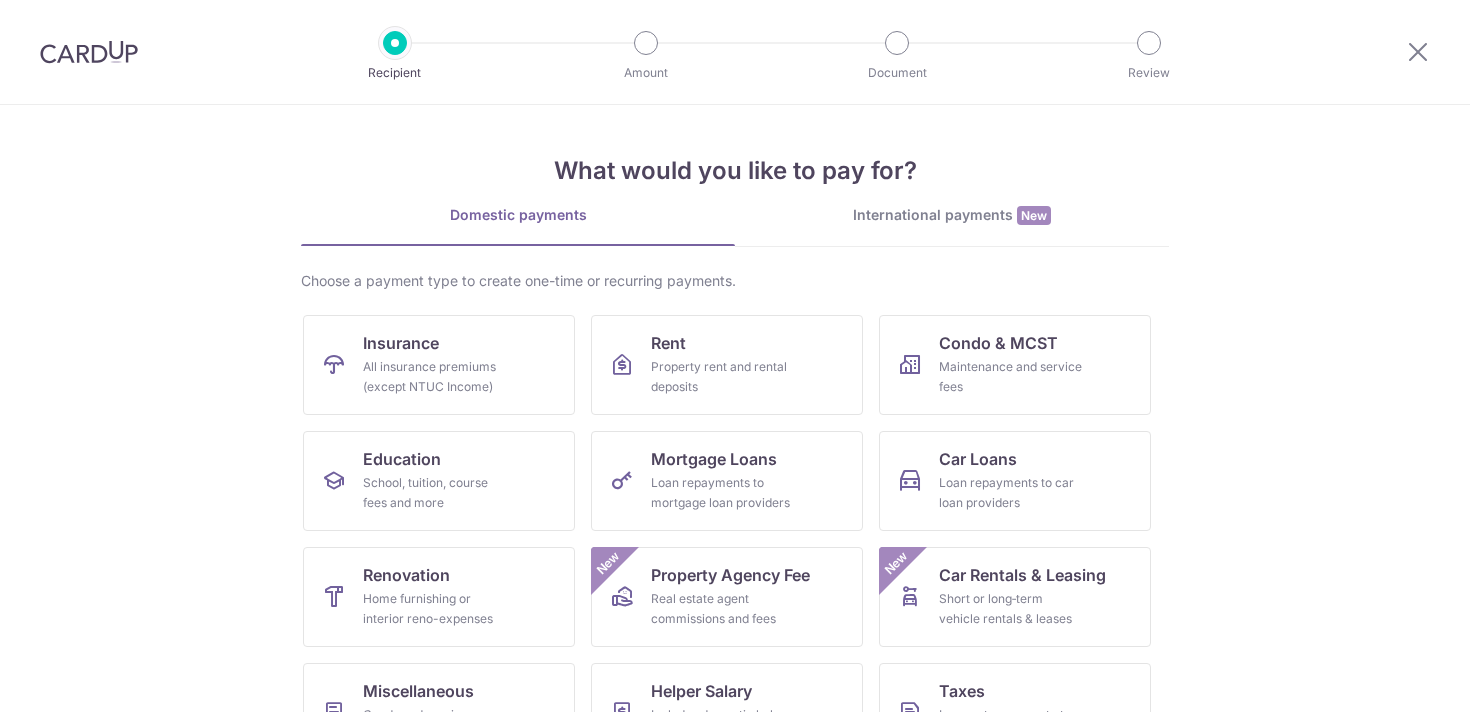 scroll, scrollTop: 0, scrollLeft: 0, axis: both 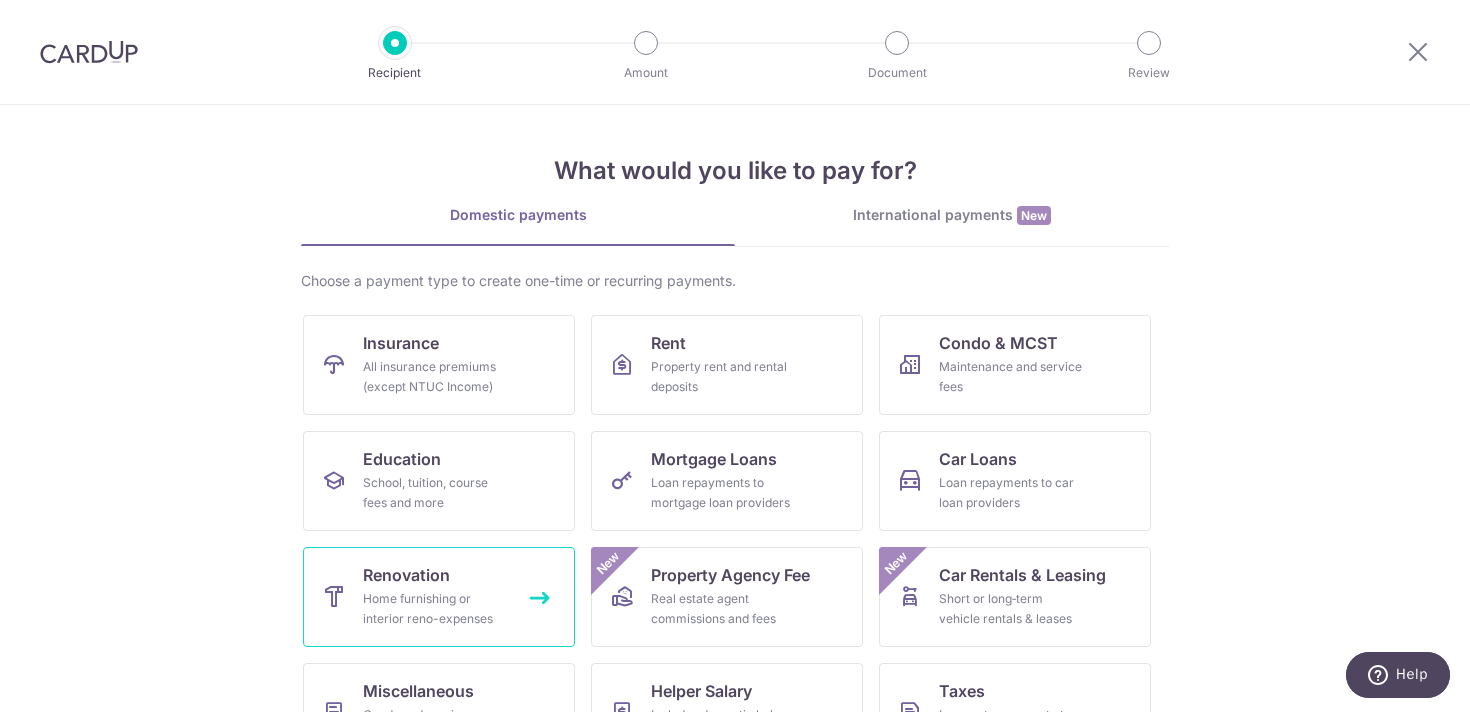 click on "Renovation Home furnishing or interior reno-expenses" at bounding box center (439, 597) 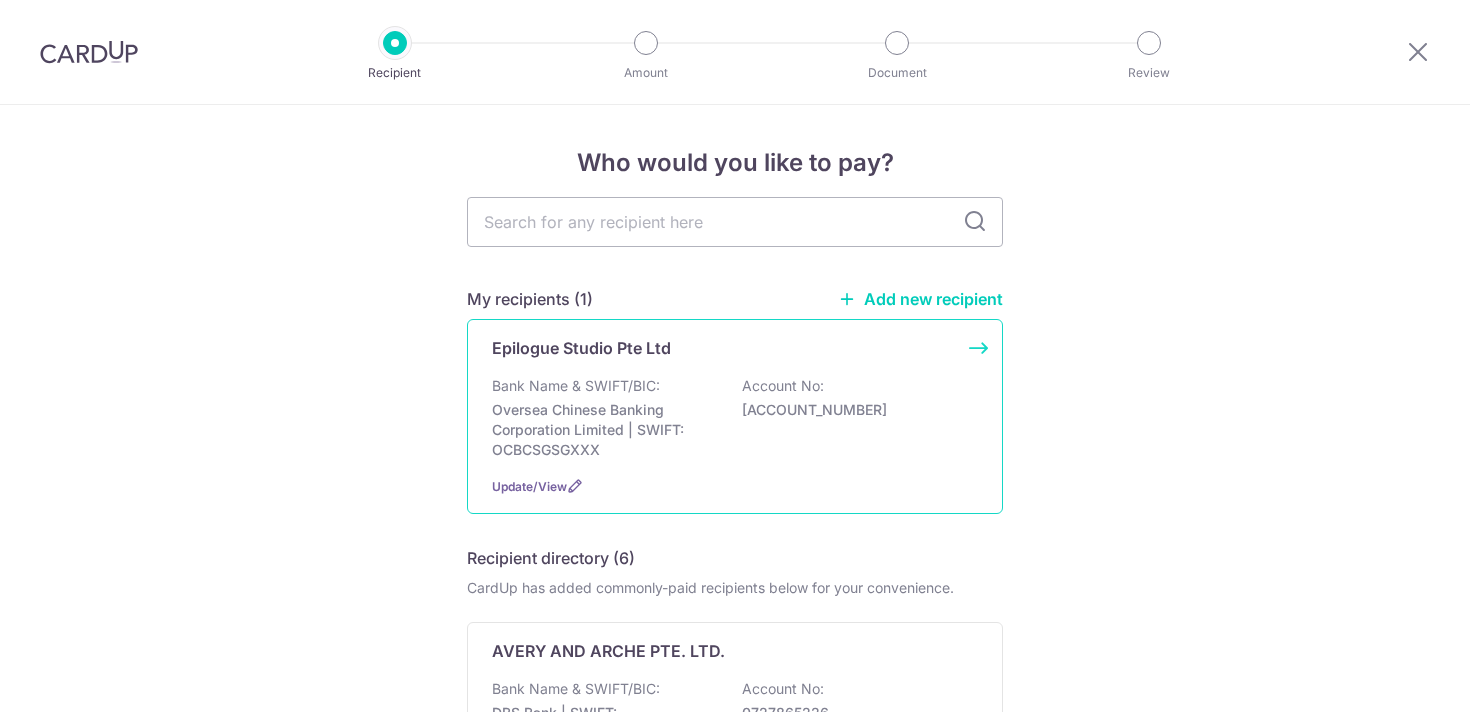scroll, scrollTop: 0, scrollLeft: 0, axis: both 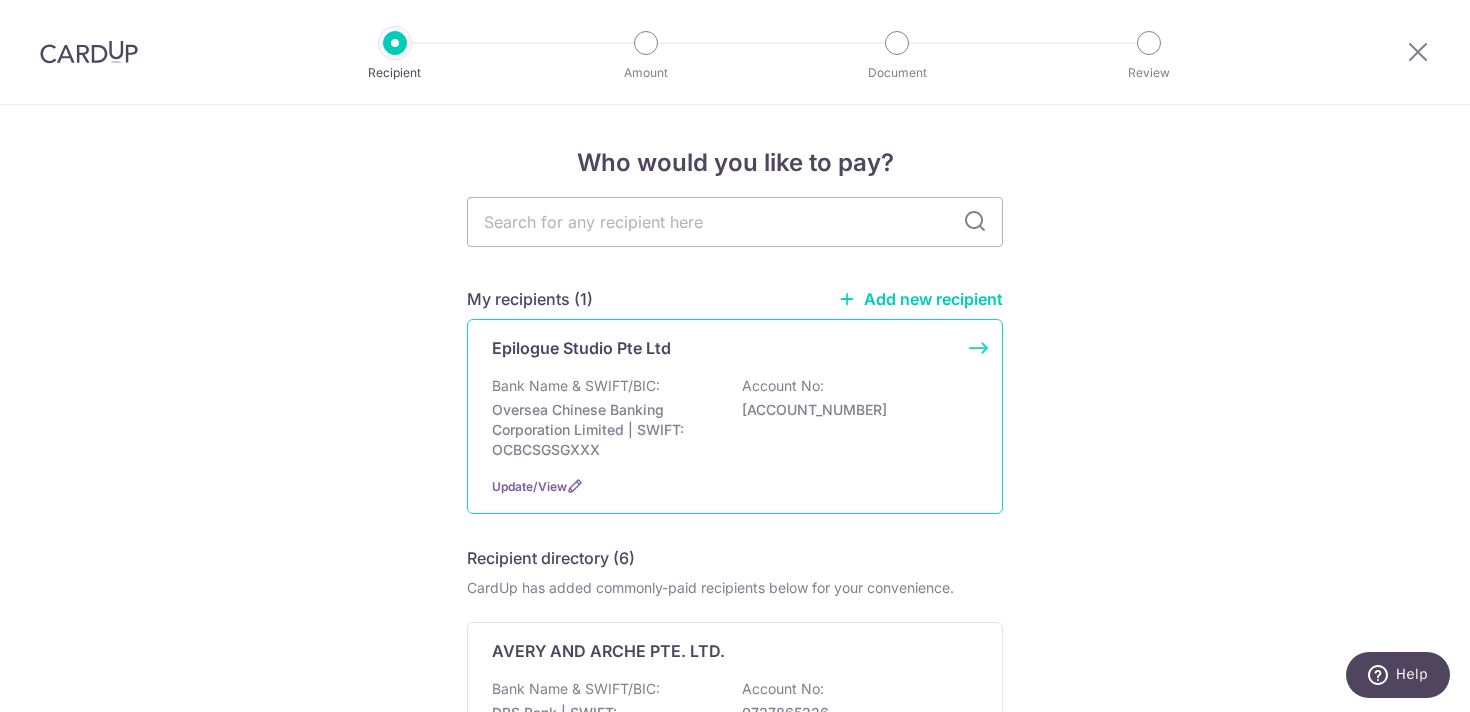 click on "Epilogue Studio Pte Ltd
Bank Name & SWIFT/BIC:
Oversea Chinese Banking Corporation Limited | SWIFT: OCBCSGSGXXX
Account No:
601873508001
Update/View" at bounding box center [735, 416] 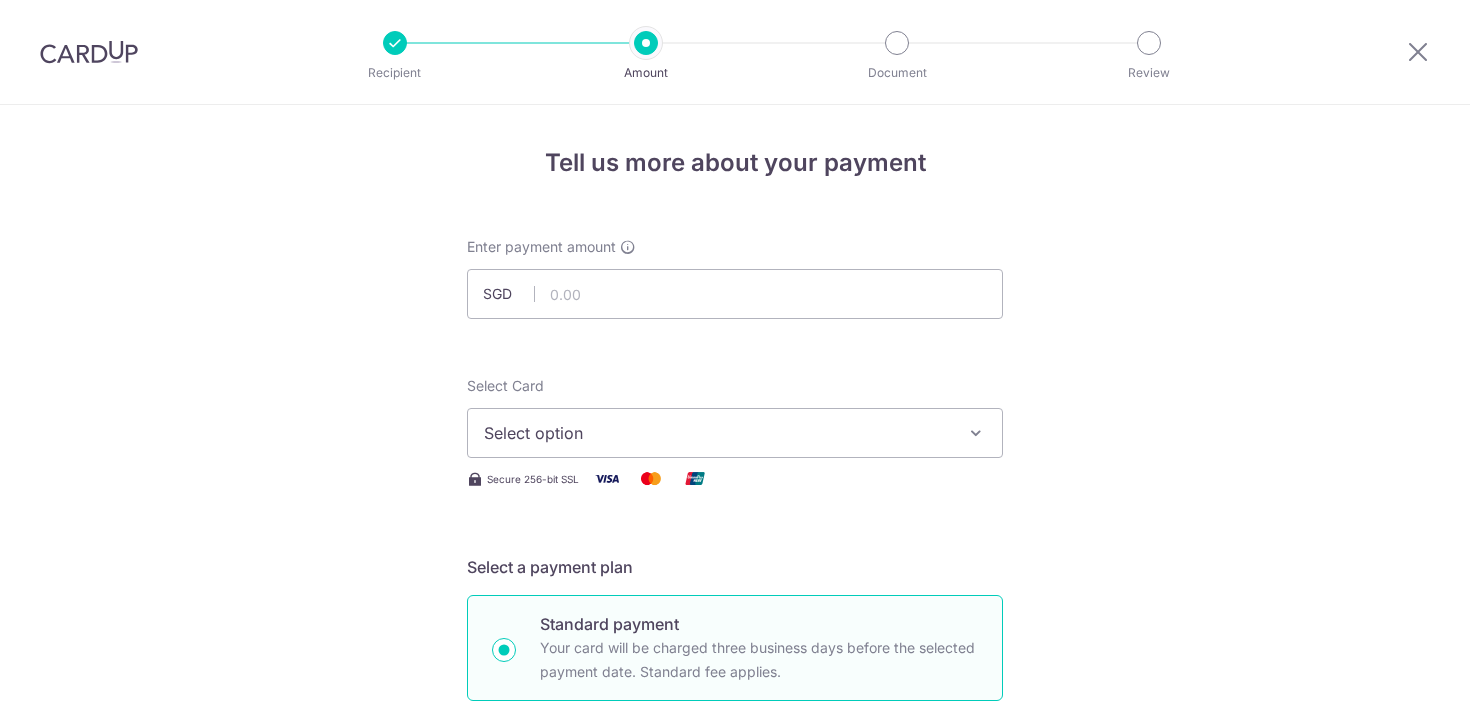 scroll, scrollTop: 0, scrollLeft: 0, axis: both 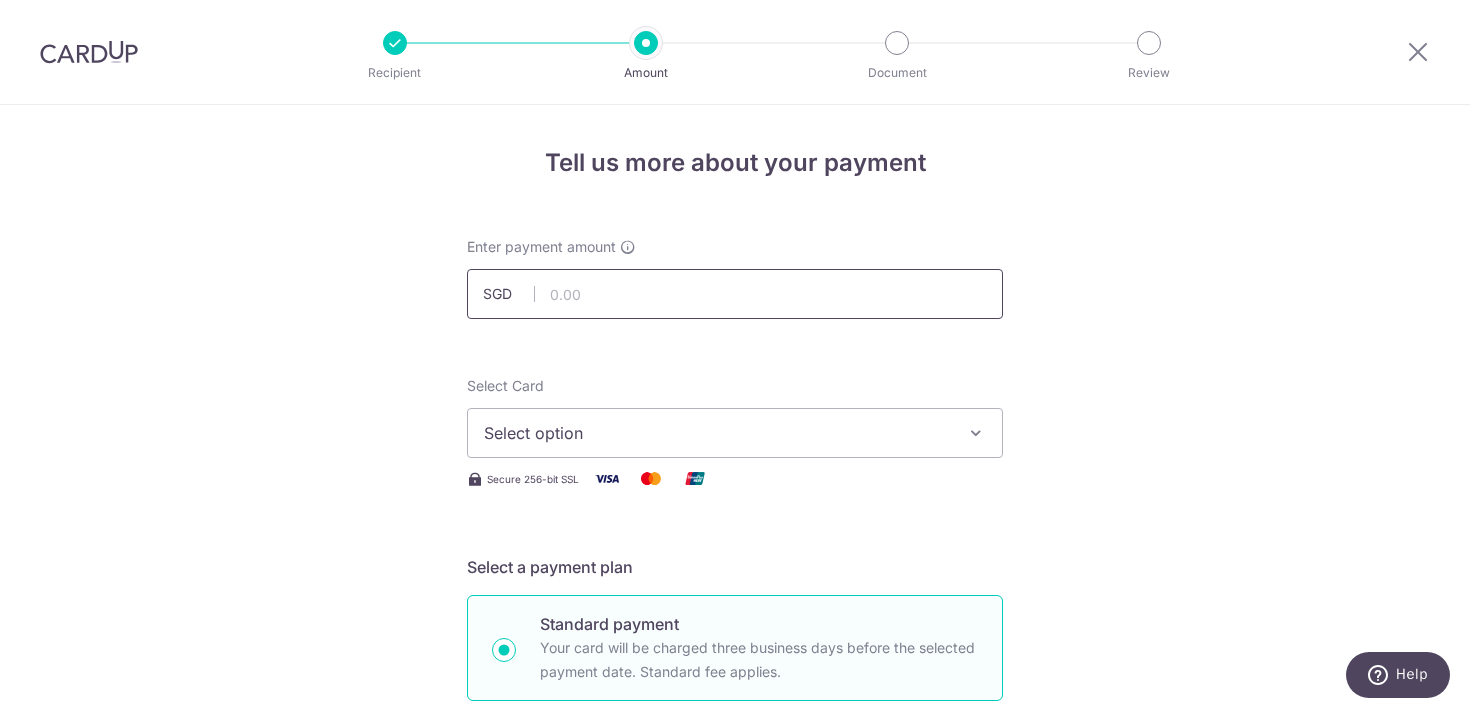 click at bounding box center (735, 294) 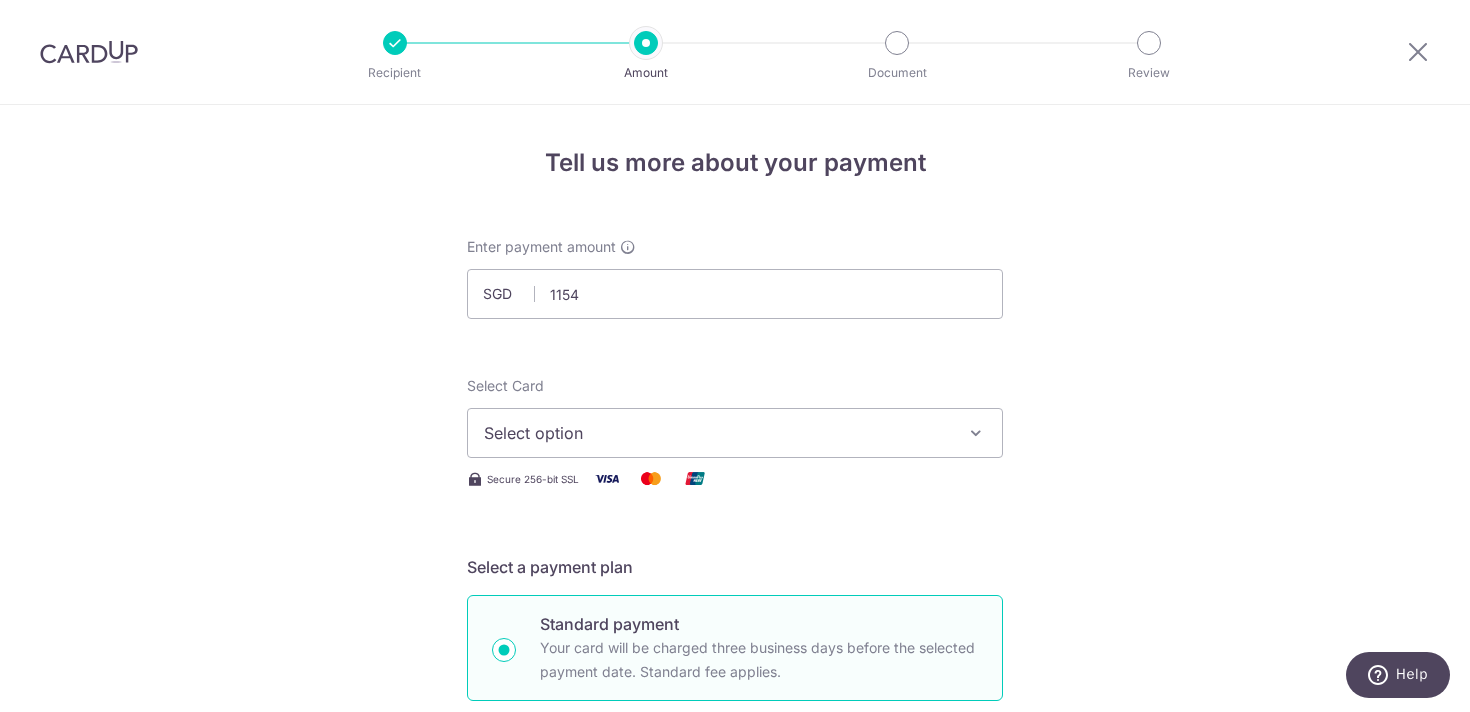 type on "1,154.00" 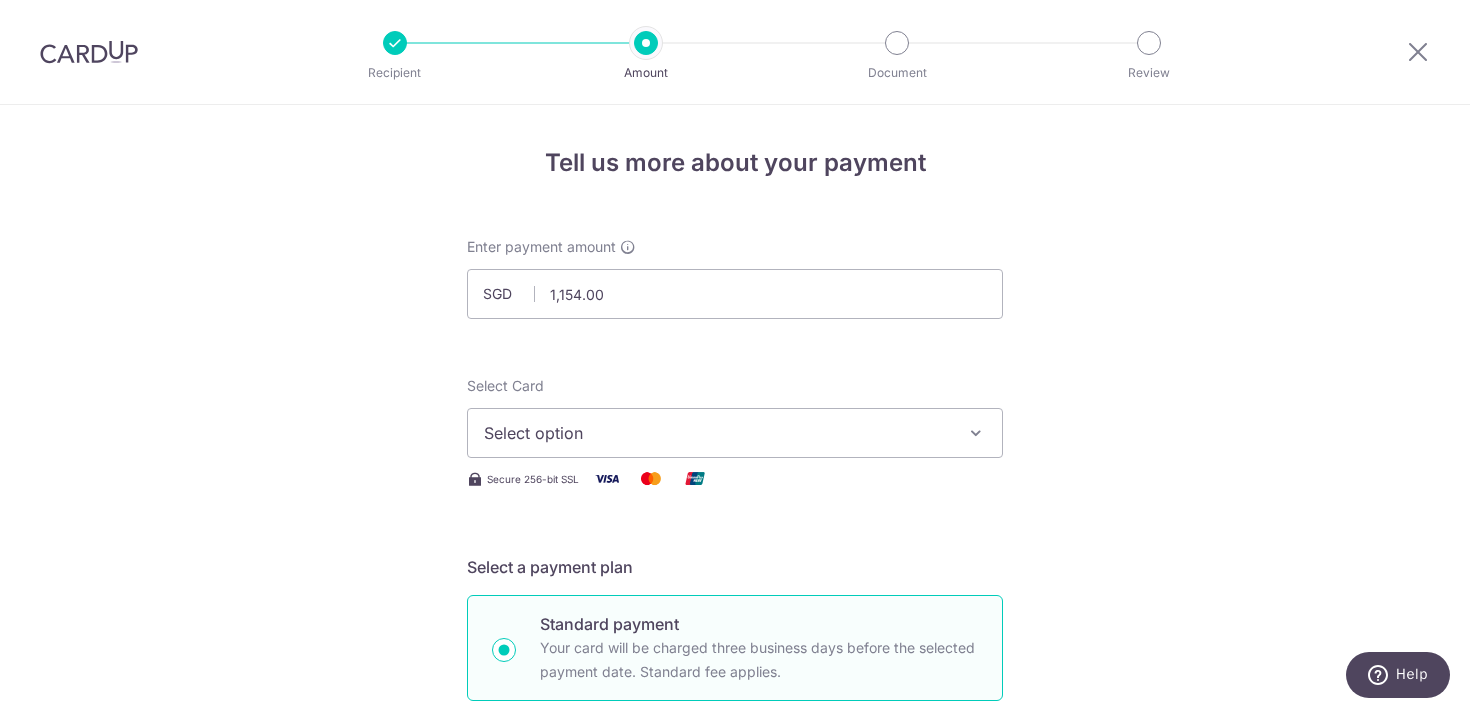 click on "Select option" at bounding box center (717, 433) 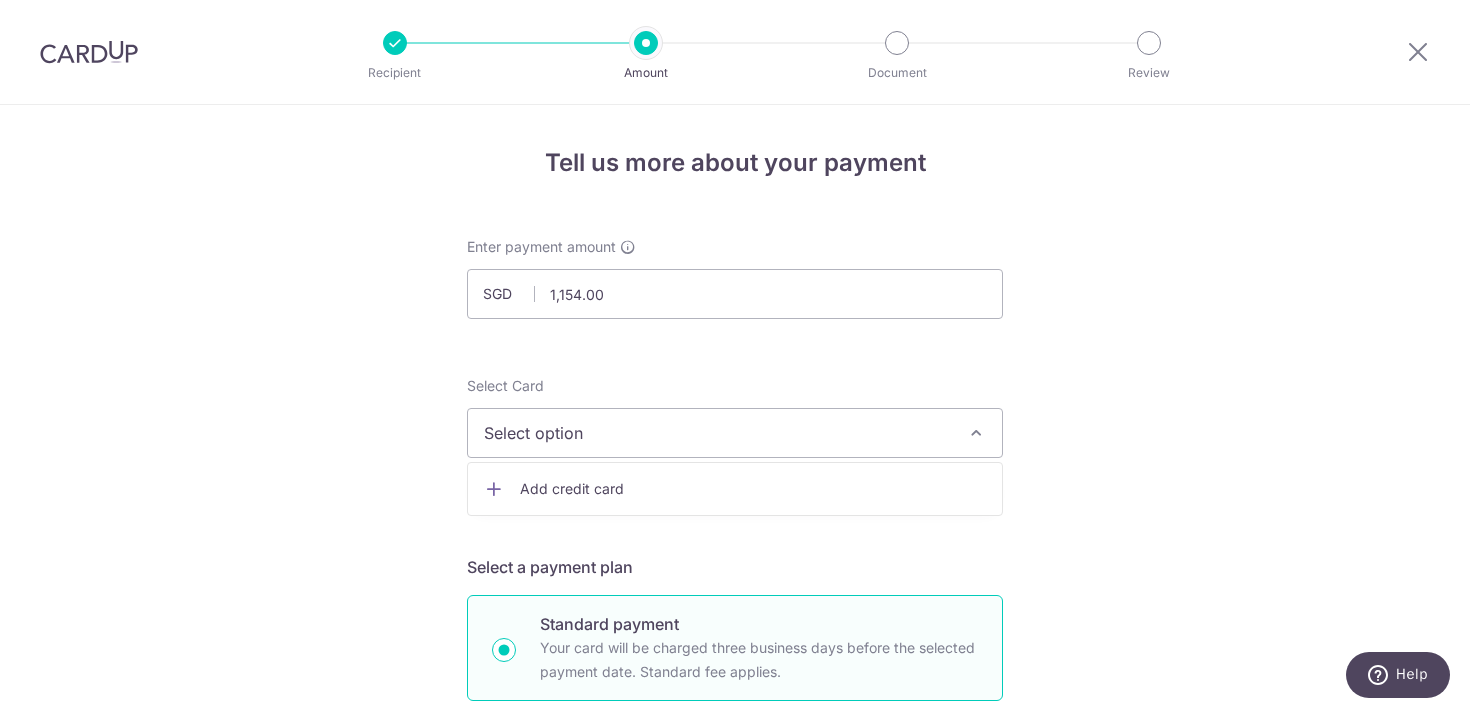 click on "Add credit card" at bounding box center [753, 489] 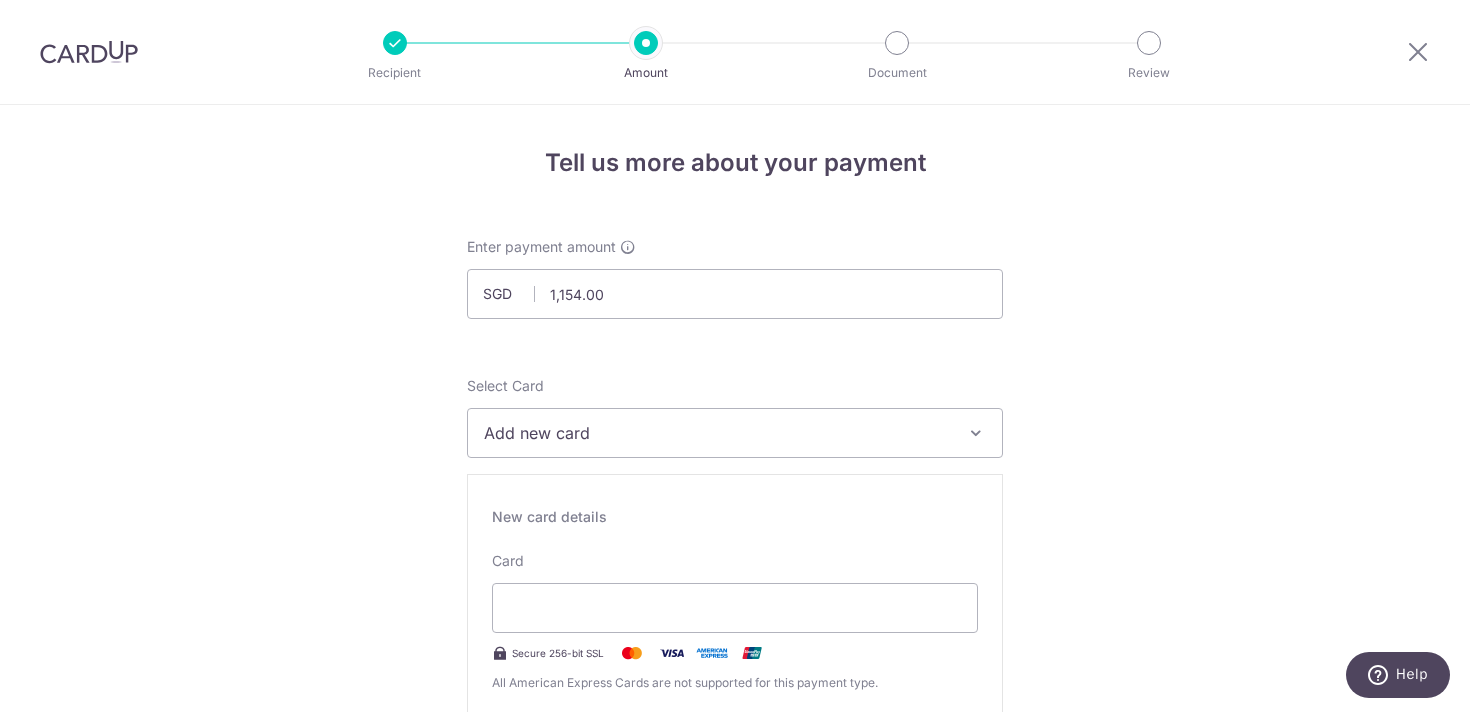click on "Add new card" at bounding box center [717, 433] 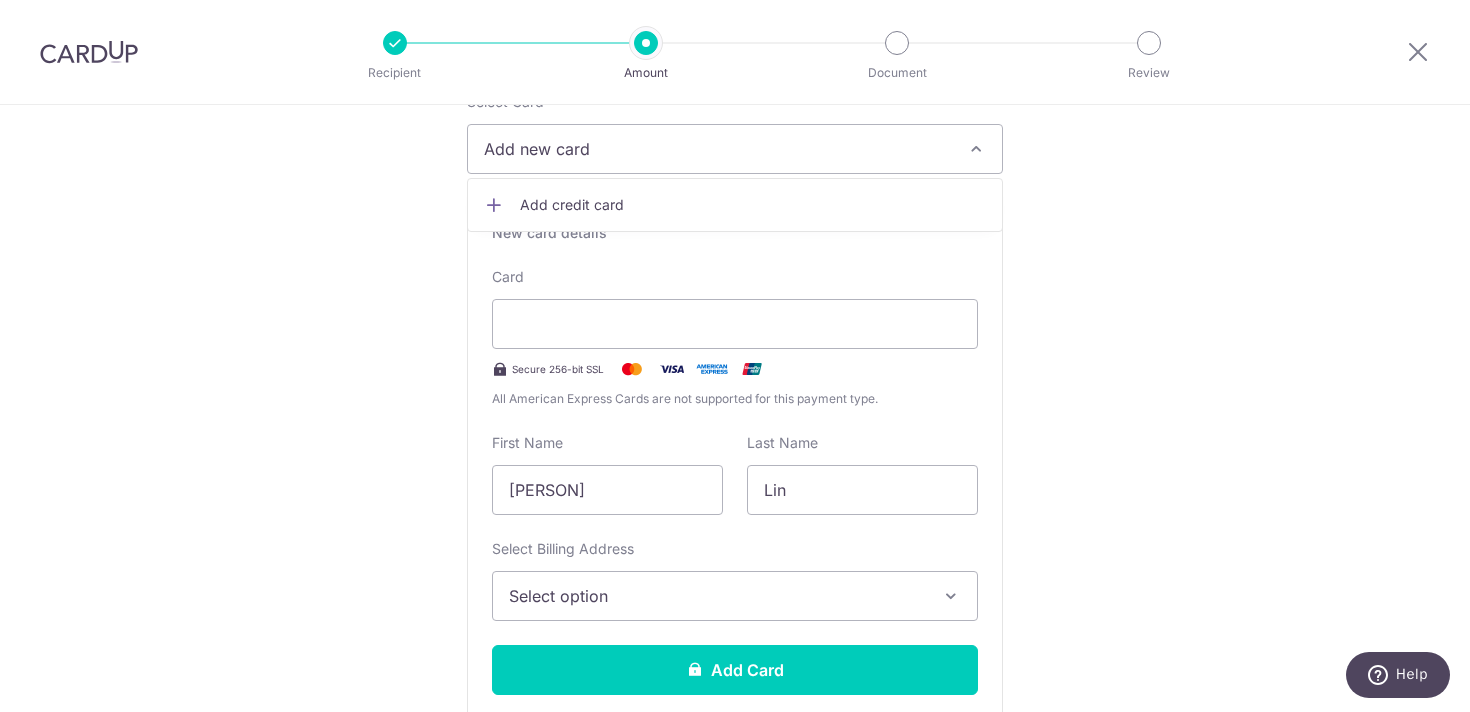 scroll, scrollTop: 285, scrollLeft: 0, axis: vertical 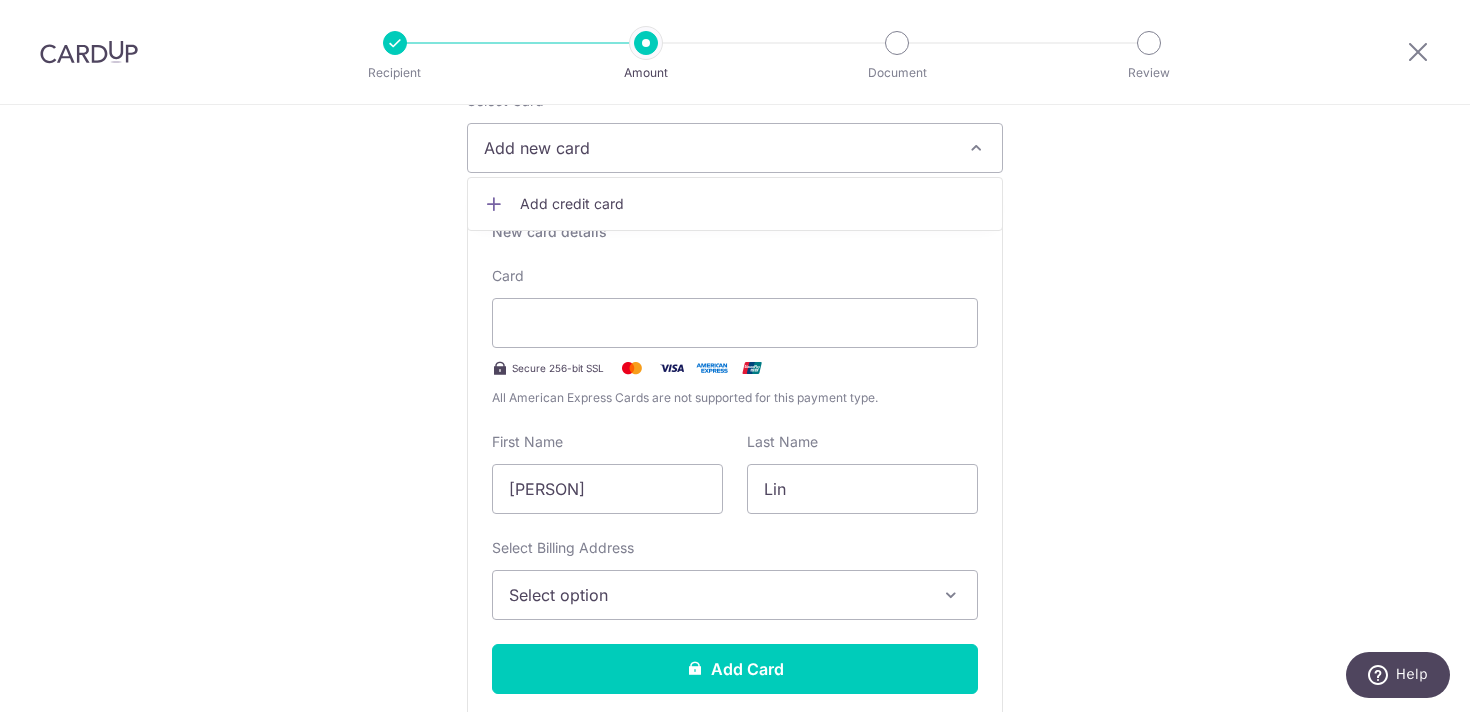 click at bounding box center [951, 595] 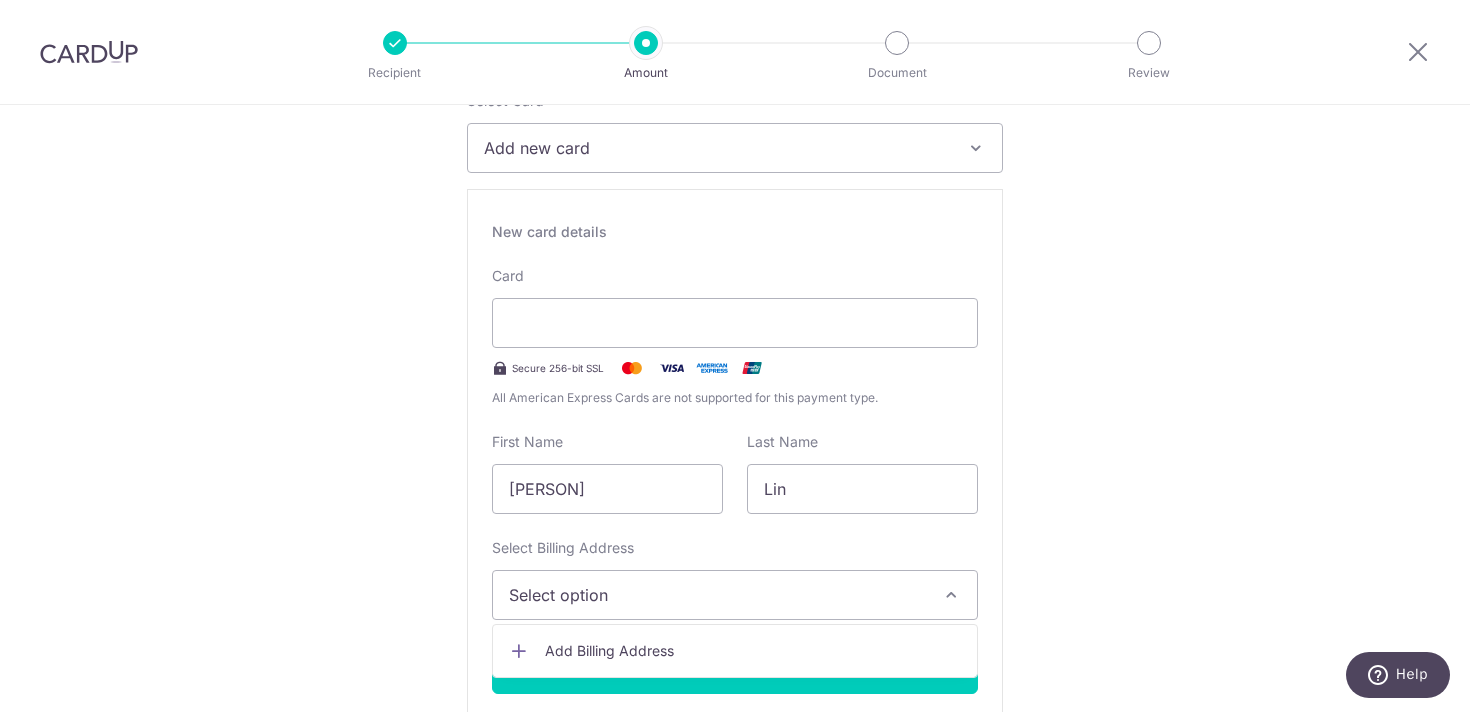 scroll, scrollTop: 340, scrollLeft: 0, axis: vertical 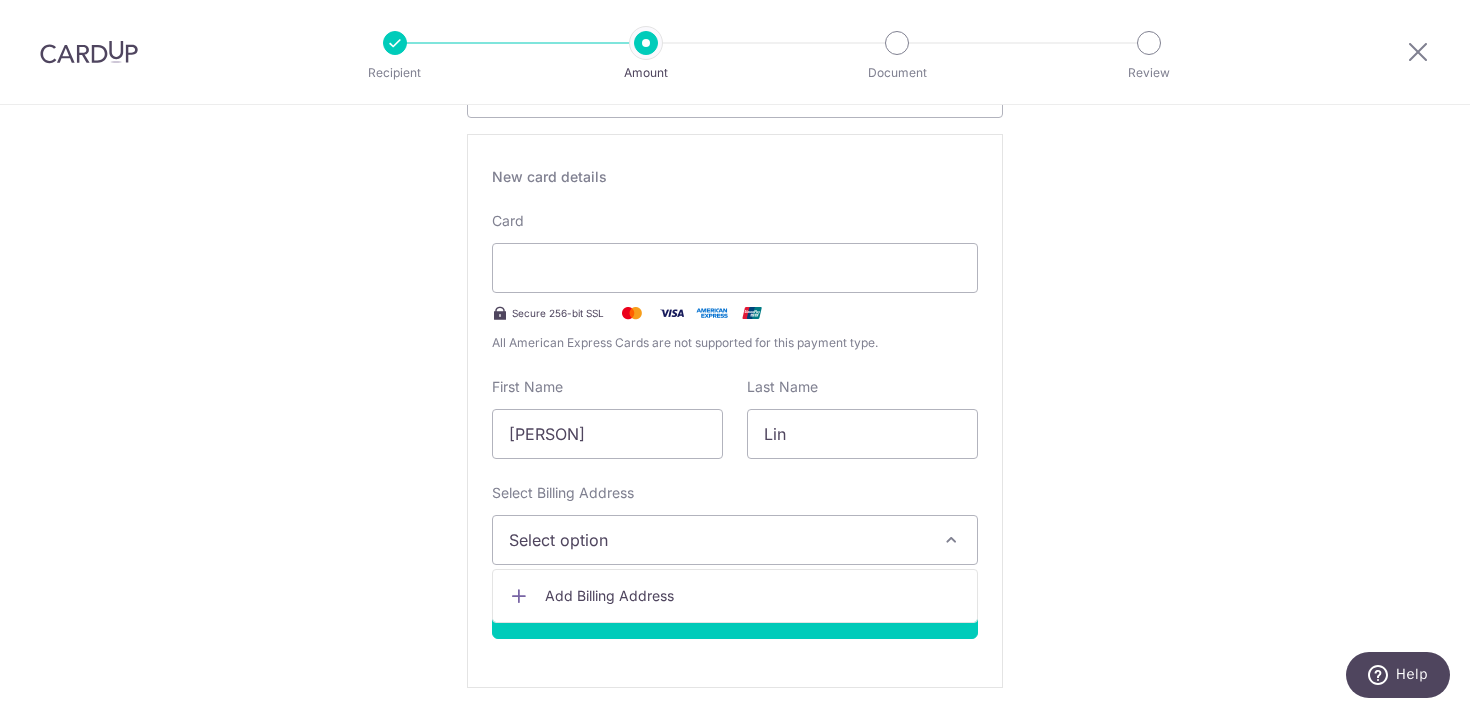 click on "Add Billing Address" at bounding box center [753, 596] 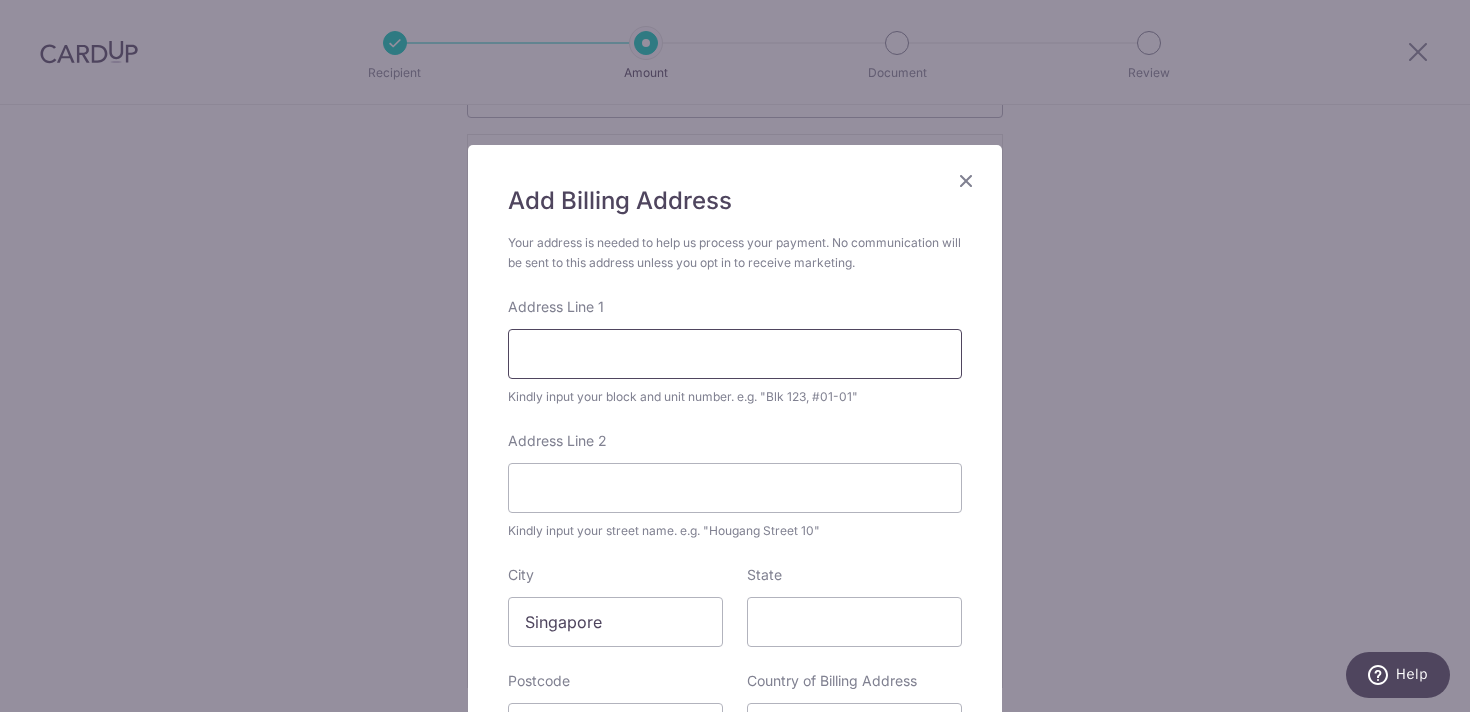 click on "Address Line 1" at bounding box center (735, 354) 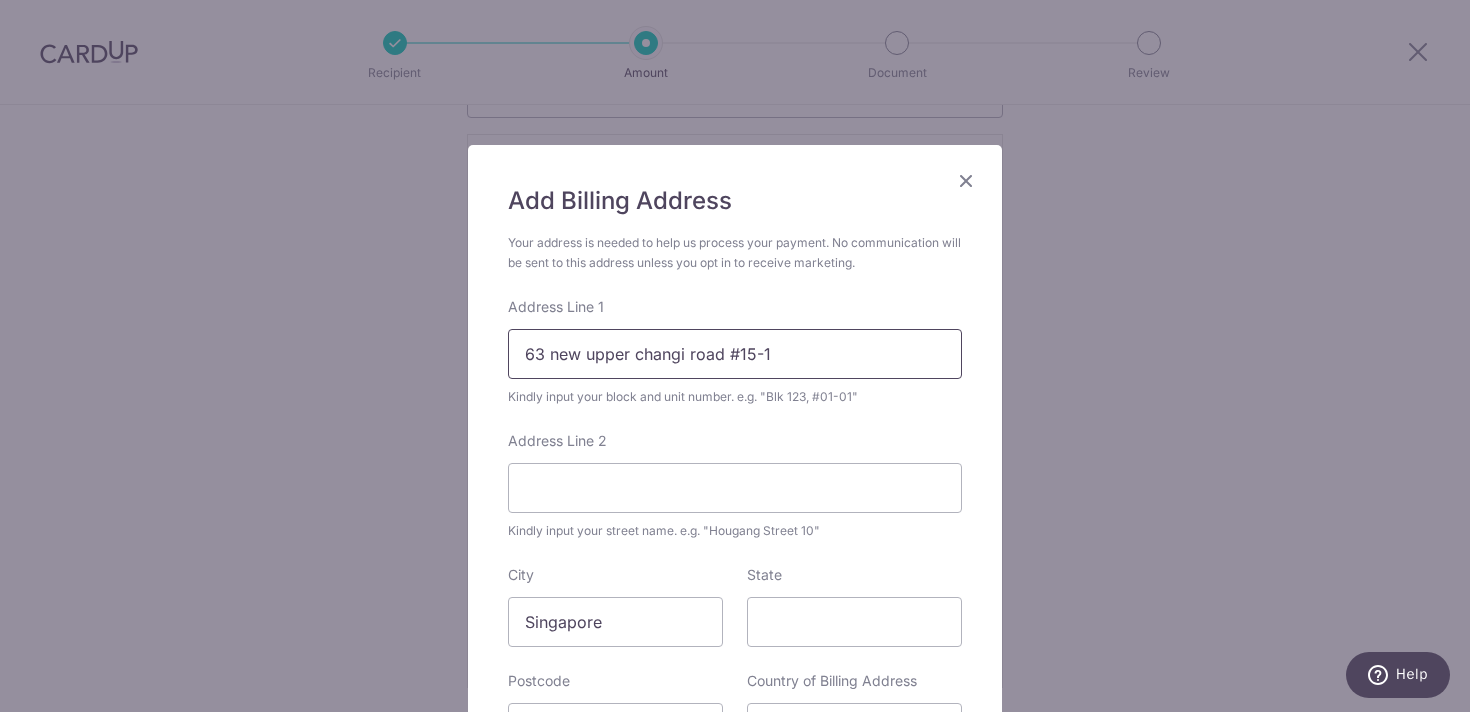 type on "63 new upper changi road #15-" 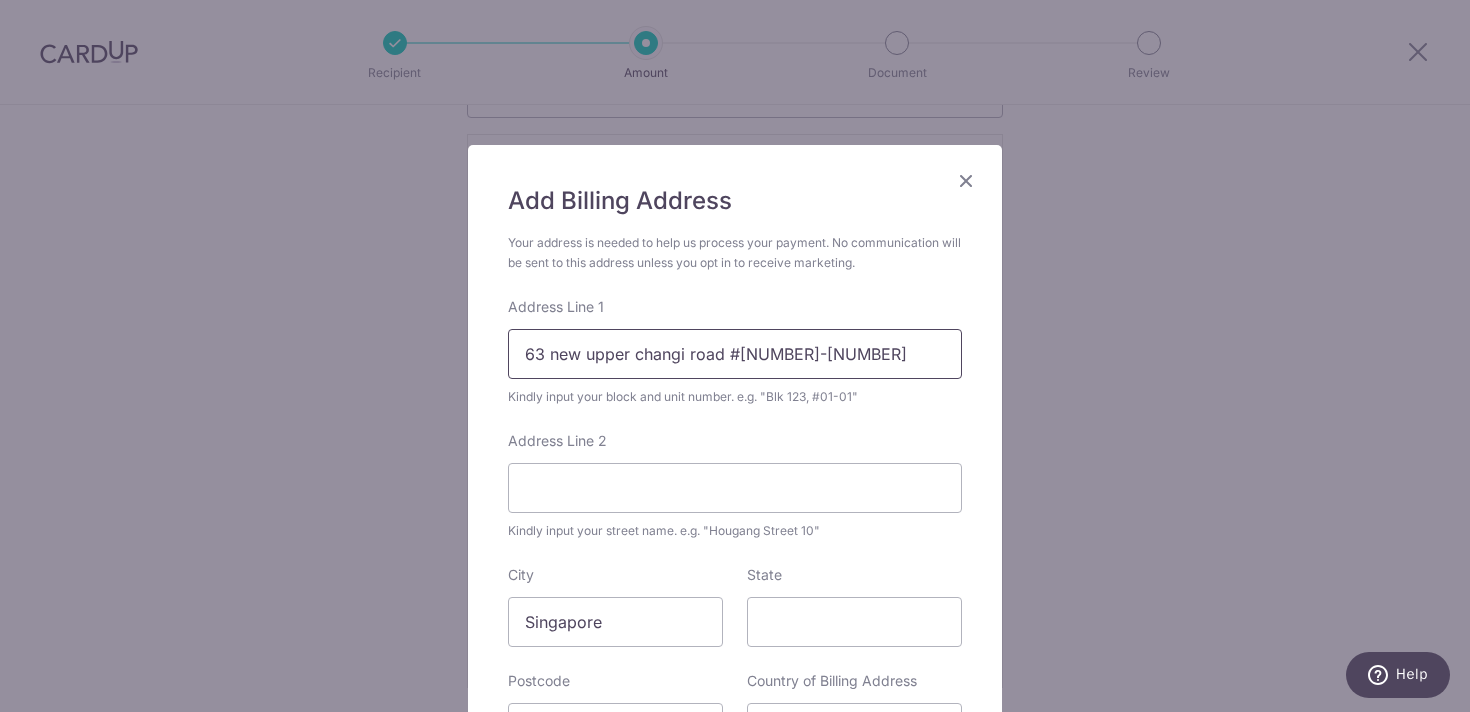 drag, startPoint x: 792, startPoint y: 359, endPoint x: 524, endPoint y: 358, distance: 268.00186 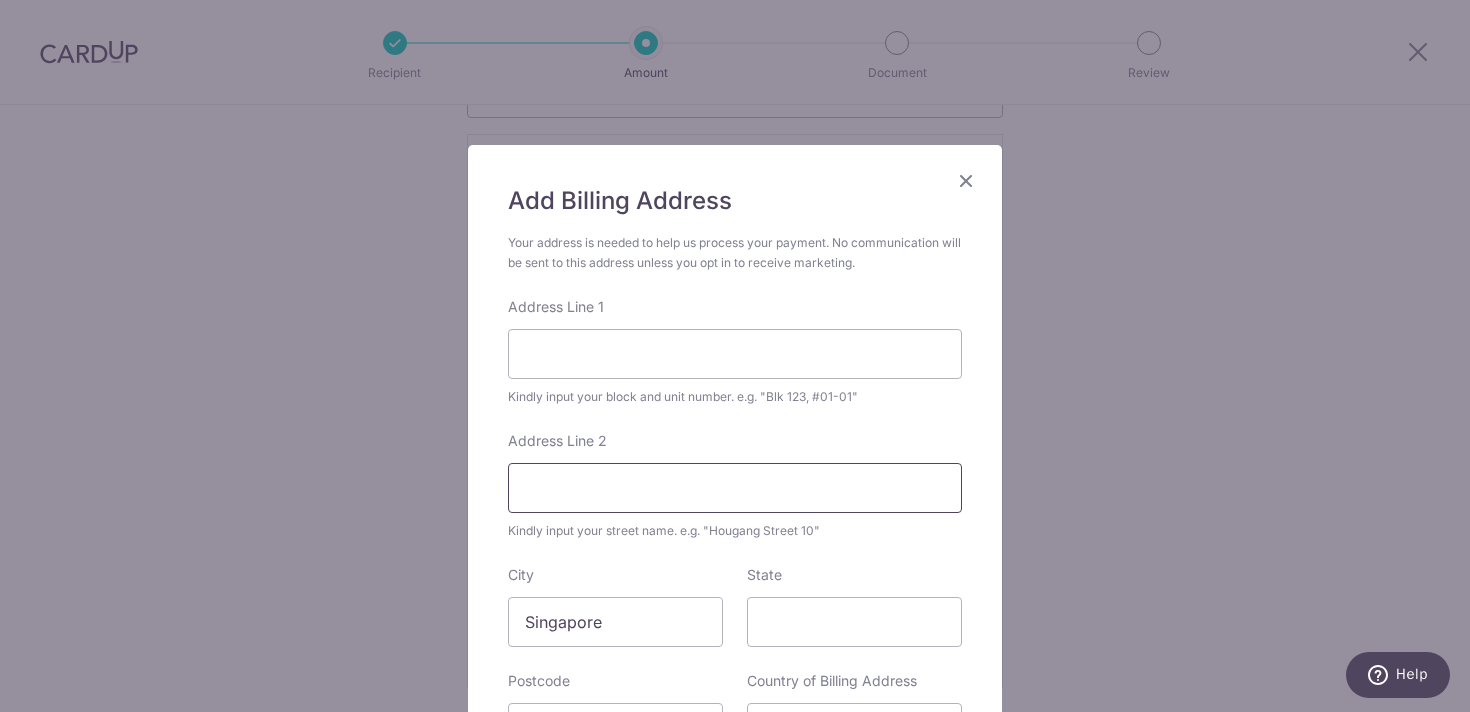 click on "Address Line 2" at bounding box center (735, 488) 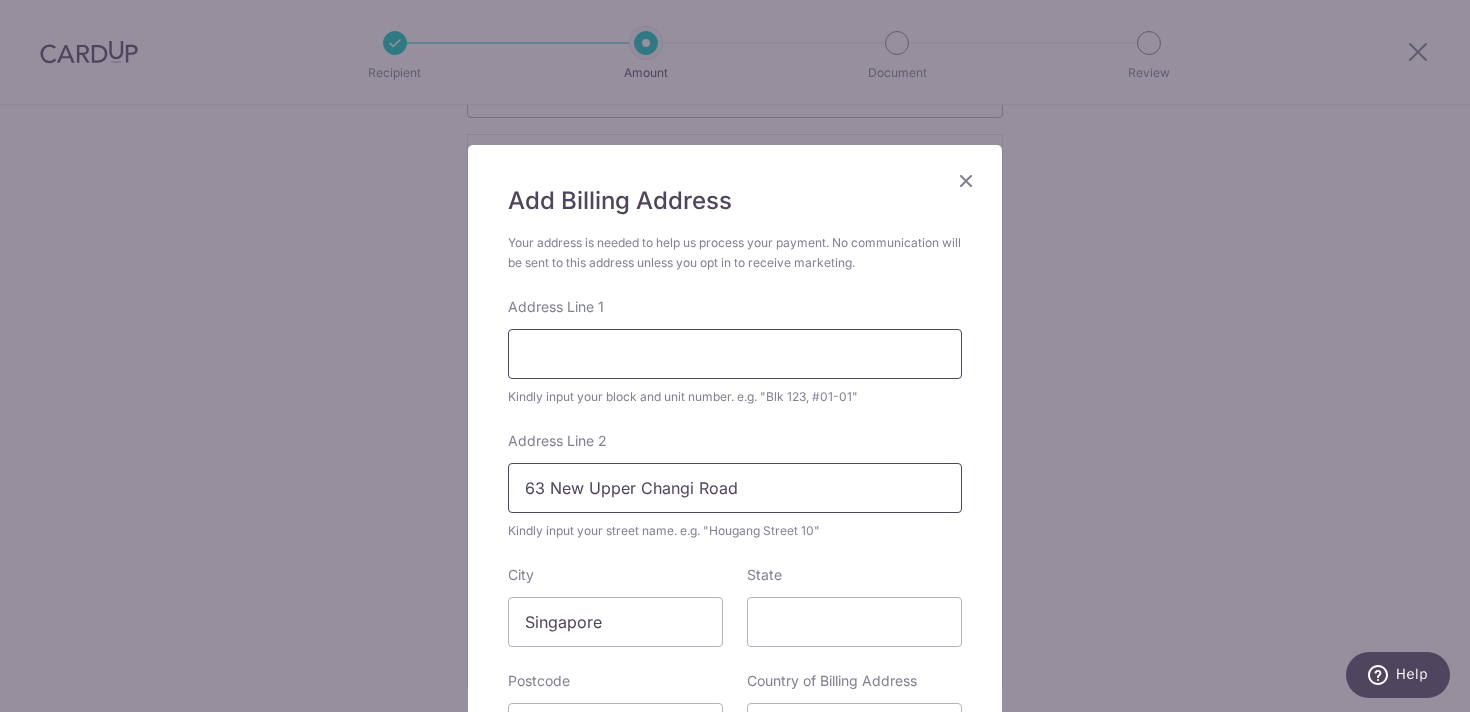 type on "63 New Upper Changi Road" 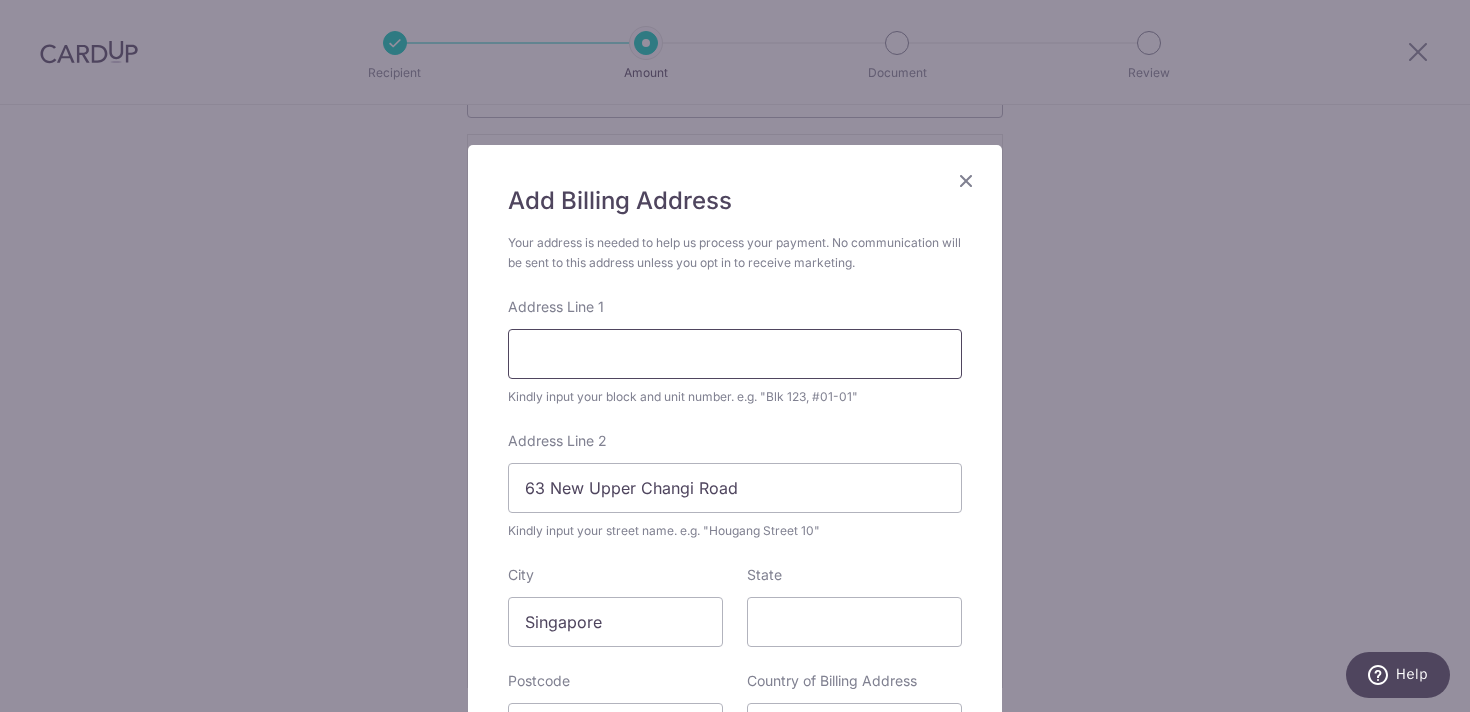 click on "Address Line 1" at bounding box center [735, 354] 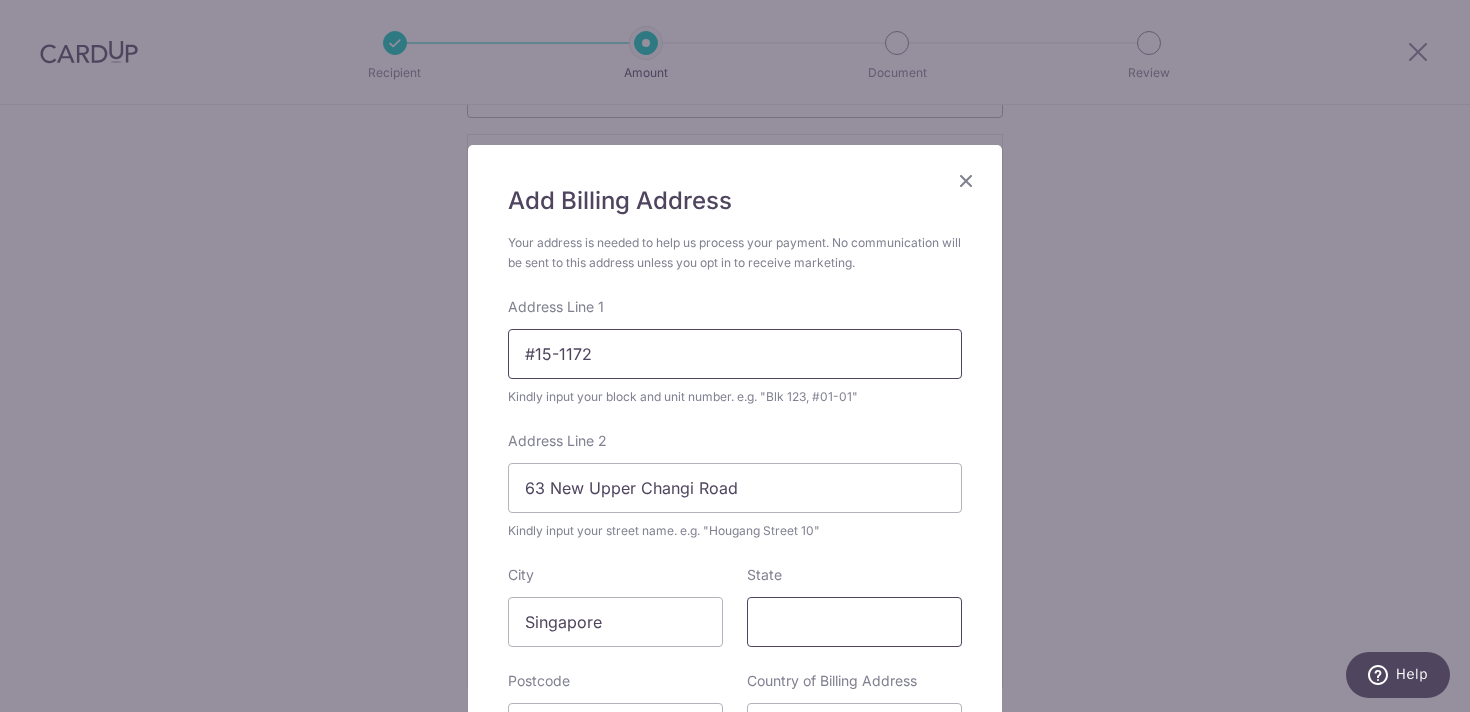 type on "#15-1172" 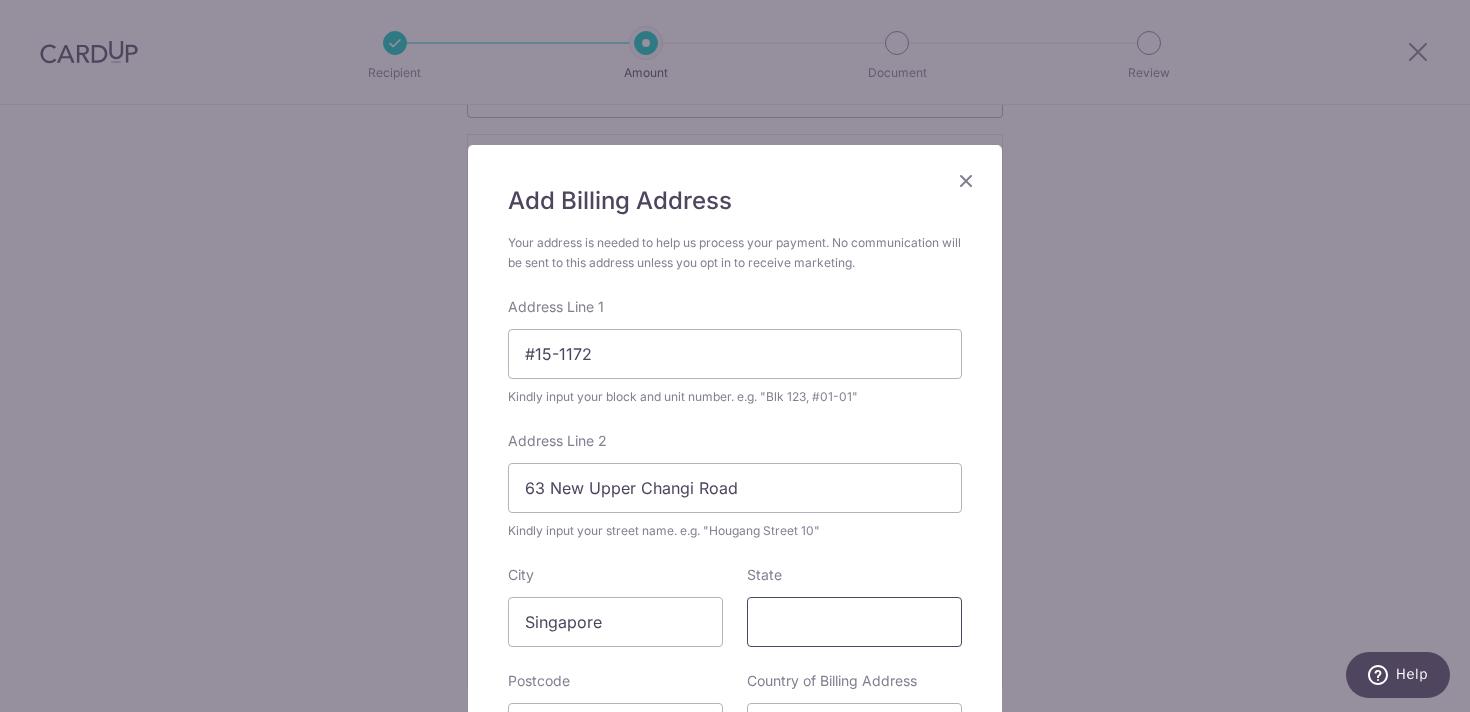click on "State" at bounding box center (854, 622) 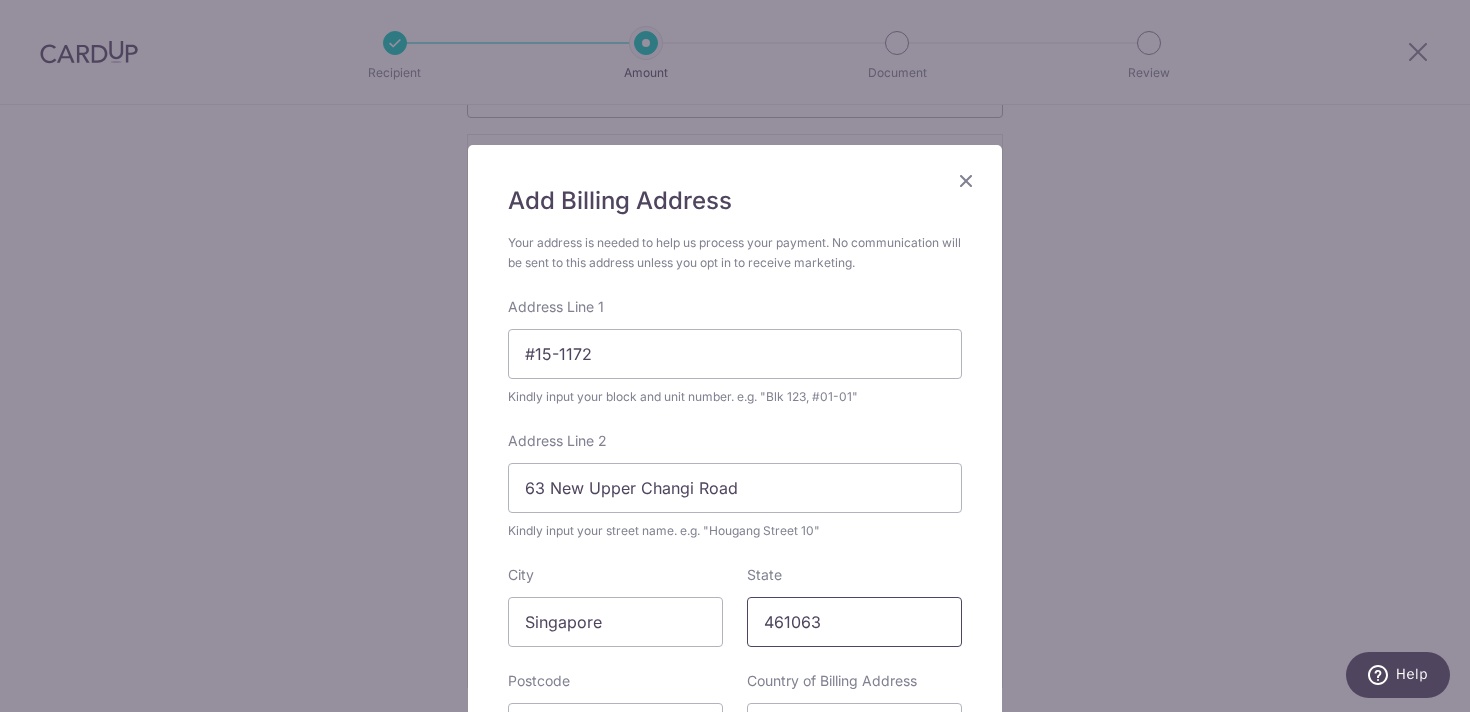 type on "461063" 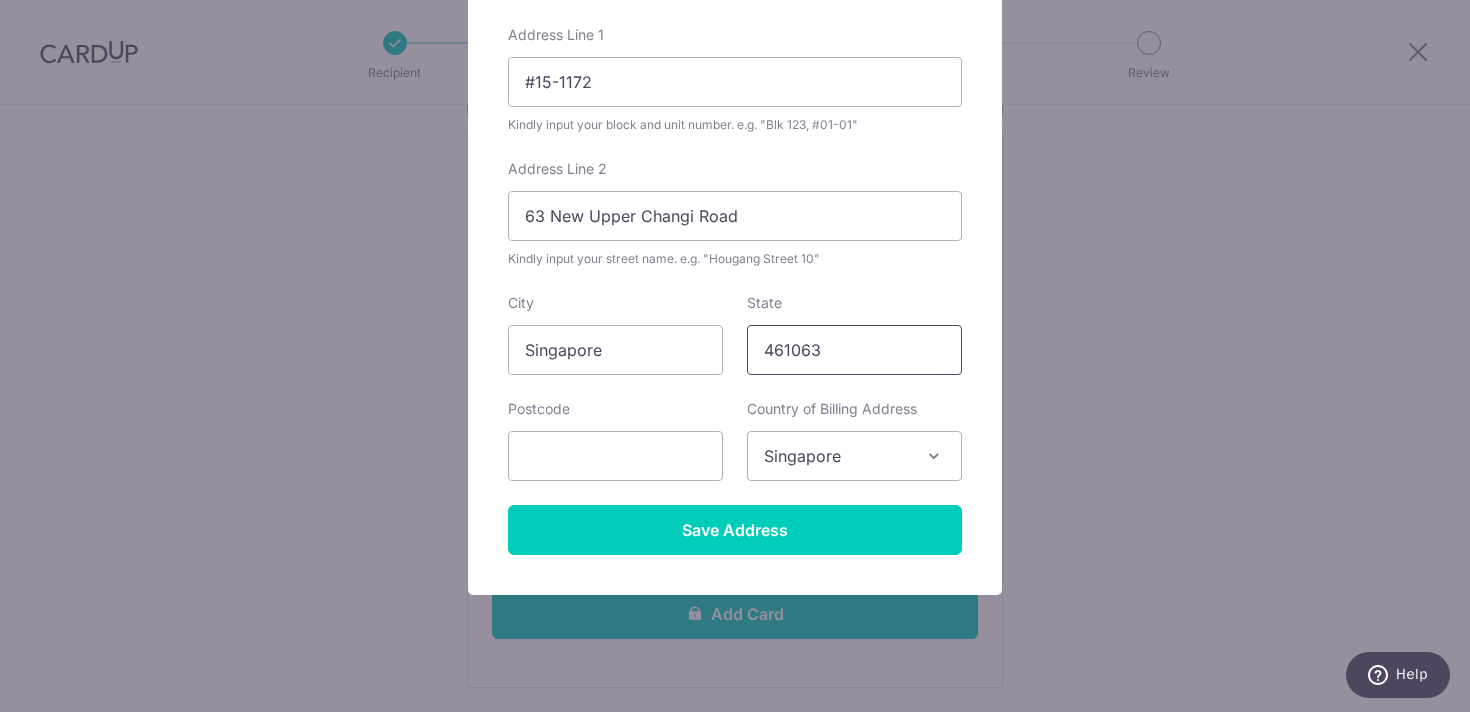 scroll, scrollTop: 287, scrollLeft: 0, axis: vertical 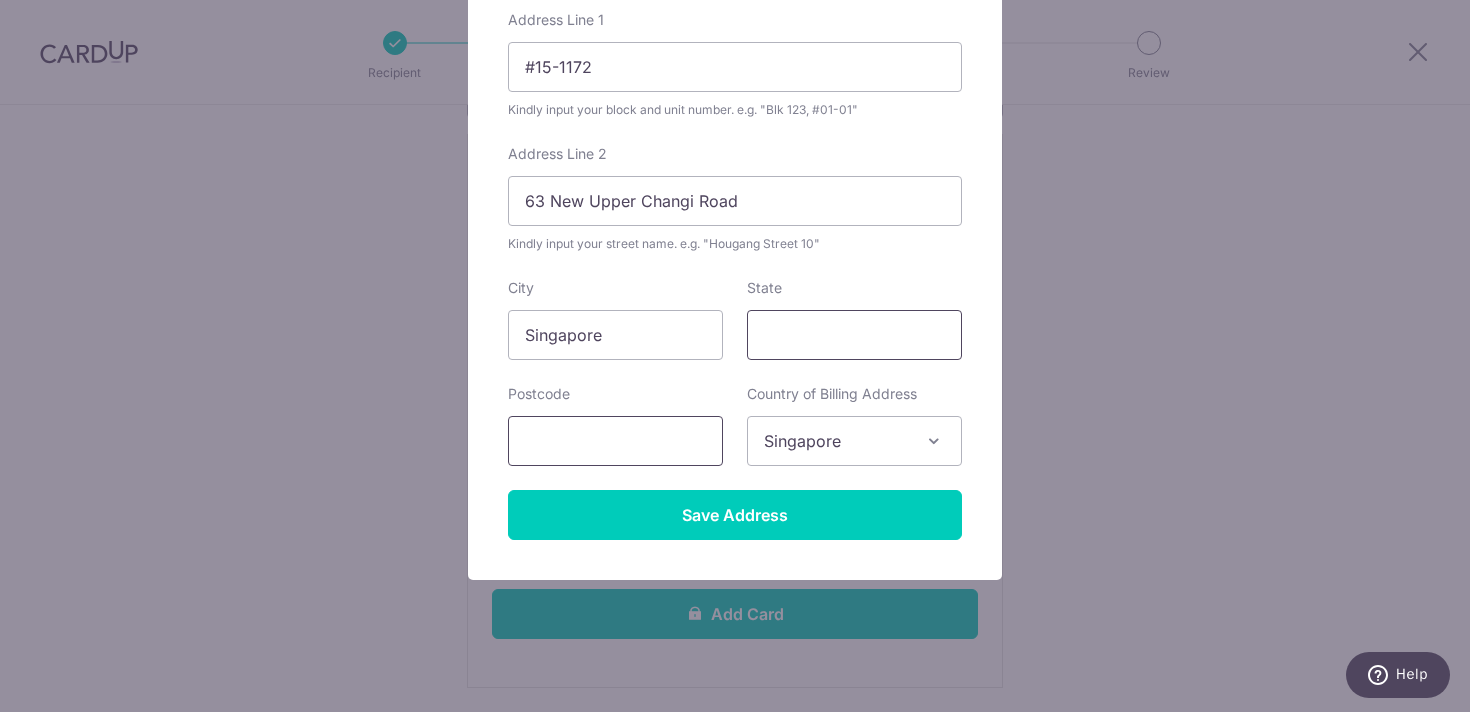type 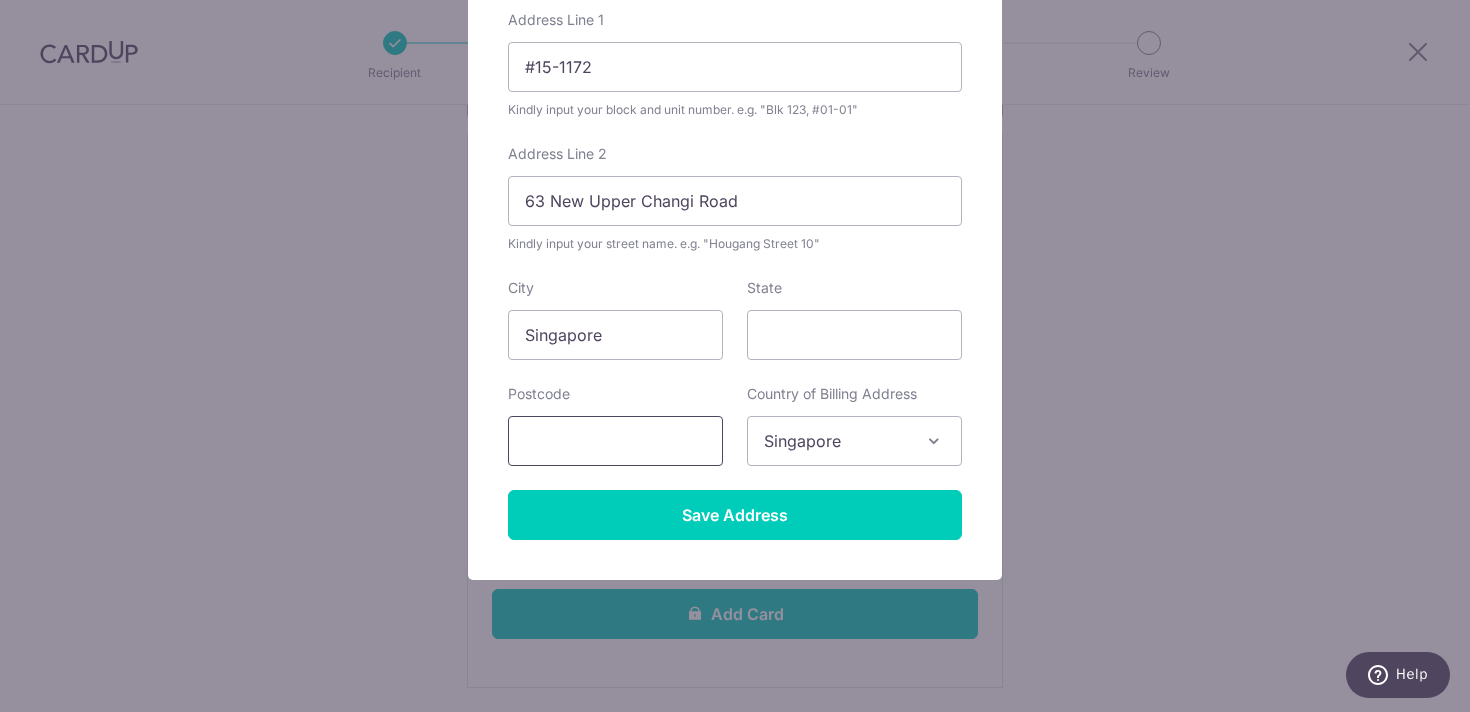 click at bounding box center [615, 441] 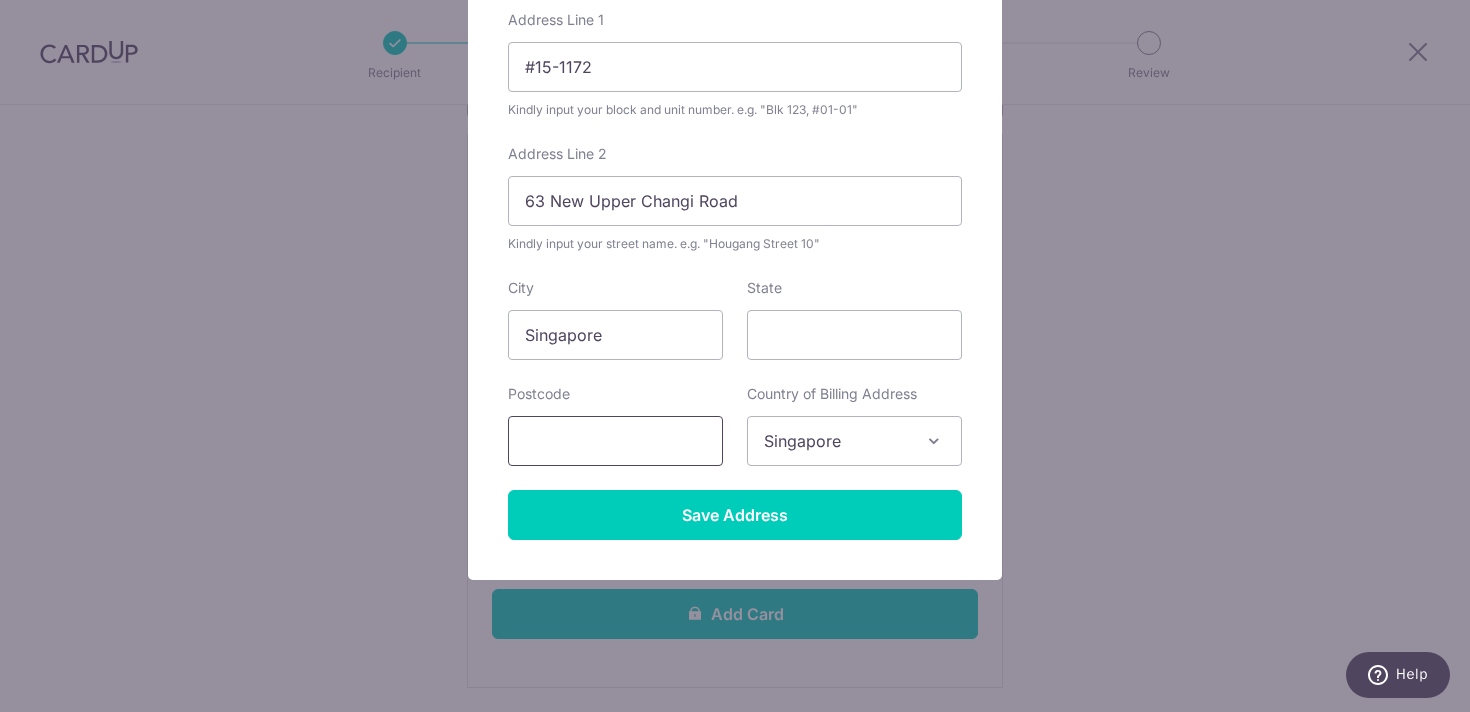 paste on "461063" 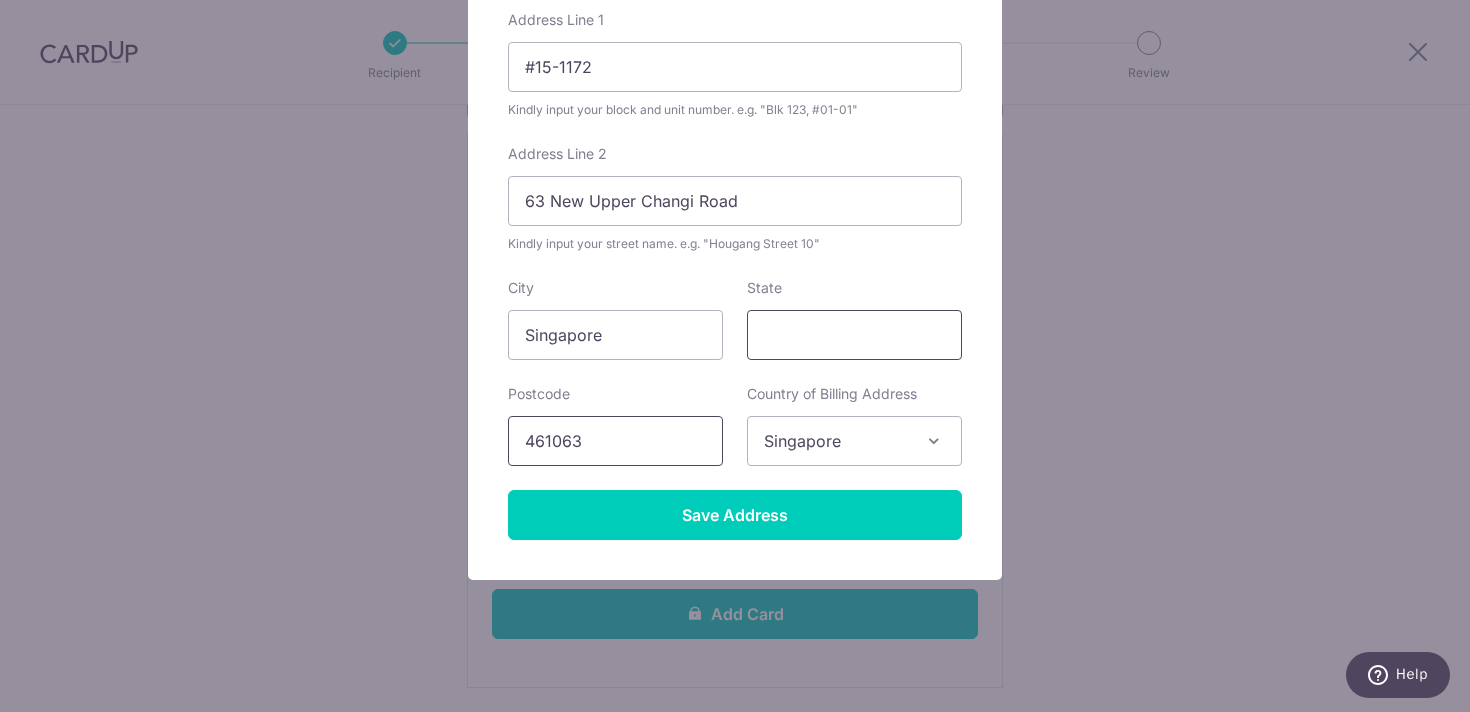 type on "461063" 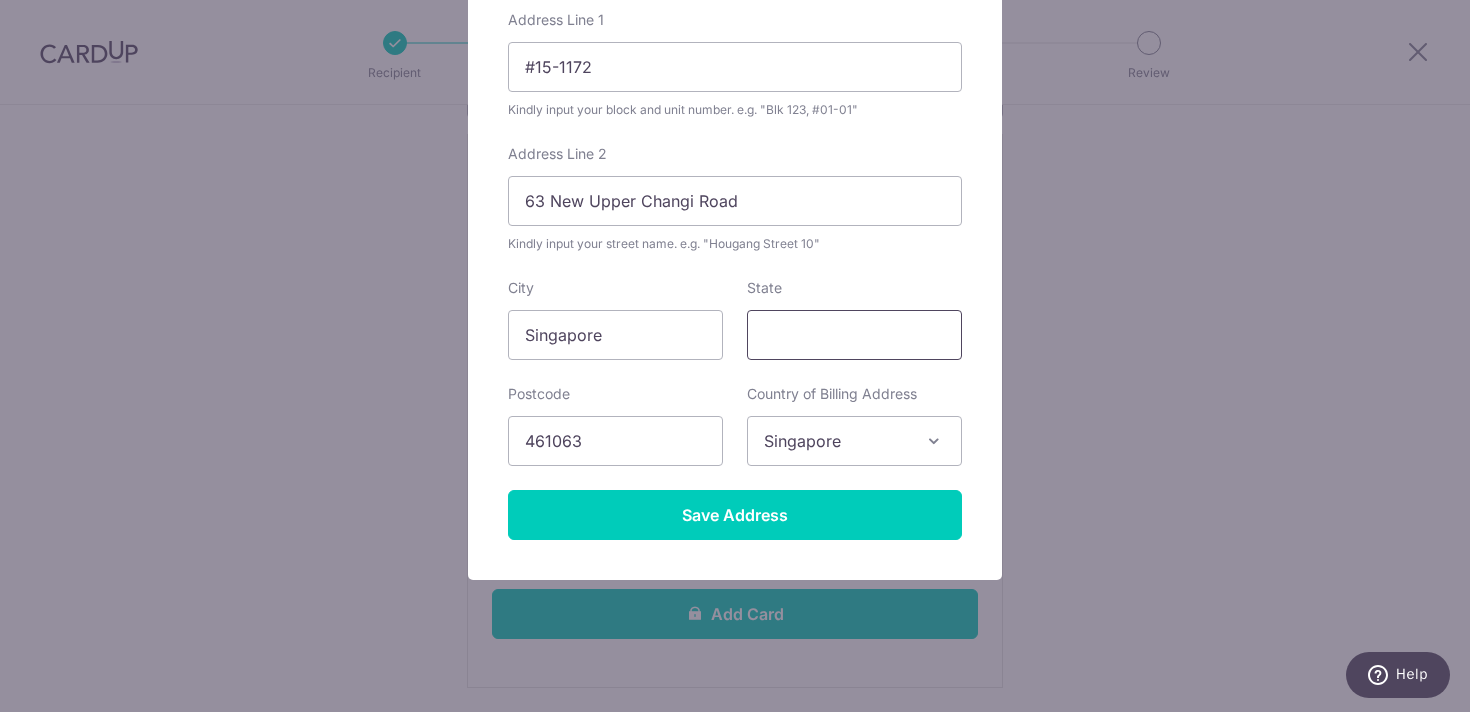 click on "State" at bounding box center (854, 335) 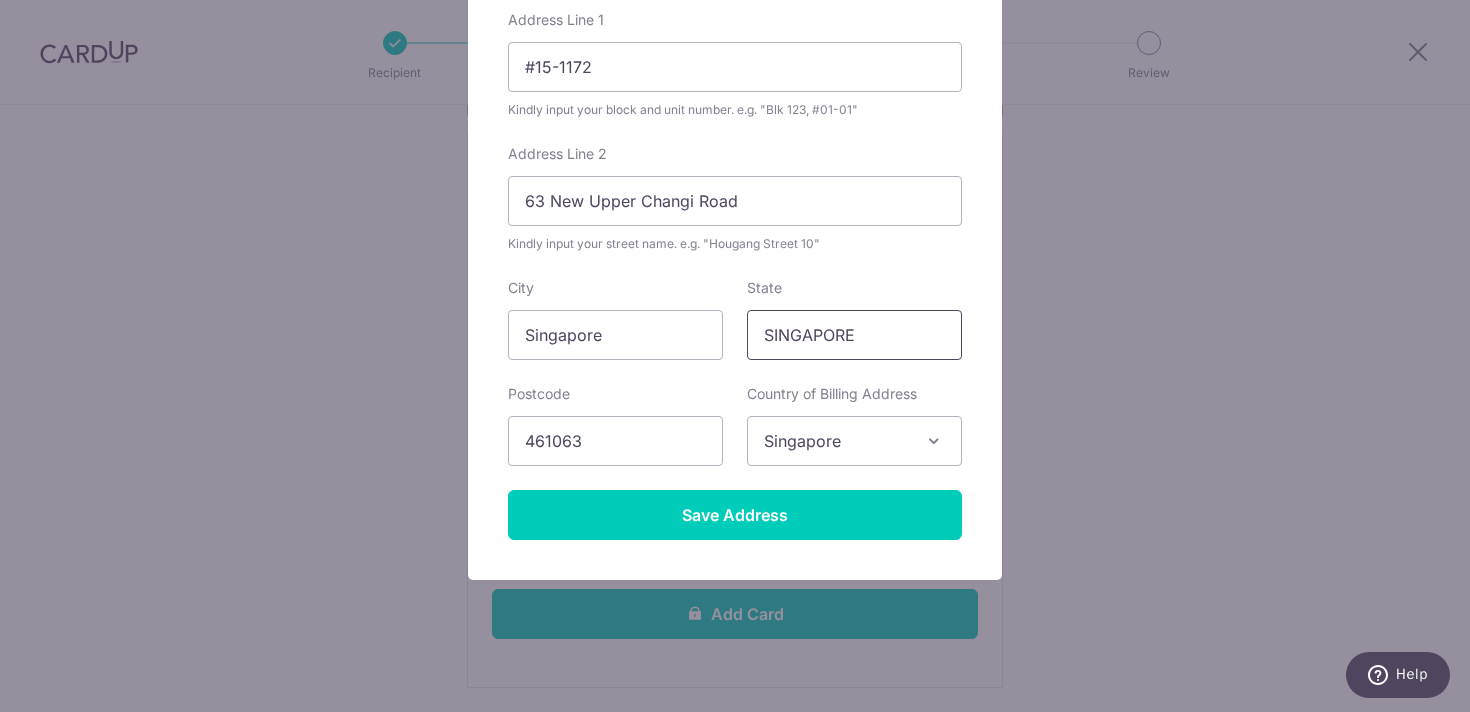 click on "SINGAPORE" at bounding box center (854, 335) 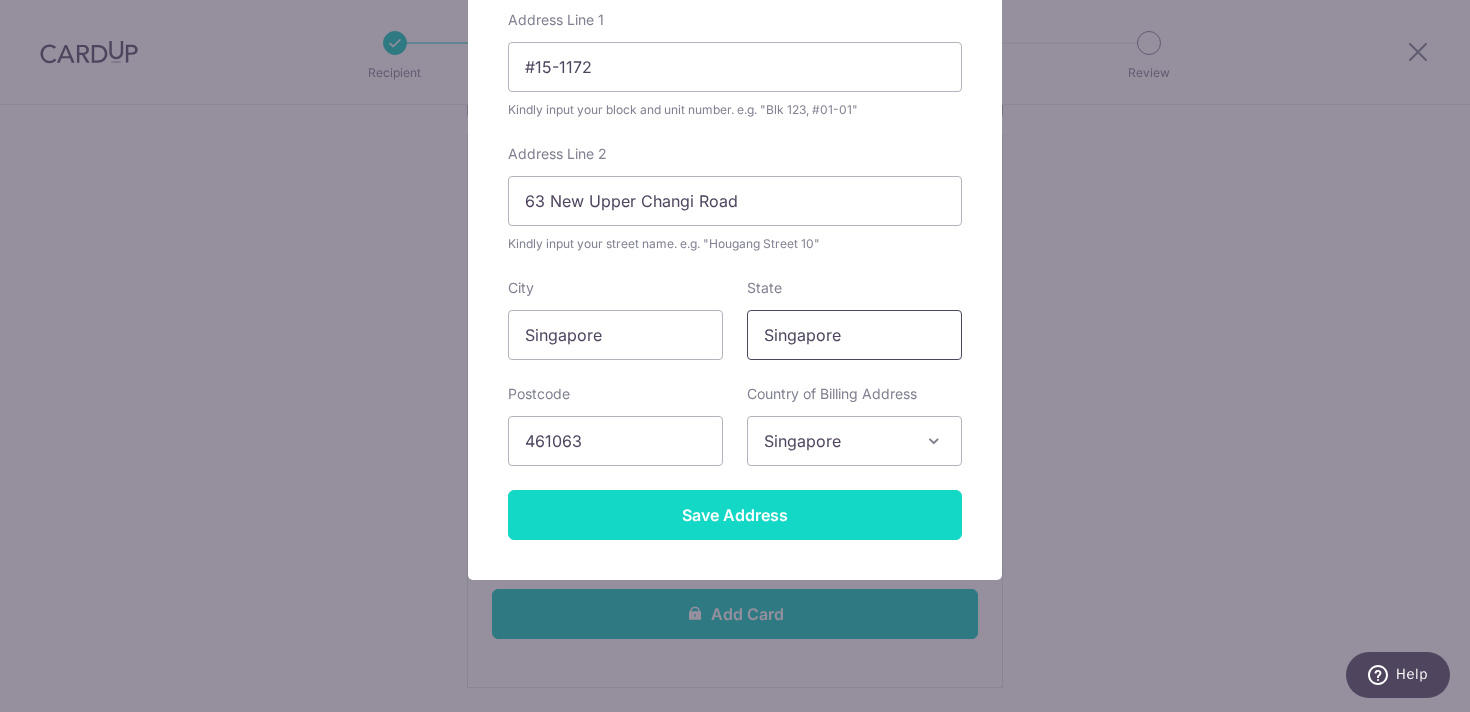 type on "Singapore" 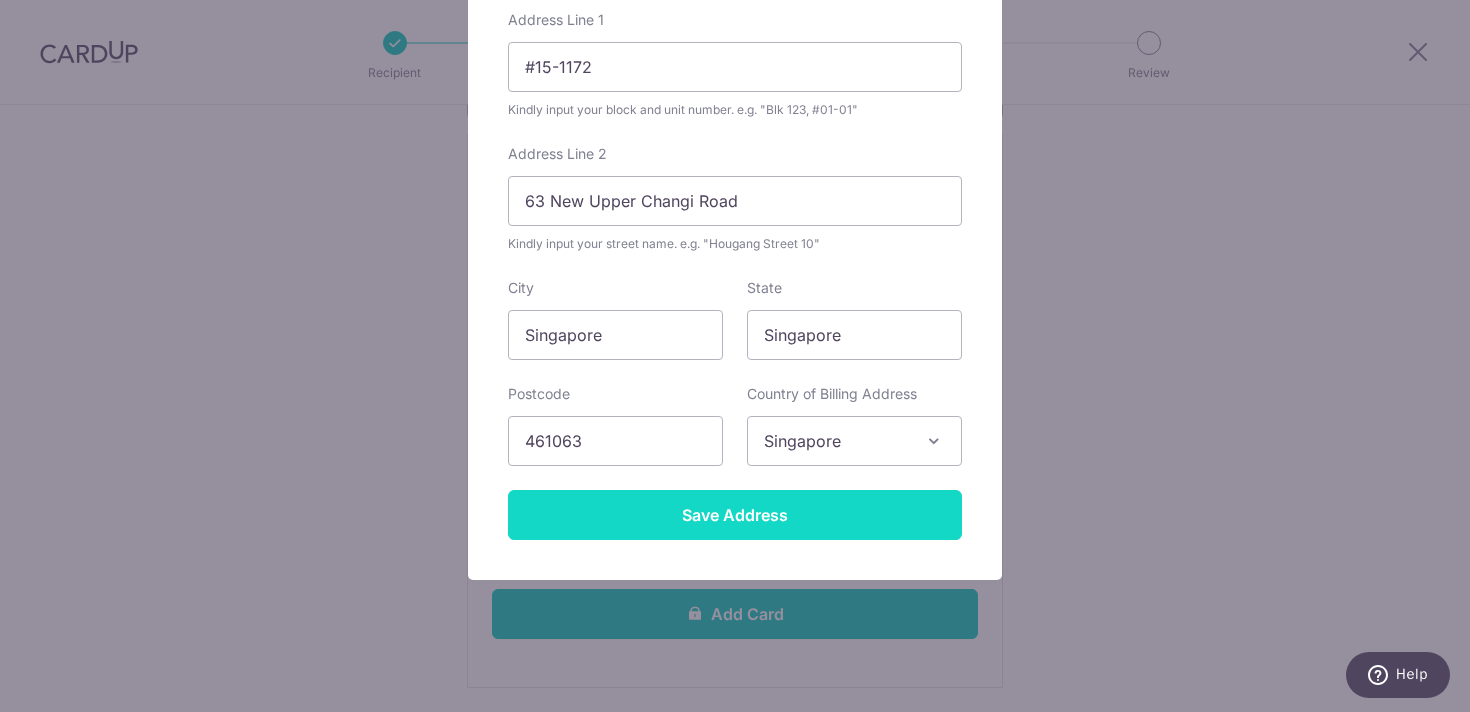 click on "Save Address" at bounding box center (735, 515) 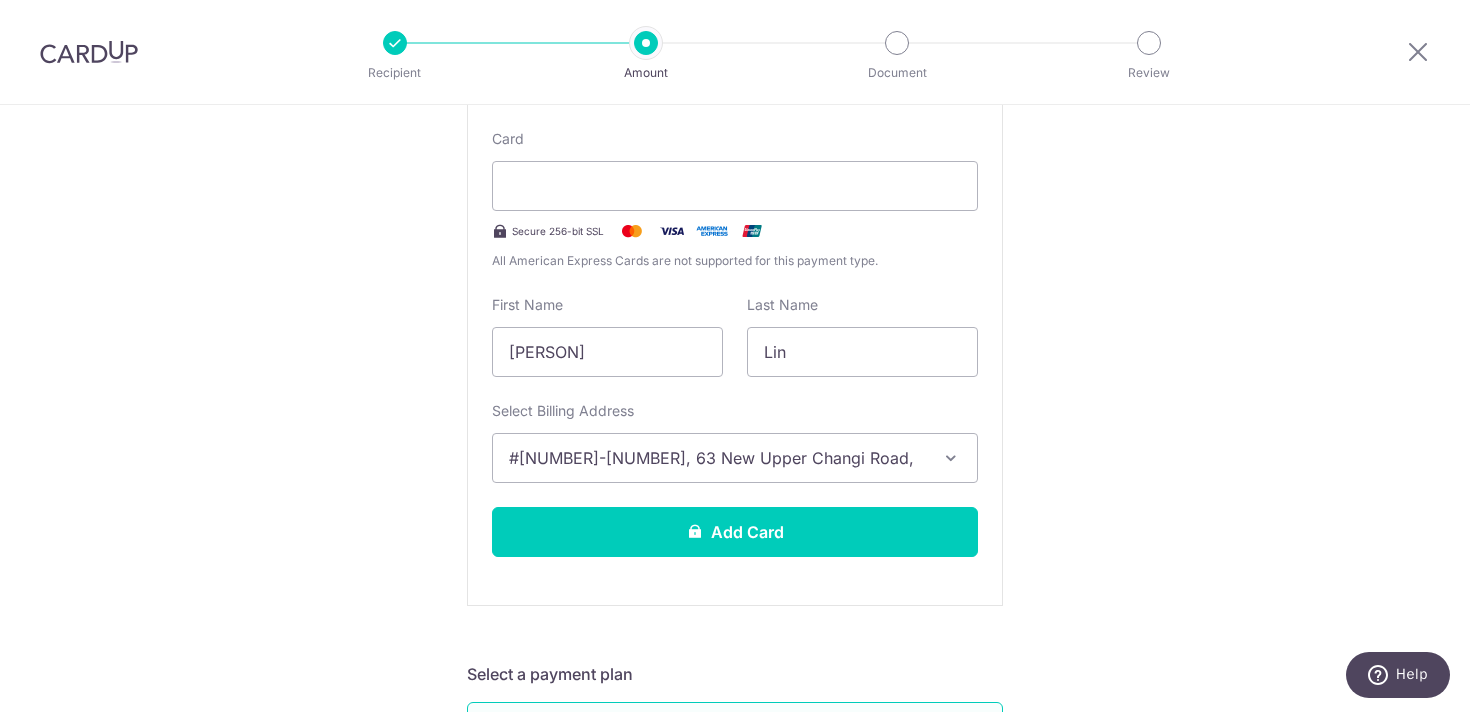 scroll, scrollTop: 493, scrollLeft: 0, axis: vertical 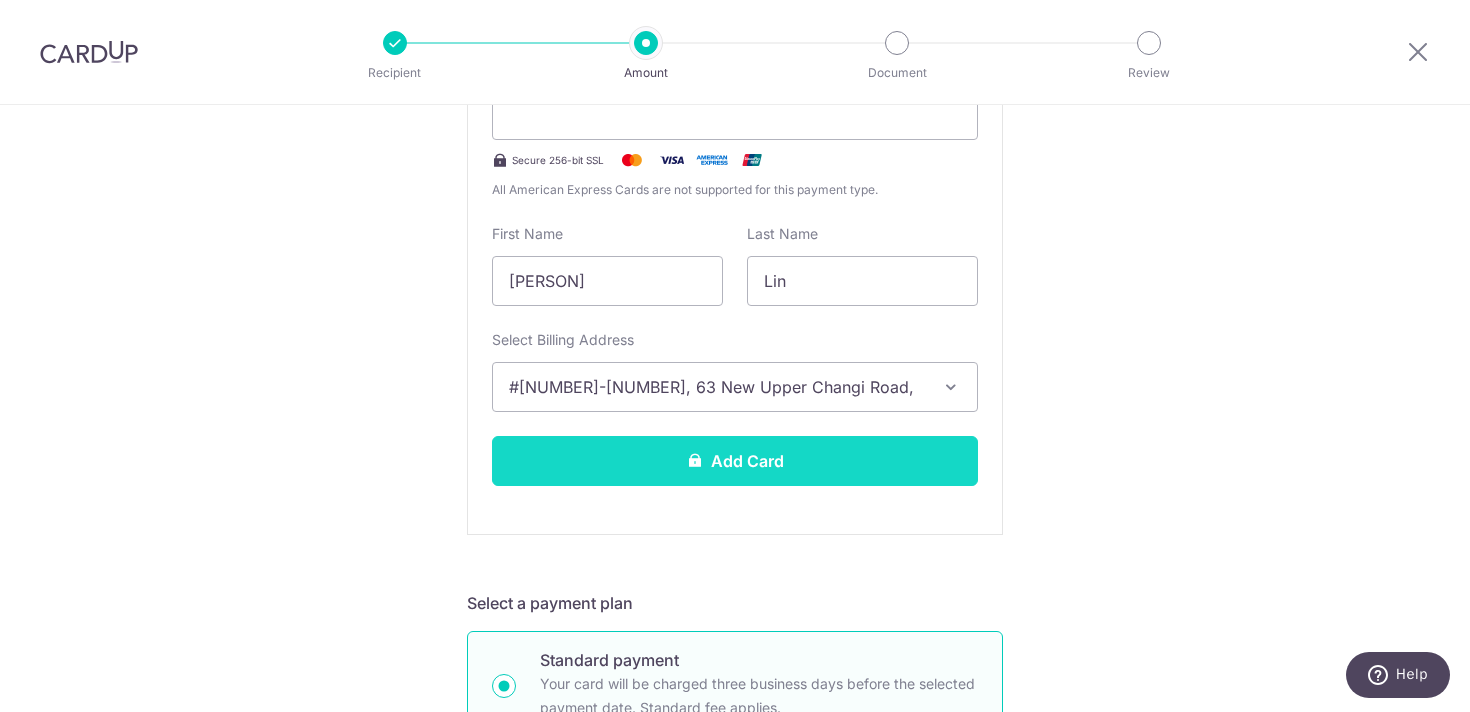click on "Add Card" at bounding box center [735, 461] 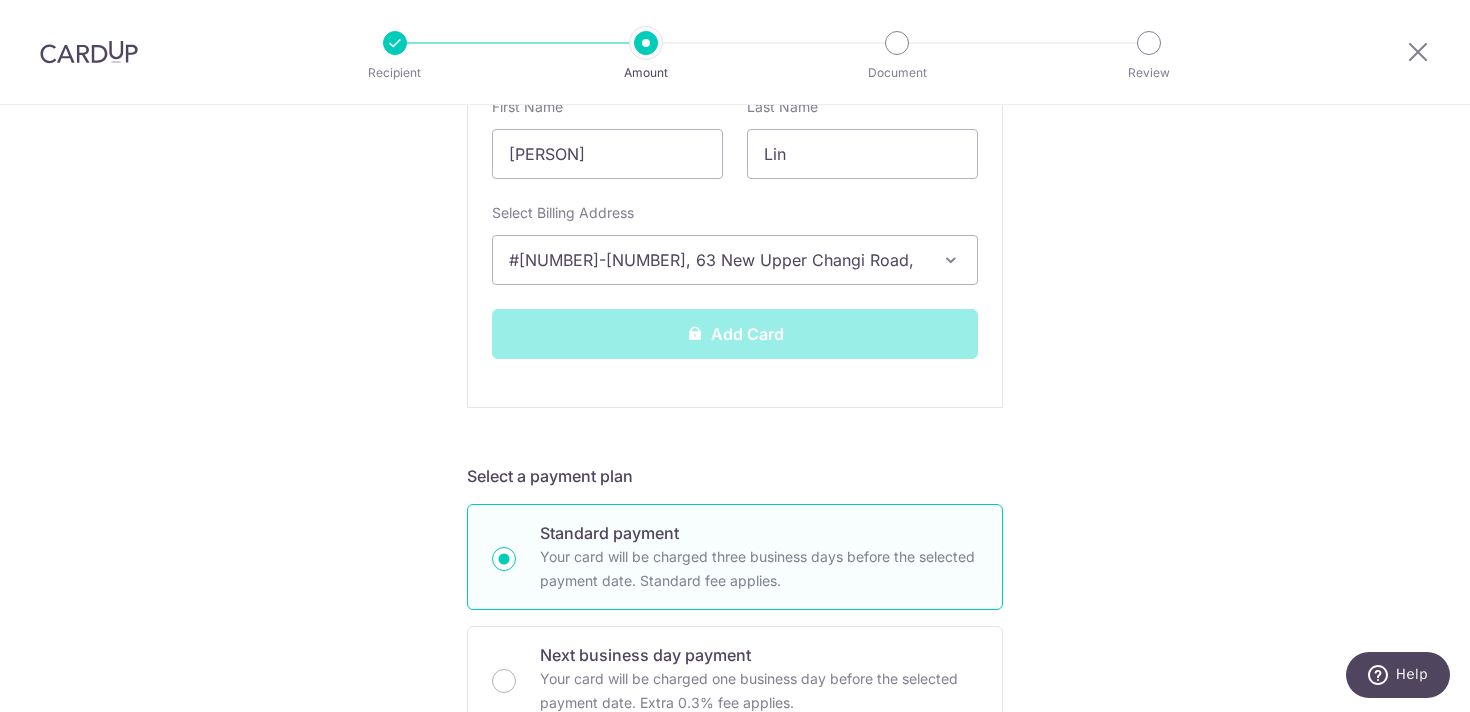 scroll, scrollTop: 621, scrollLeft: 0, axis: vertical 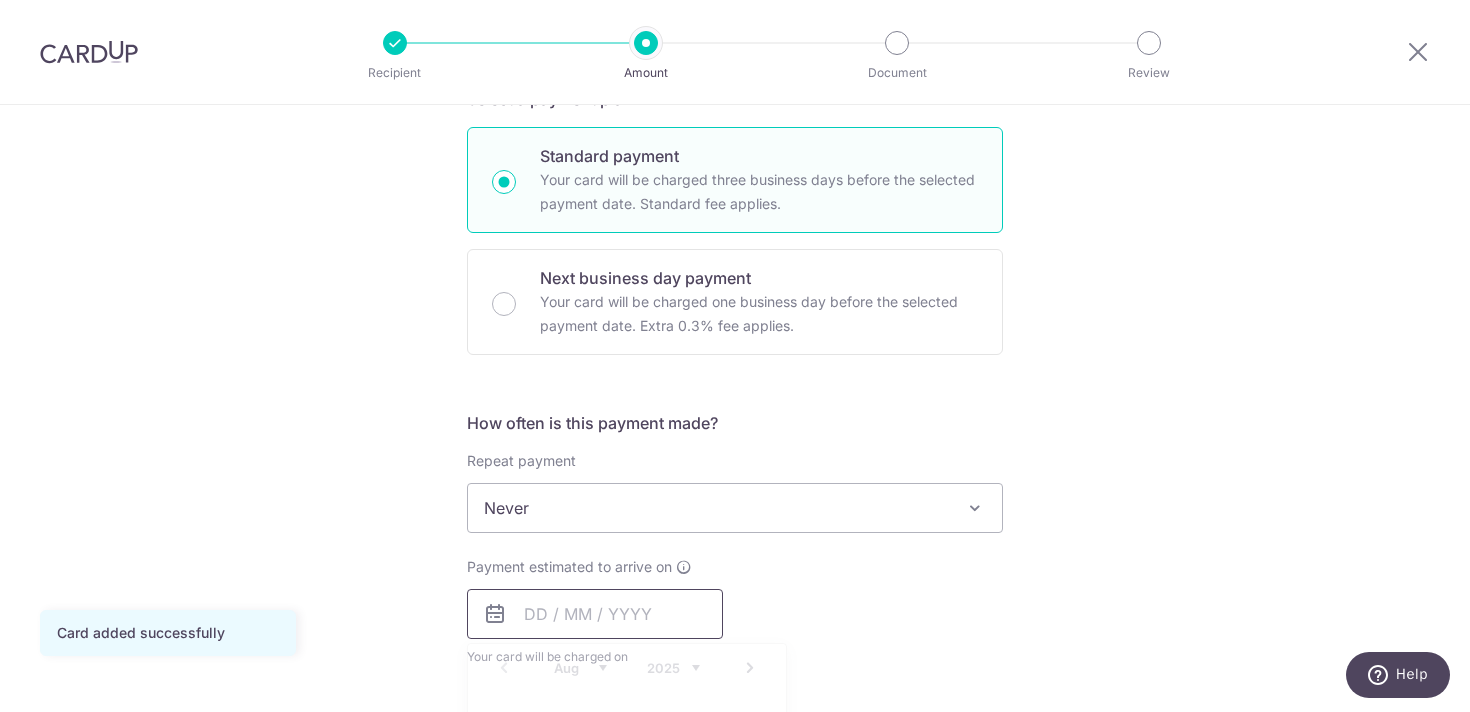 click at bounding box center [595, 614] 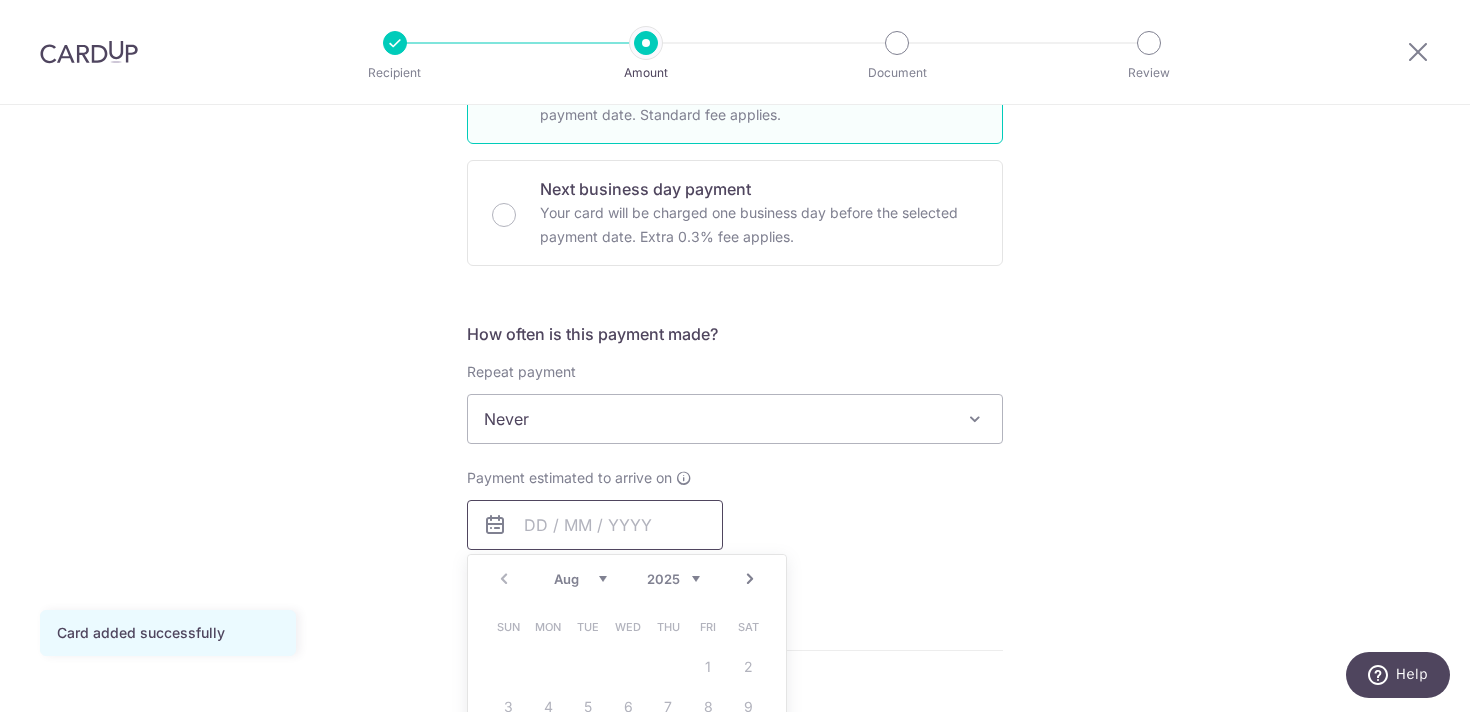 scroll, scrollTop: 646, scrollLeft: 0, axis: vertical 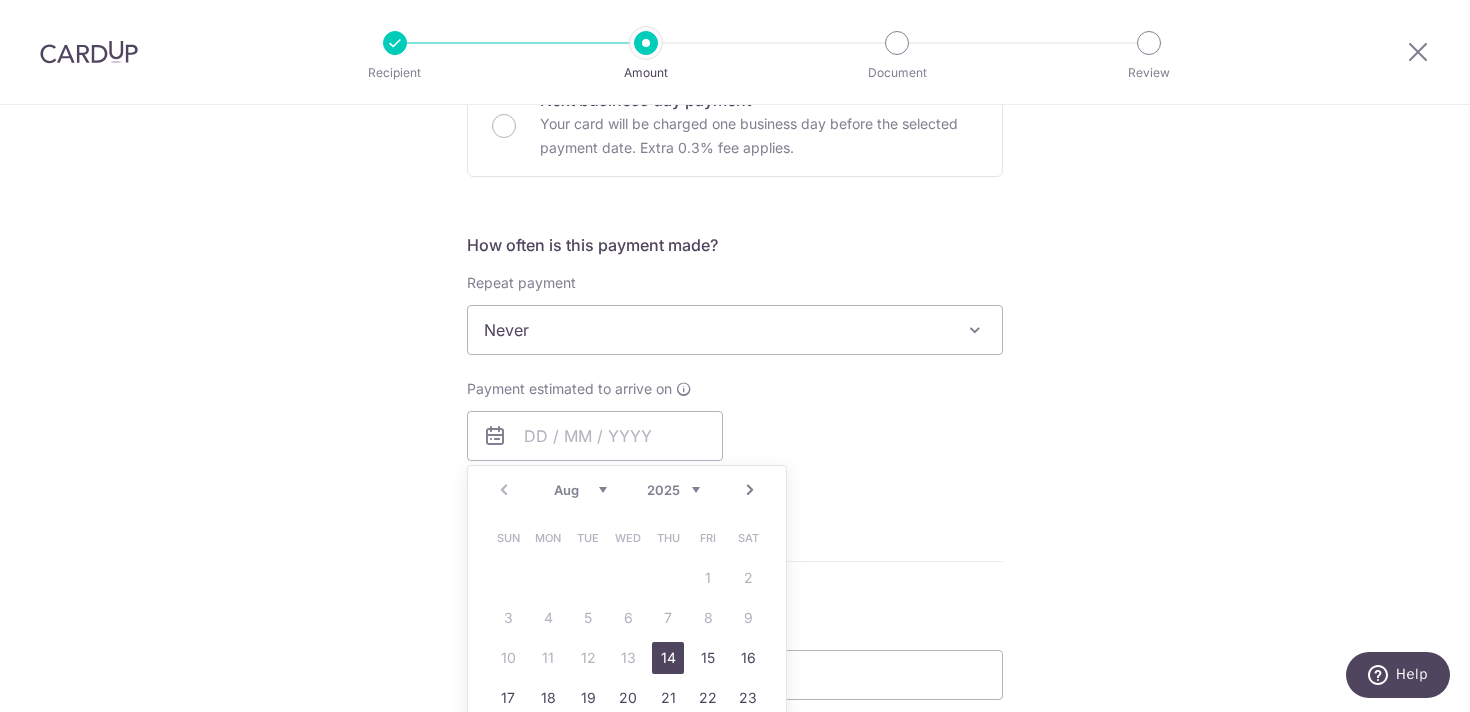 click on "14" at bounding box center [668, 658] 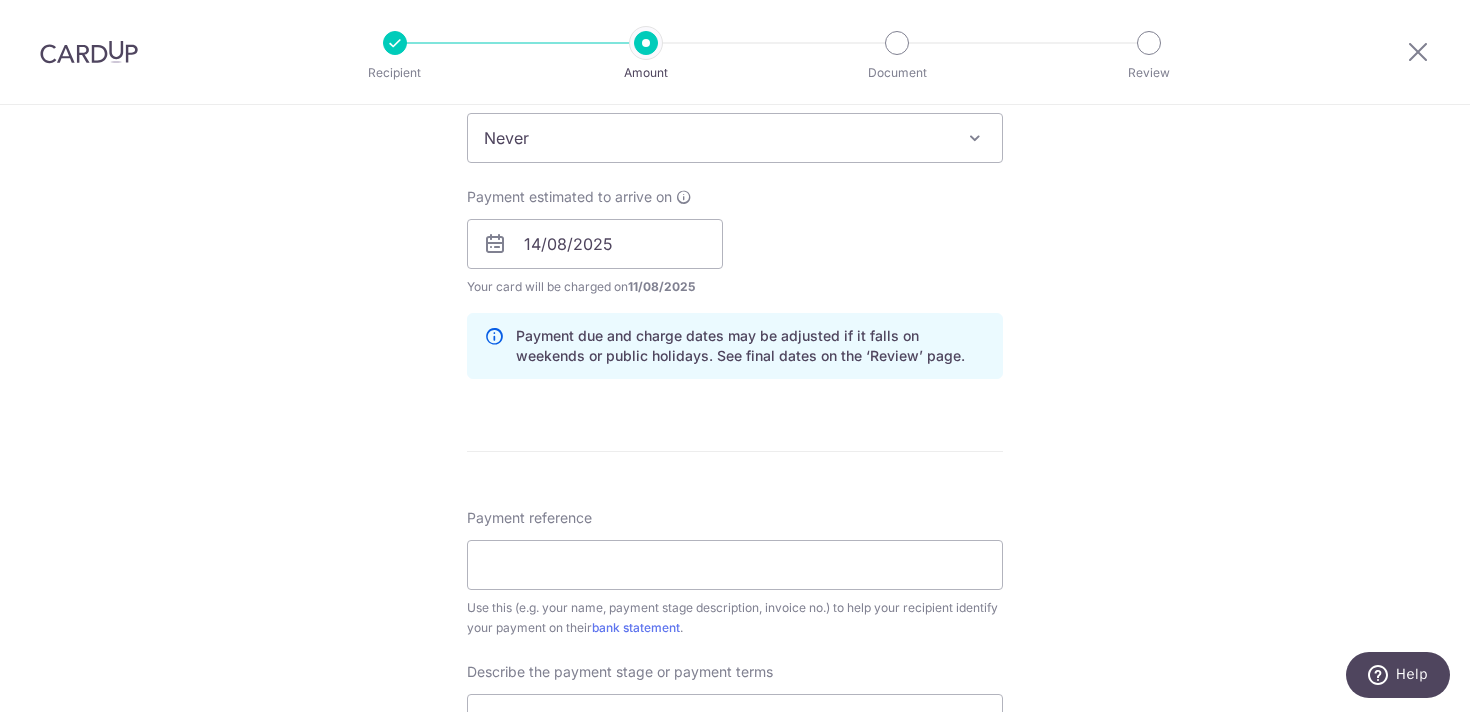 scroll, scrollTop: 839, scrollLeft: 0, axis: vertical 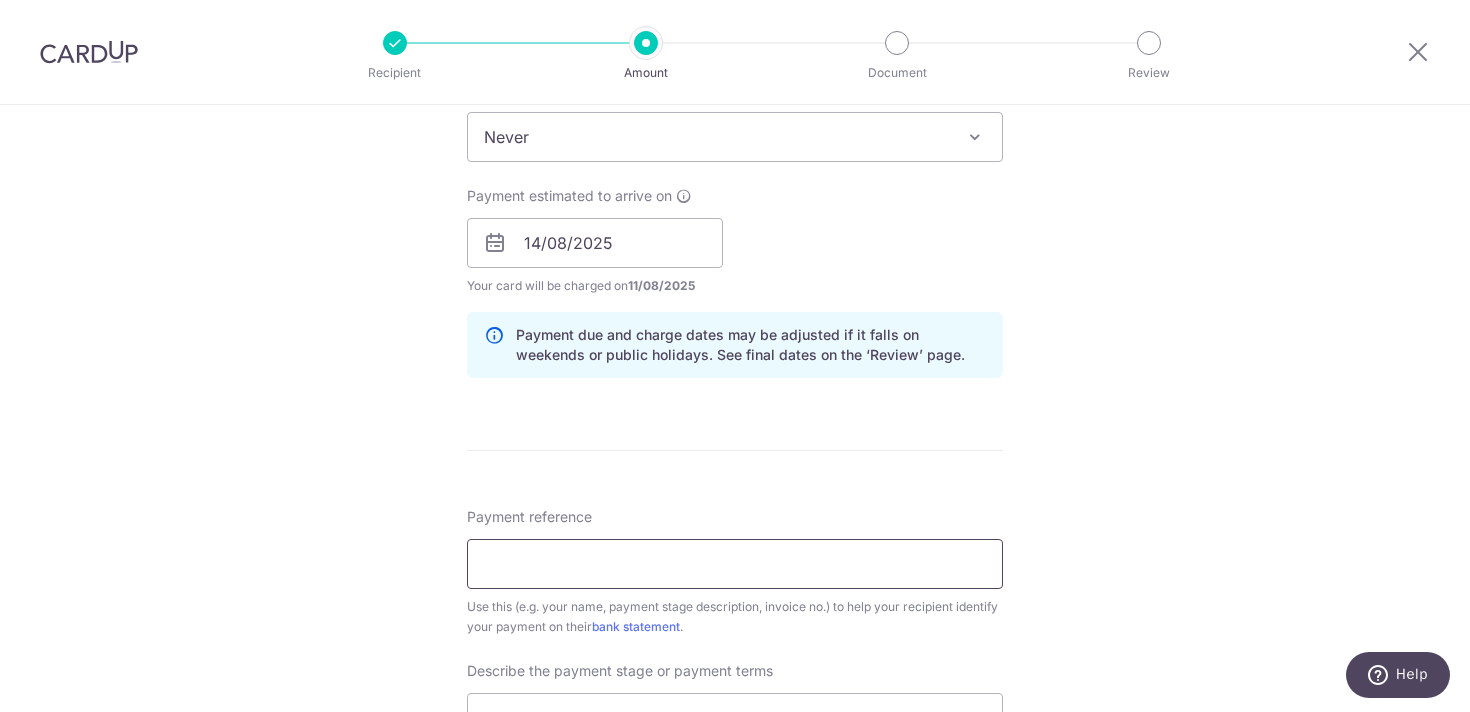 click on "Payment reference" at bounding box center [735, 564] 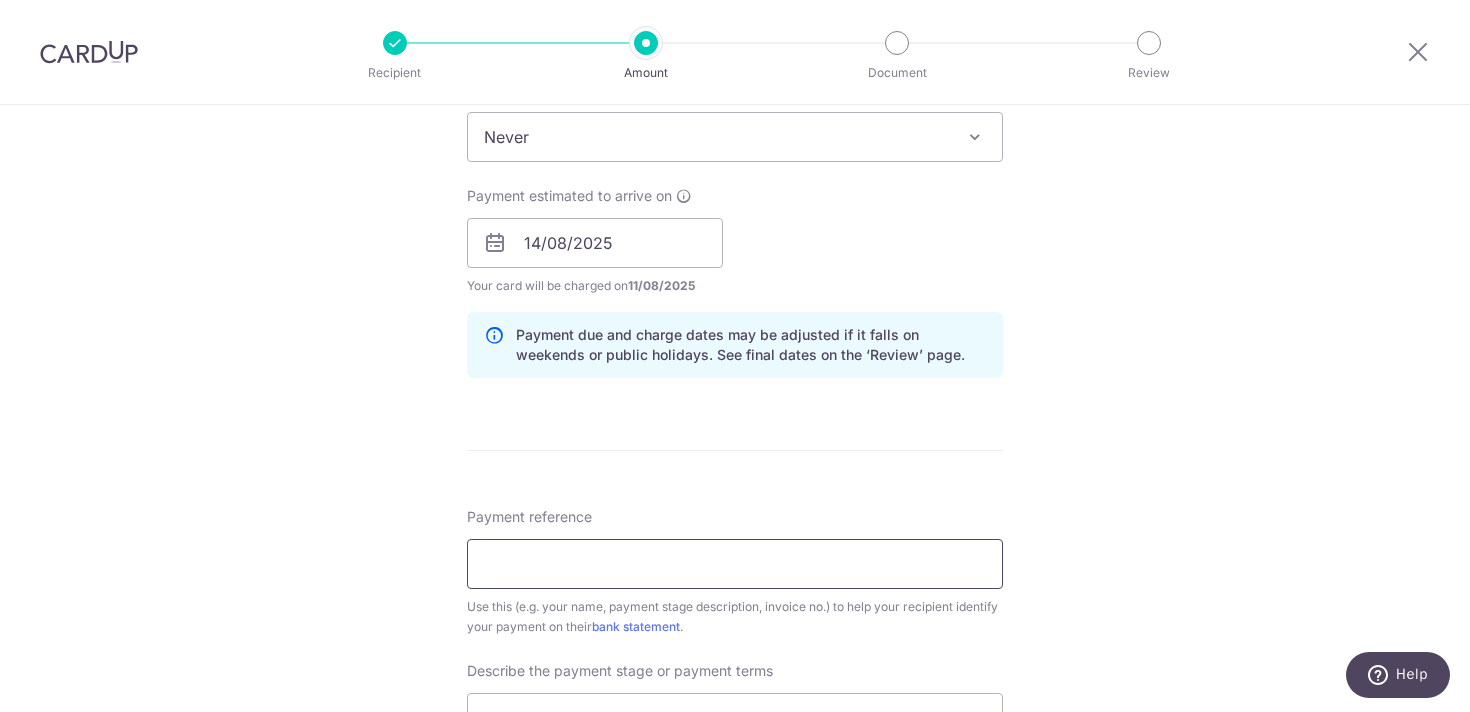 click on "Payment reference" at bounding box center [735, 564] 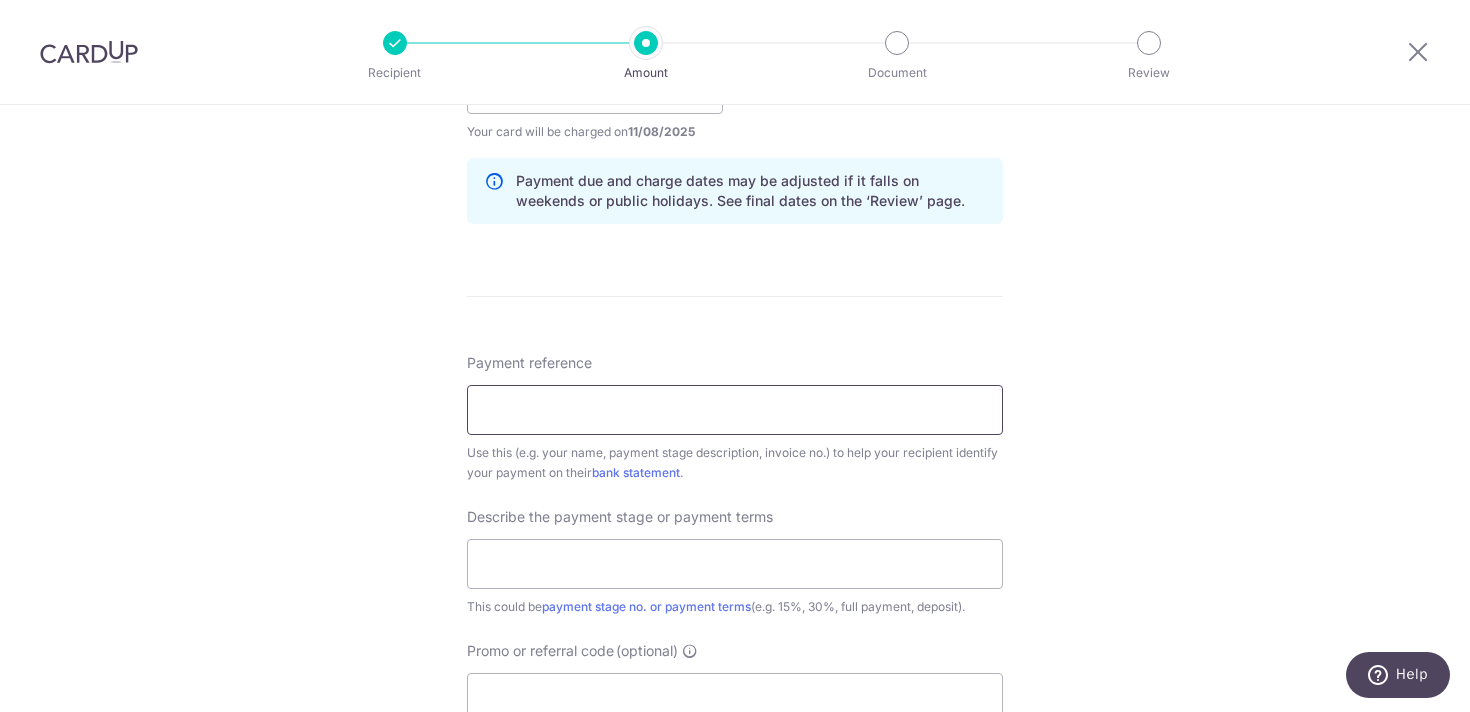 scroll, scrollTop: 995, scrollLeft: 0, axis: vertical 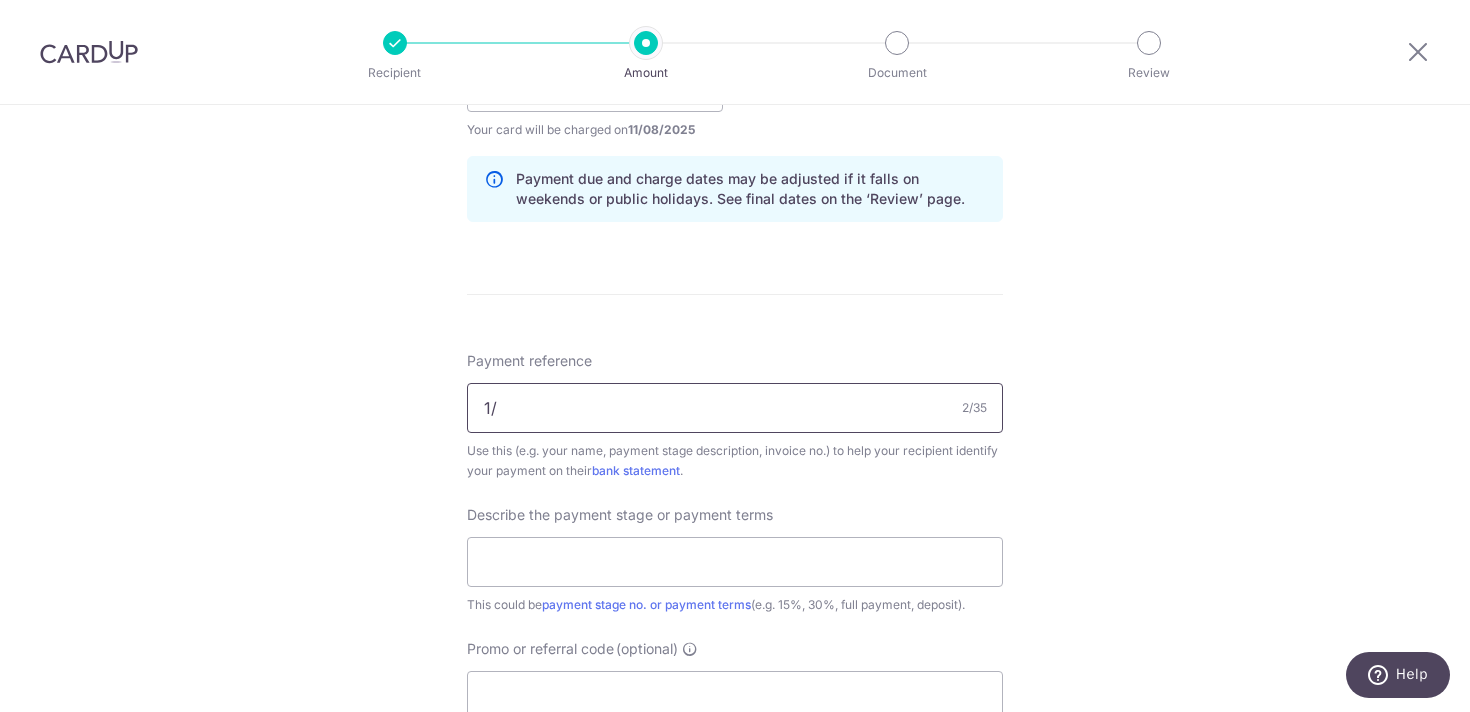 type on "1" 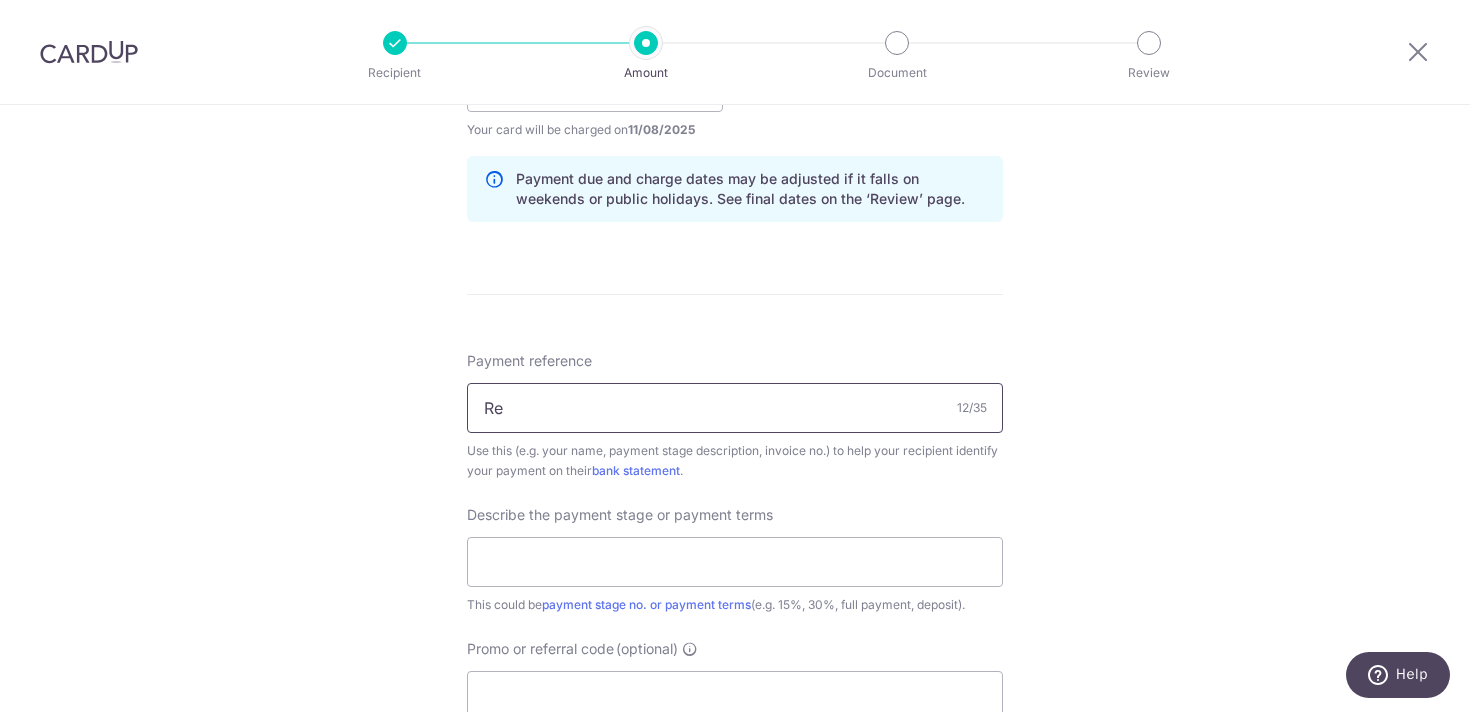 type on "R" 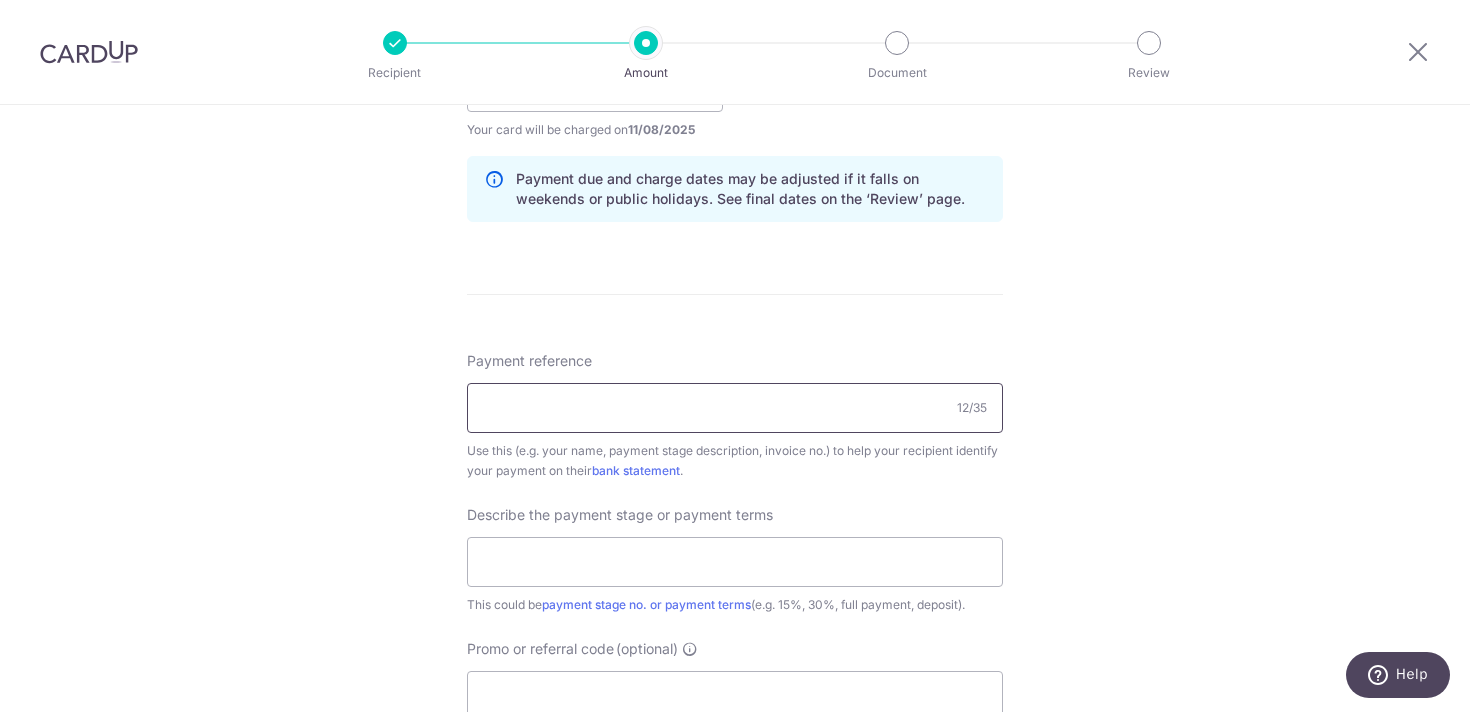 paste on "Blk 963D TAMPINES STREET 96 #09-664" 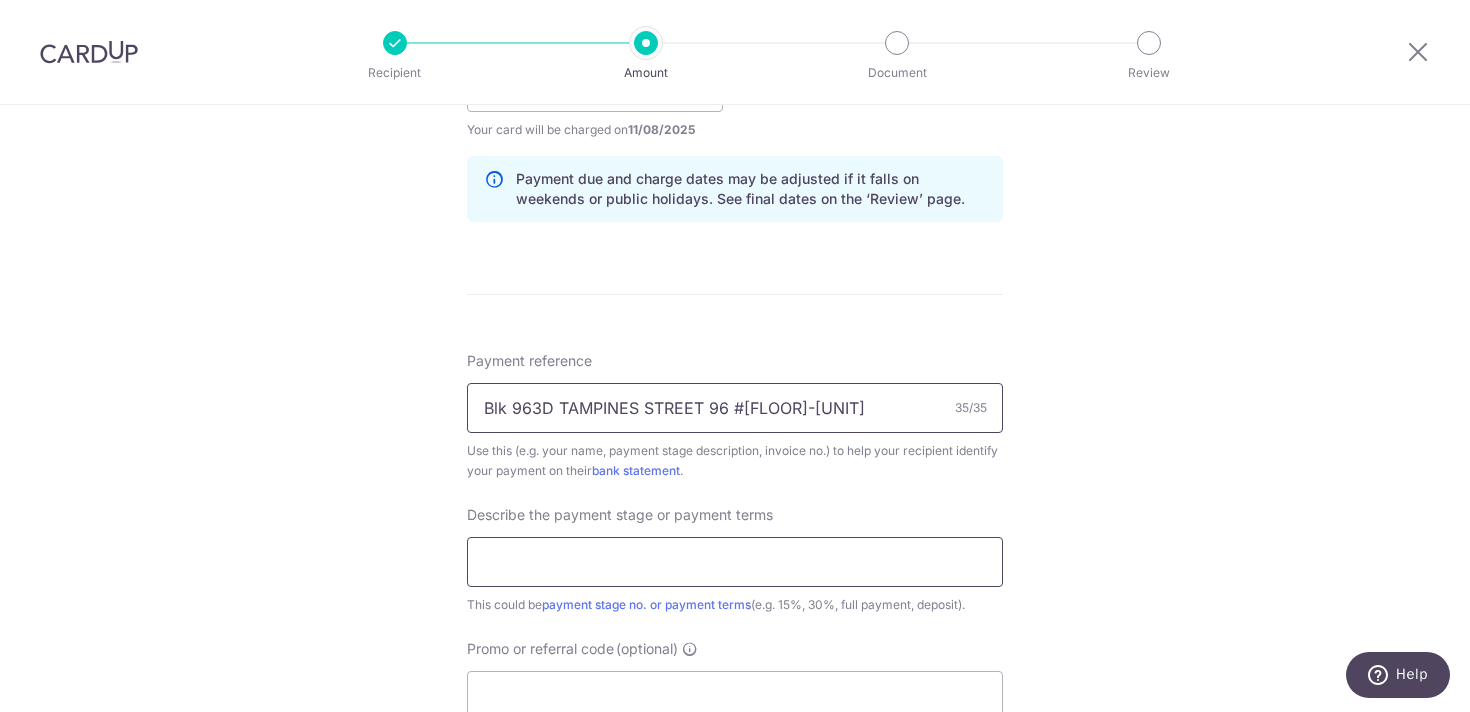 type on "Blk 963D TAMPINES STREET 96 #09-664" 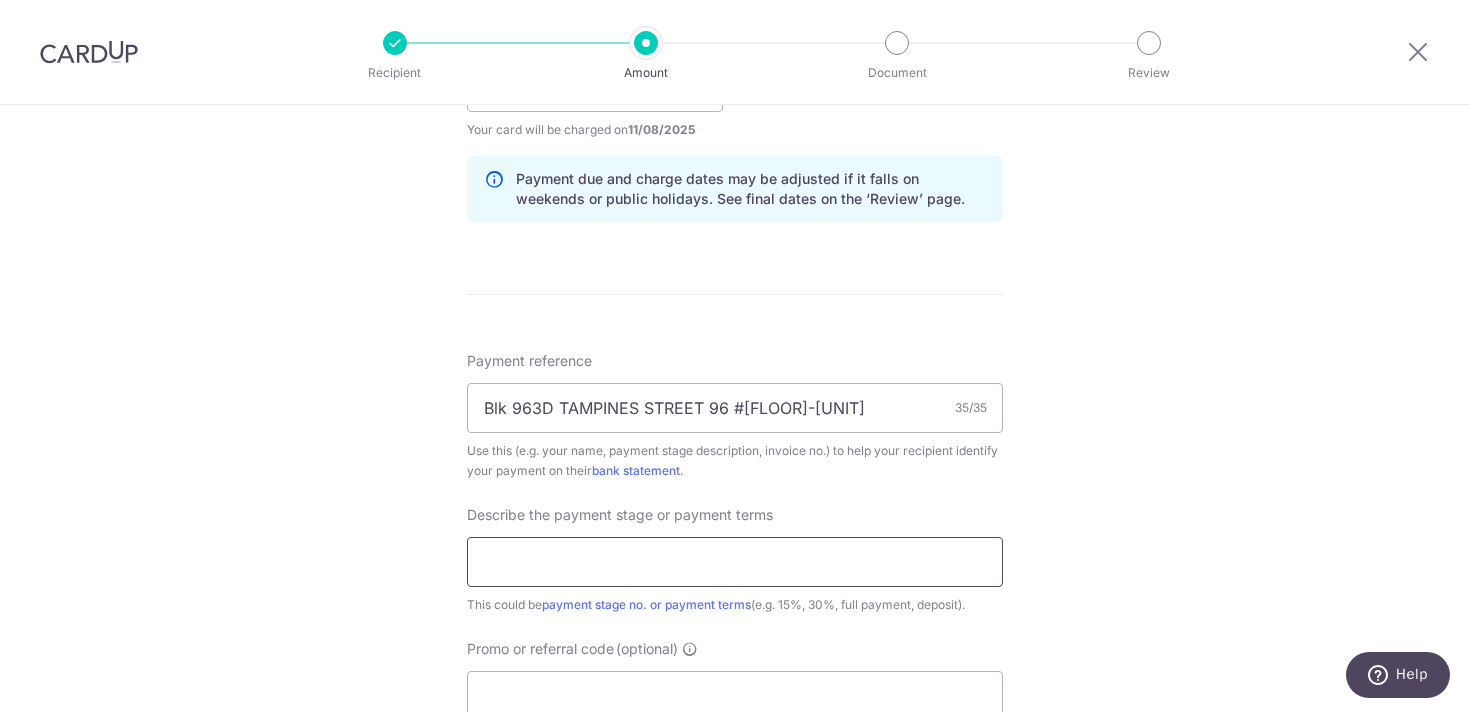 click at bounding box center (735, 562) 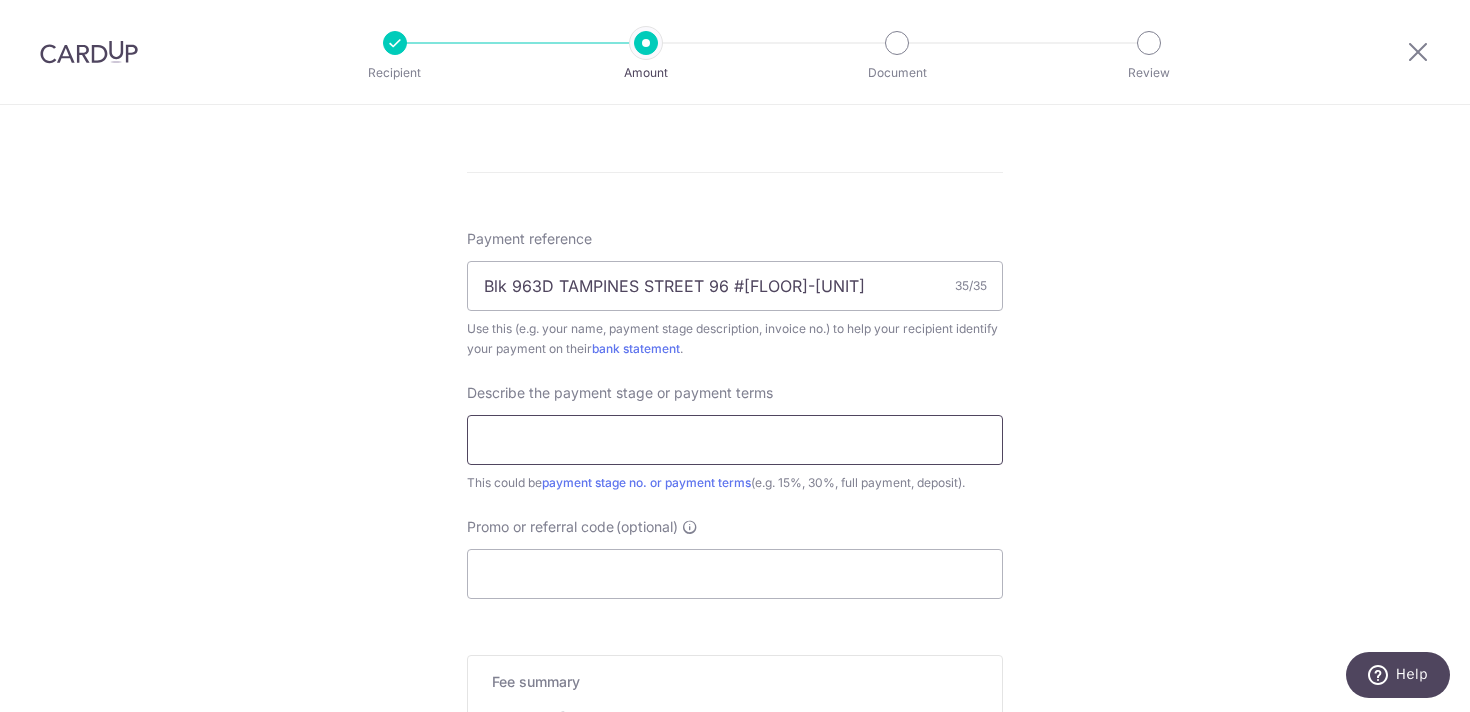 scroll, scrollTop: 1122, scrollLeft: 0, axis: vertical 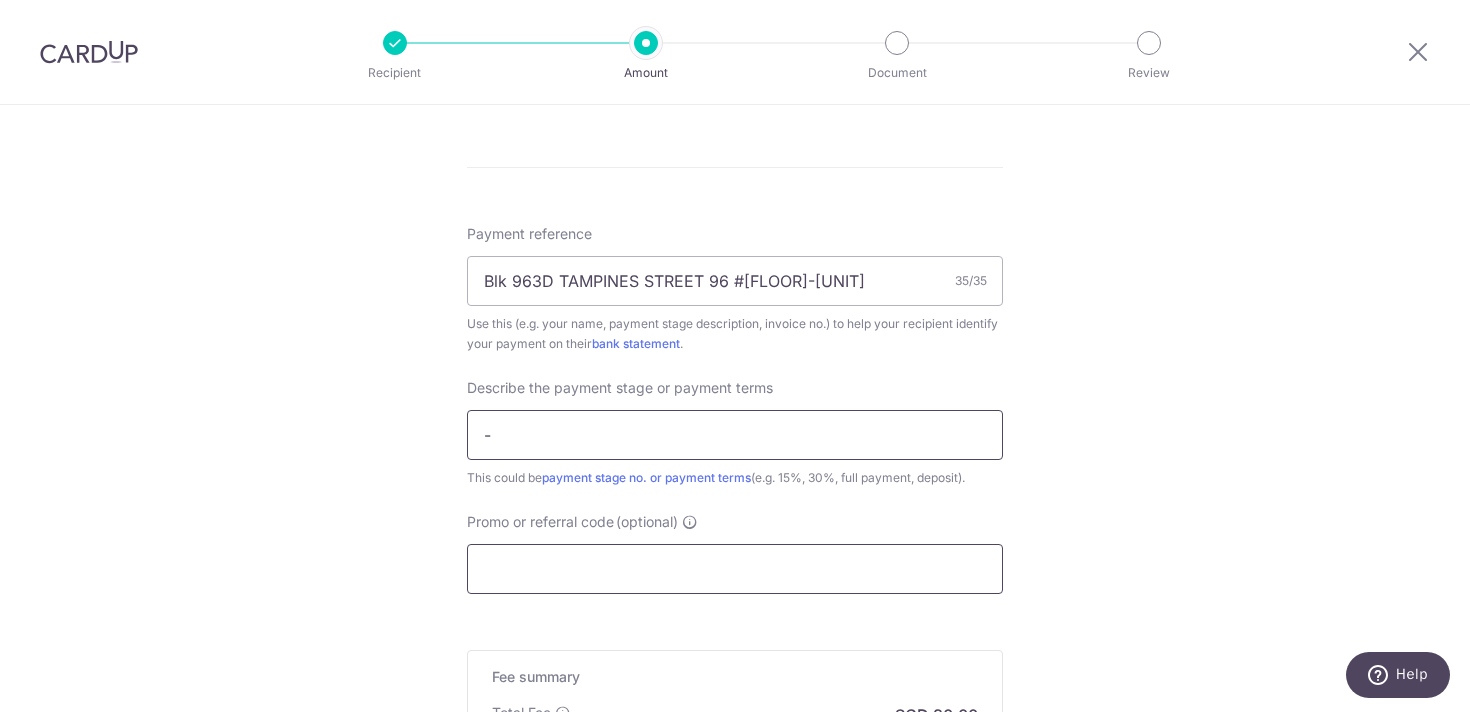 type on "-" 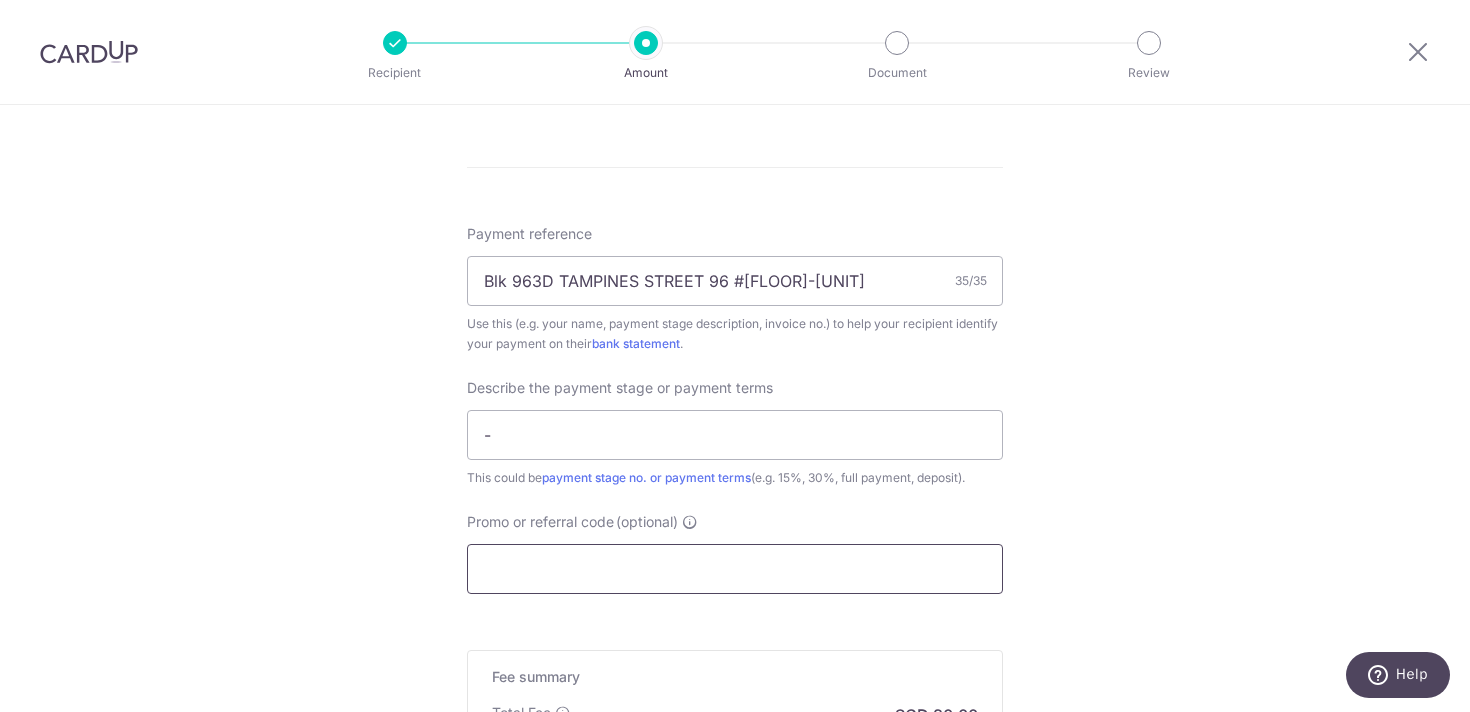 click on "Promo or referral code
(optional)" at bounding box center [735, 569] 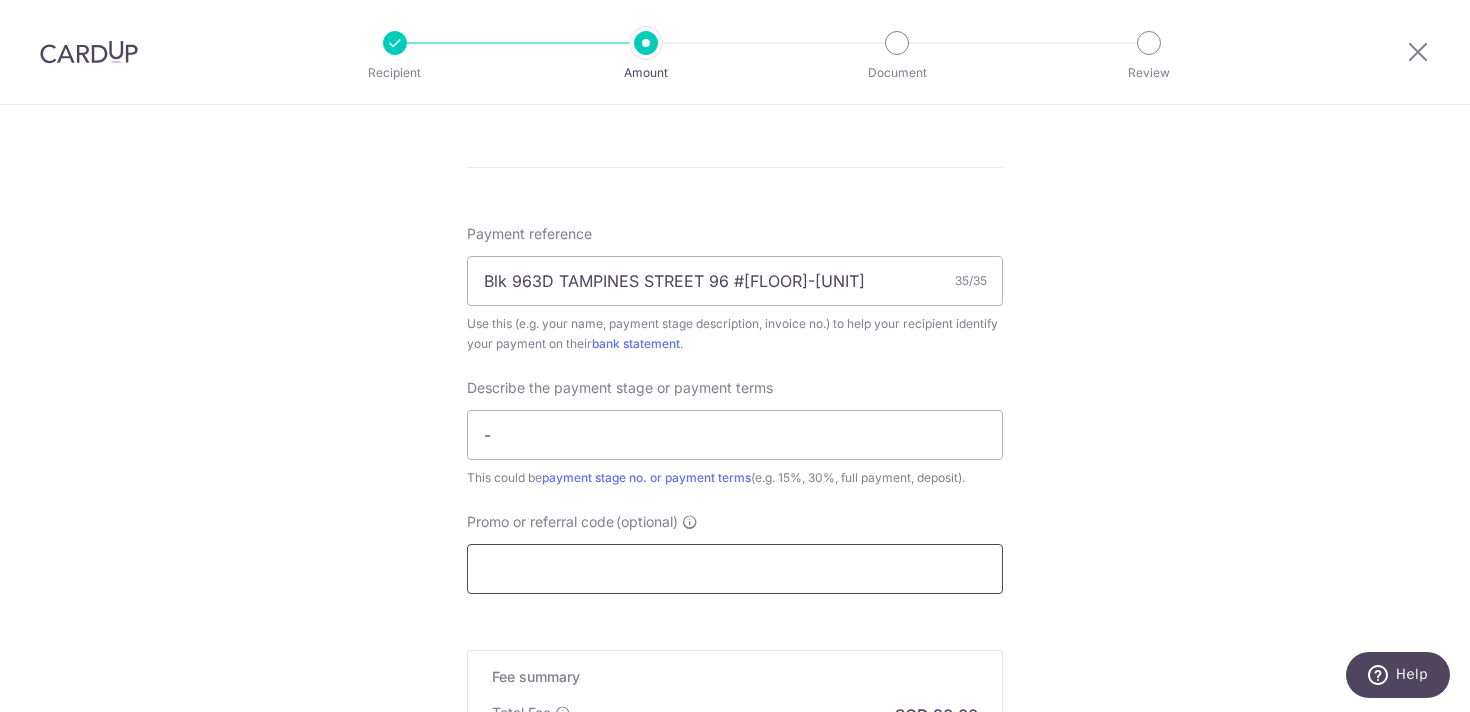 paste on "JIAYANL745" 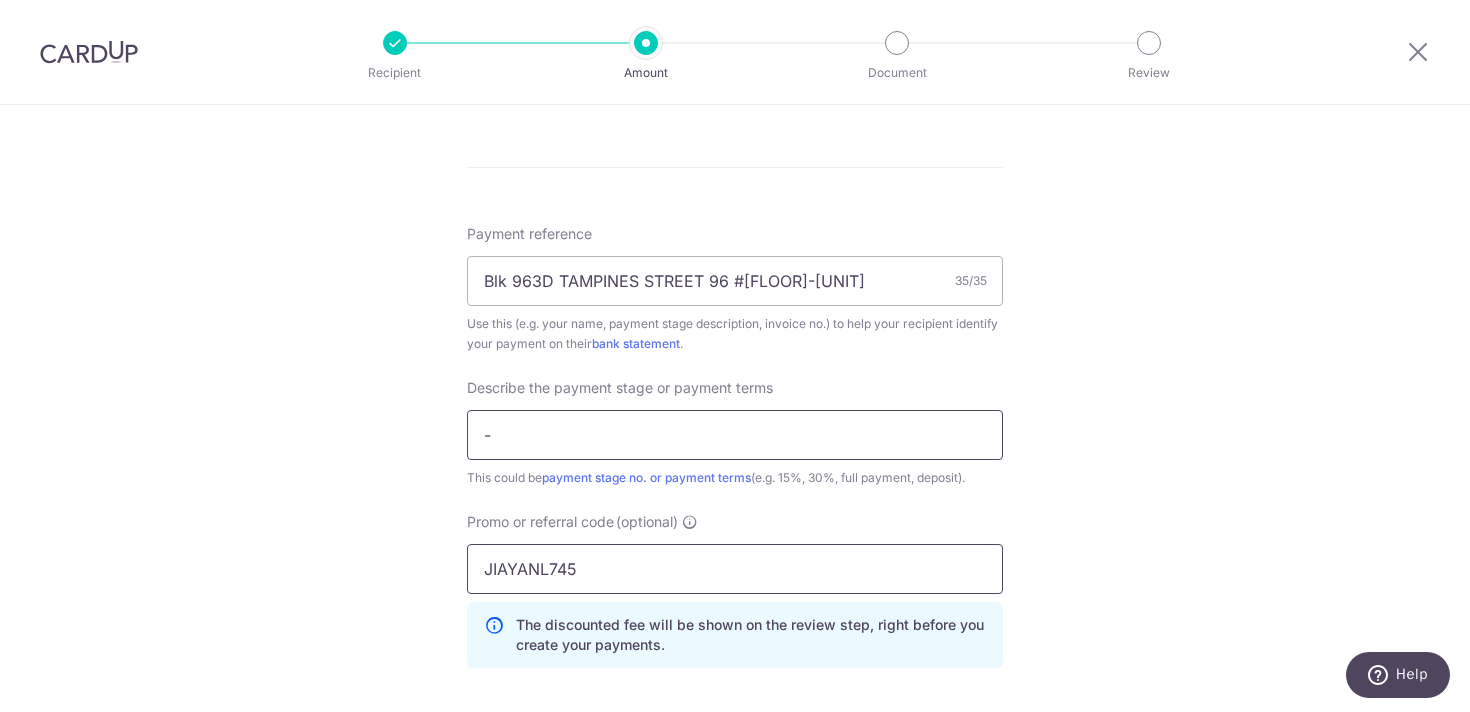 type on "JIAYANL745" 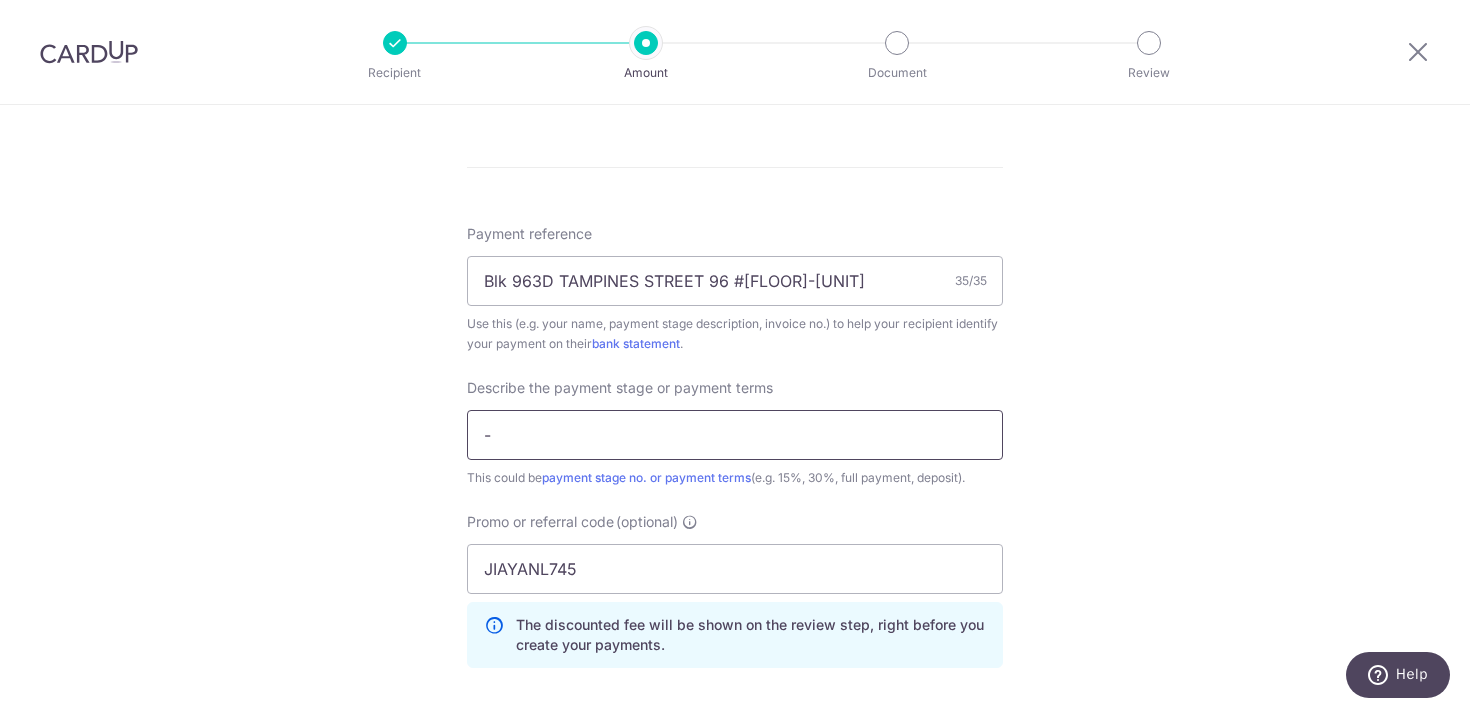 click on "-" at bounding box center [735, 435] 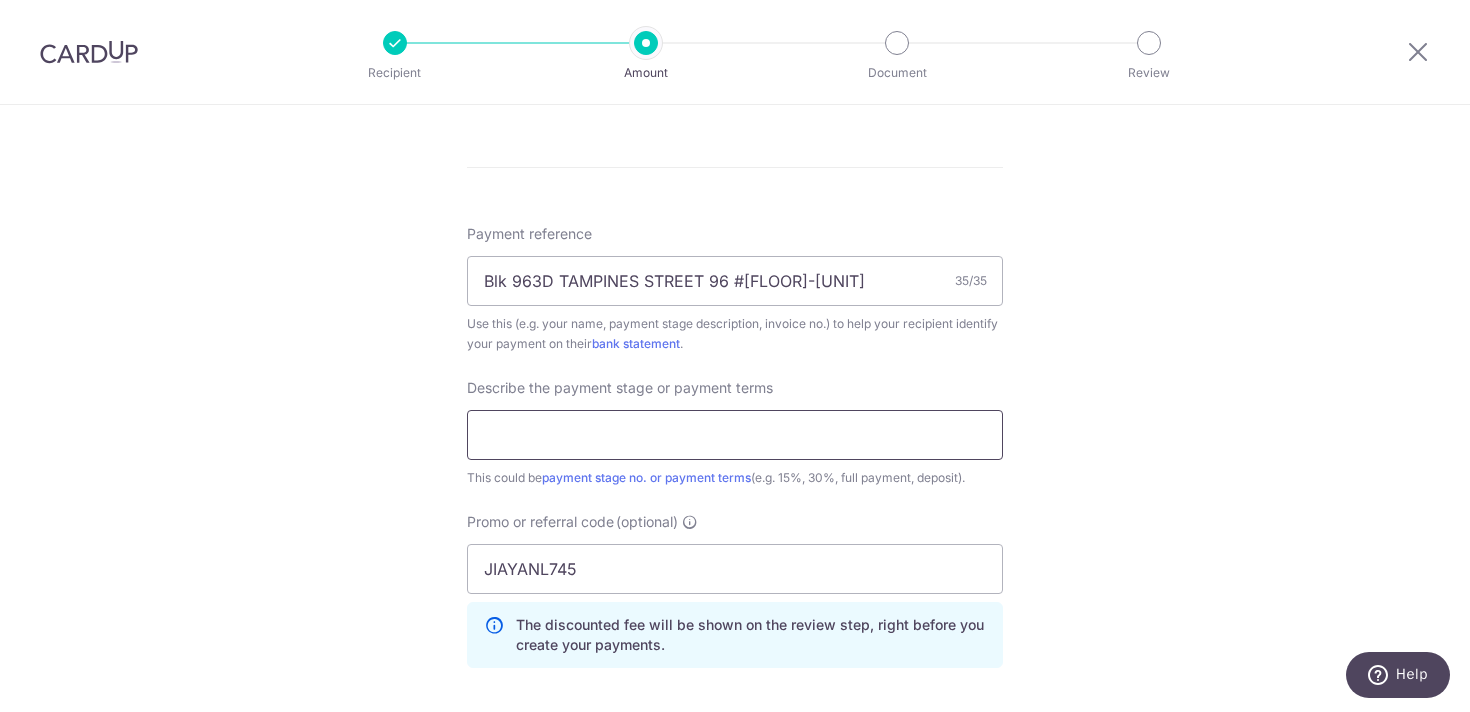 type on "-" 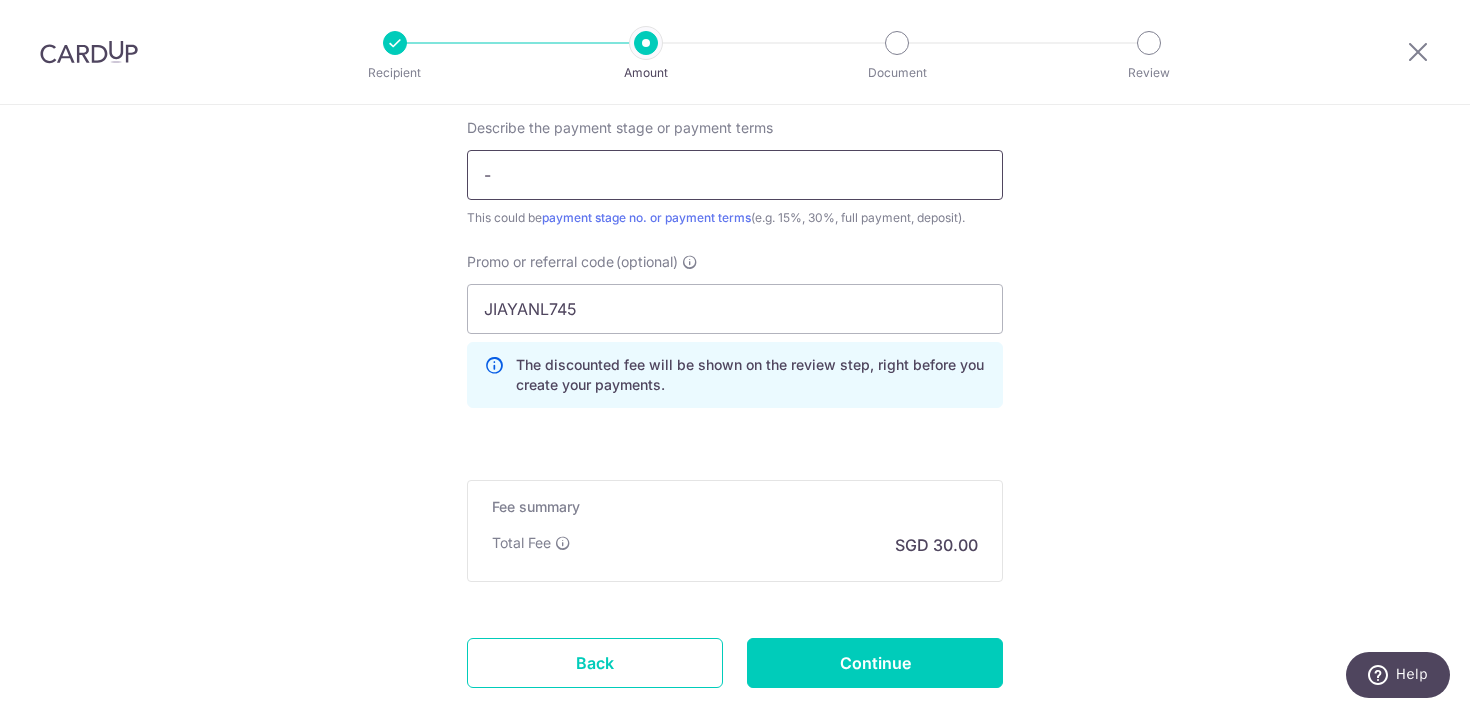 scroll, scrollTop: 1383, scrollLeft: 0, axis: vertical 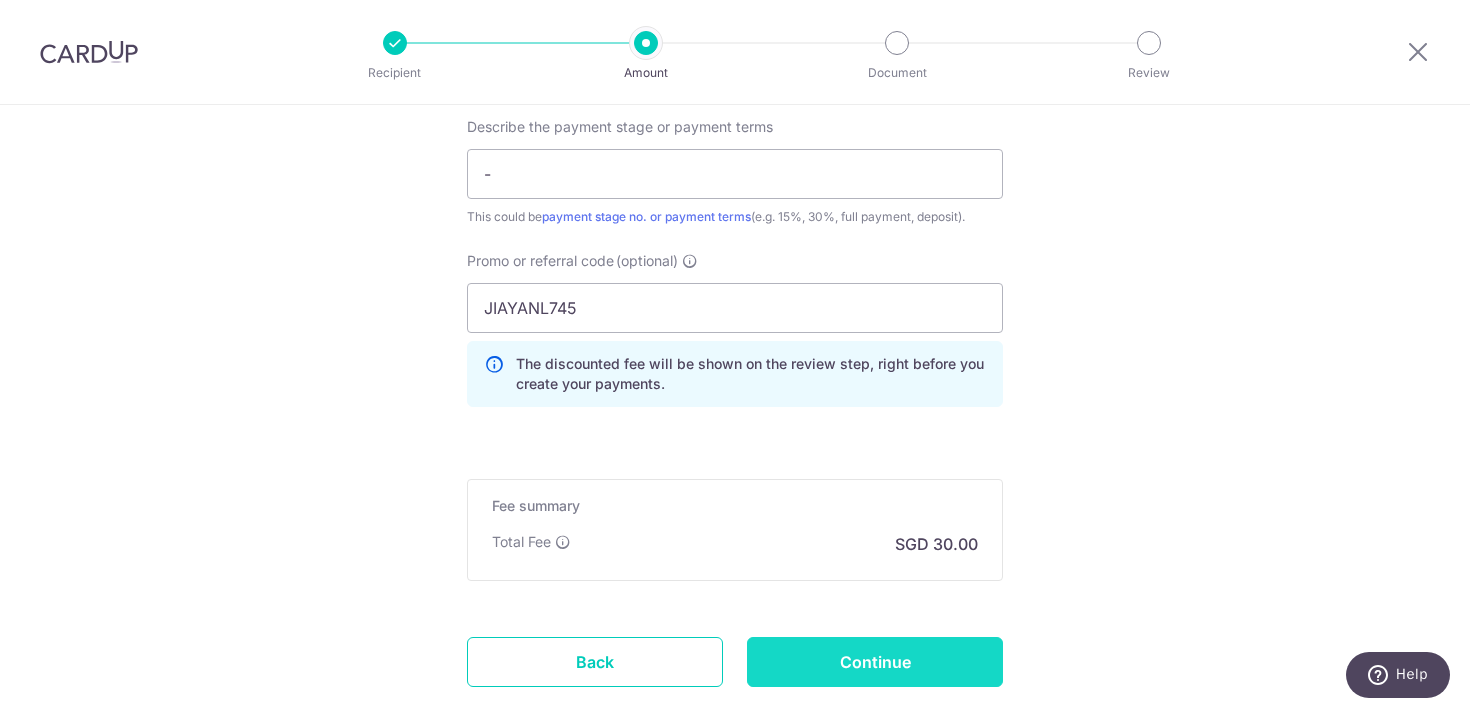 click on "Continue" at bounding box center (875, 662) 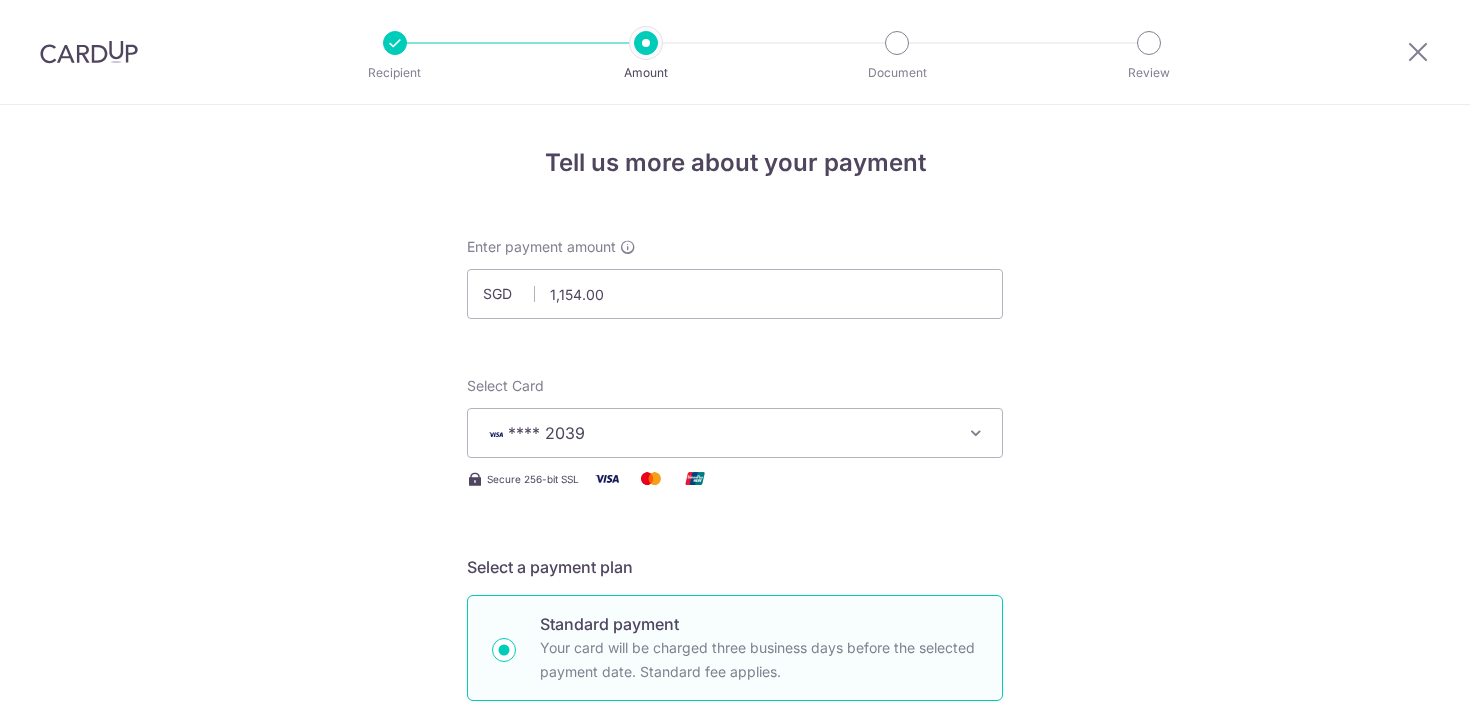 scroll, scrollTop: 0, scrollLeft: 0, axis: both 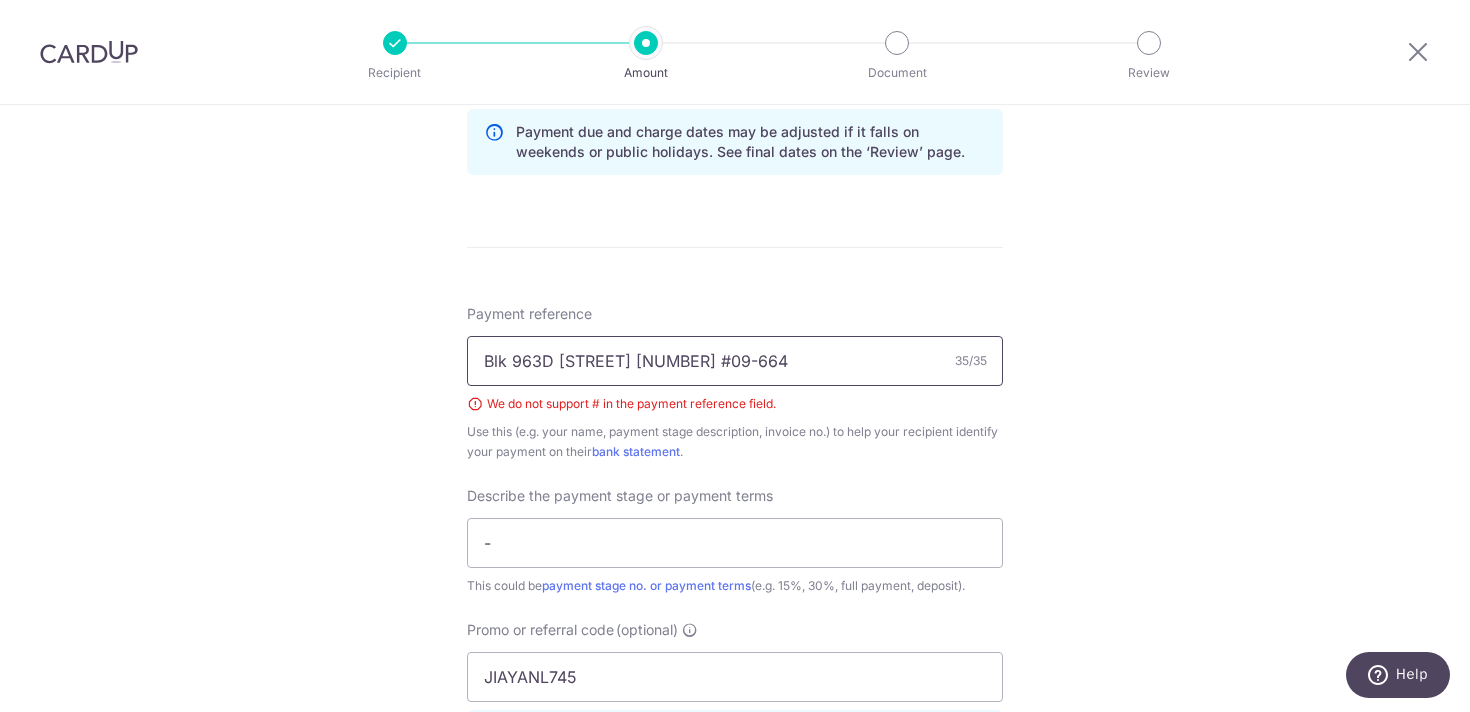 drag, startPoint x: 815, startPoint y: 368, endPoint x: 443, endPoint y: 351, distance: 372.38824 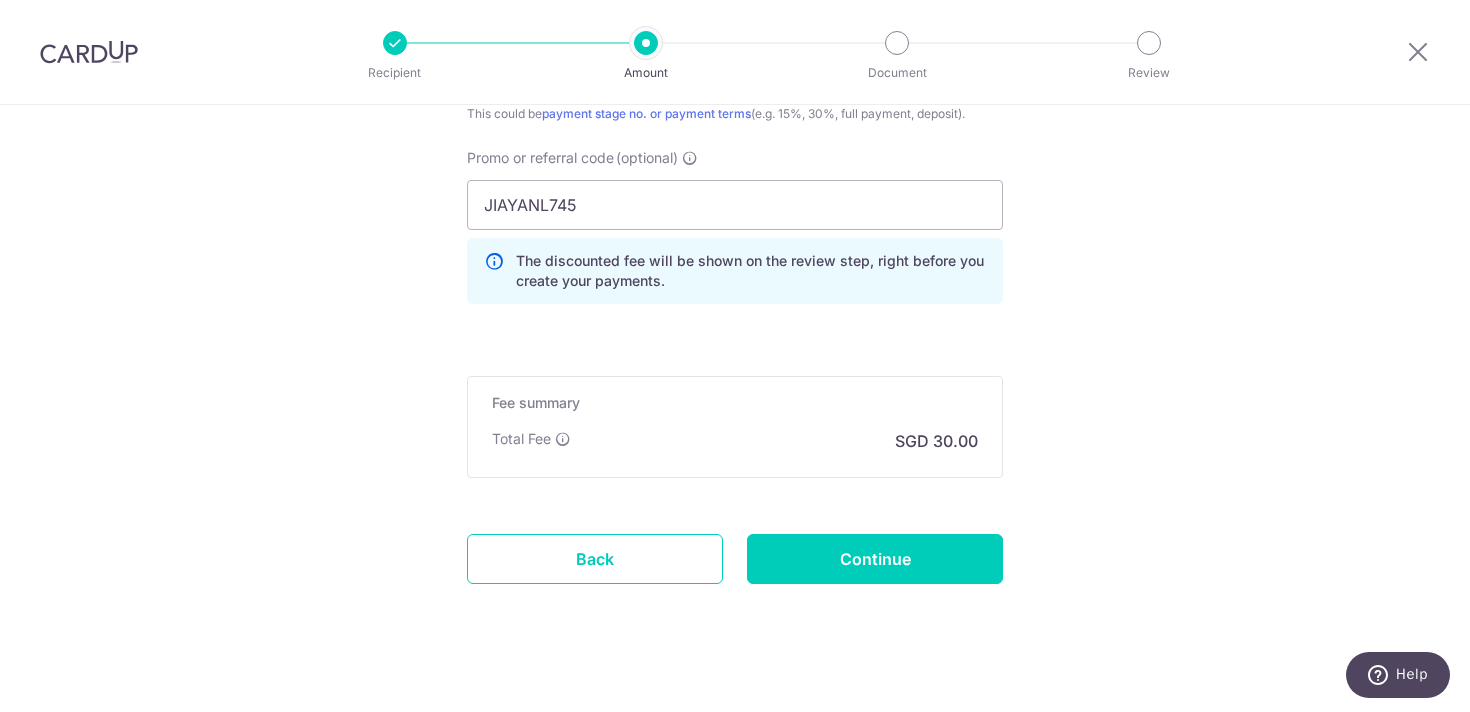 scroll, scrollTop: 1536, scrollLeft: 0, axis: vertical 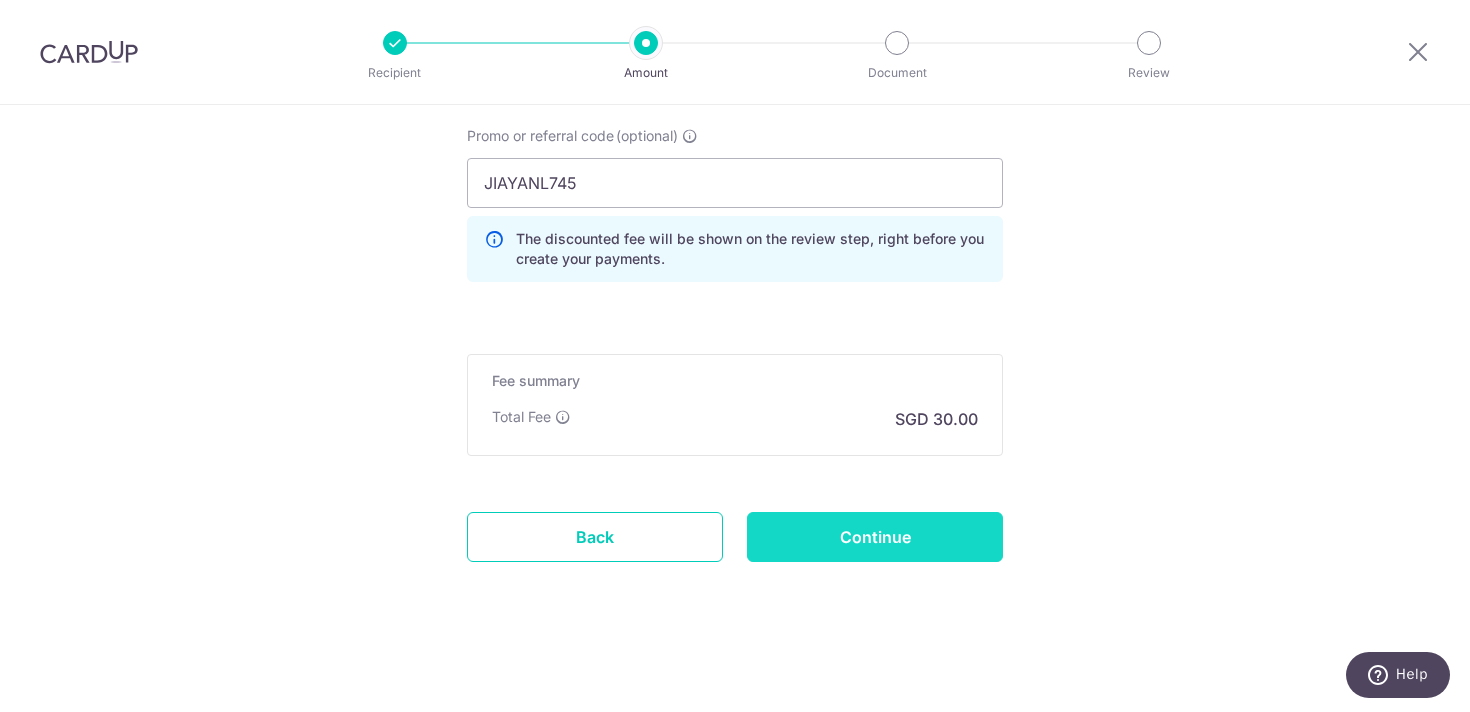 type on "Mark Jialin Reno" 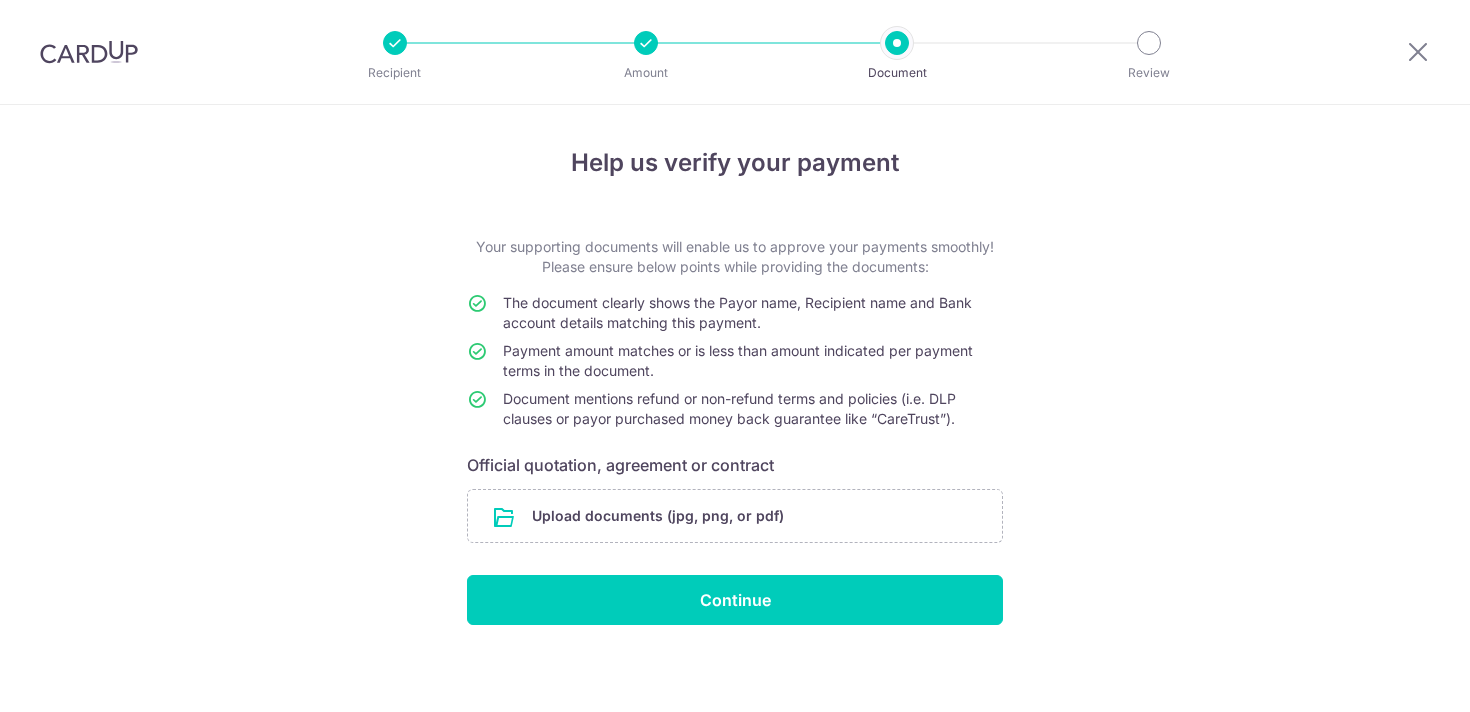 scroll, scrollTop: 0, scrollLeft: 0, axis: both 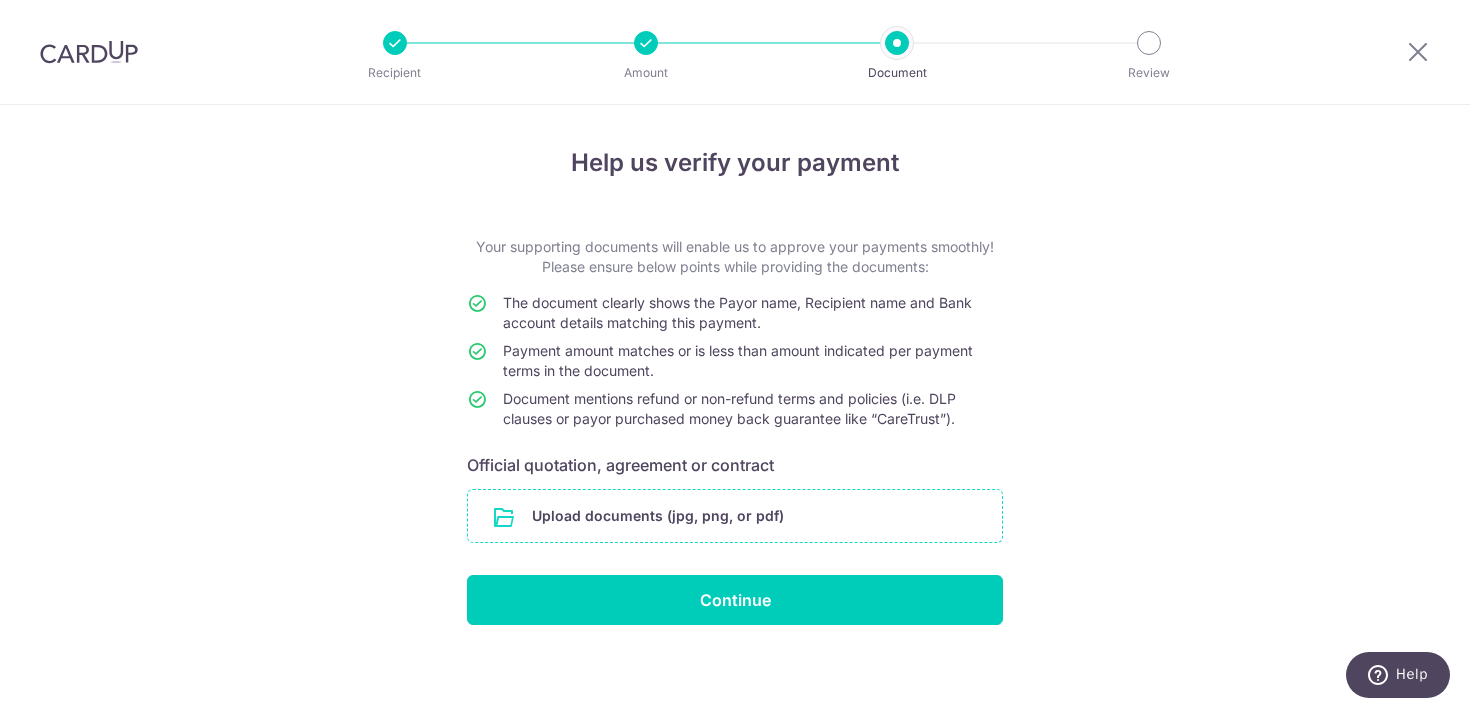 click at bounding box center (735, 516) 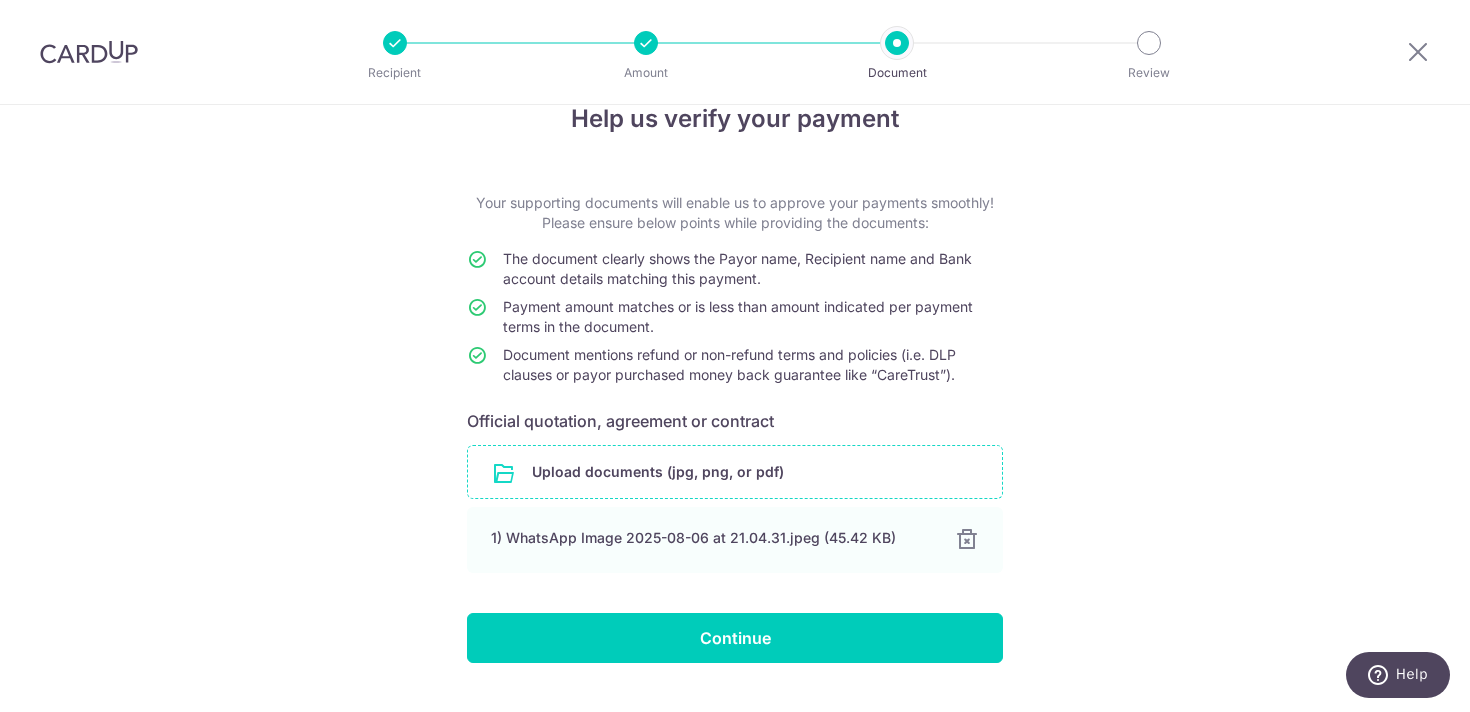 scroll, scrollTop: 46, scrollLeft: 0, axis: vertical 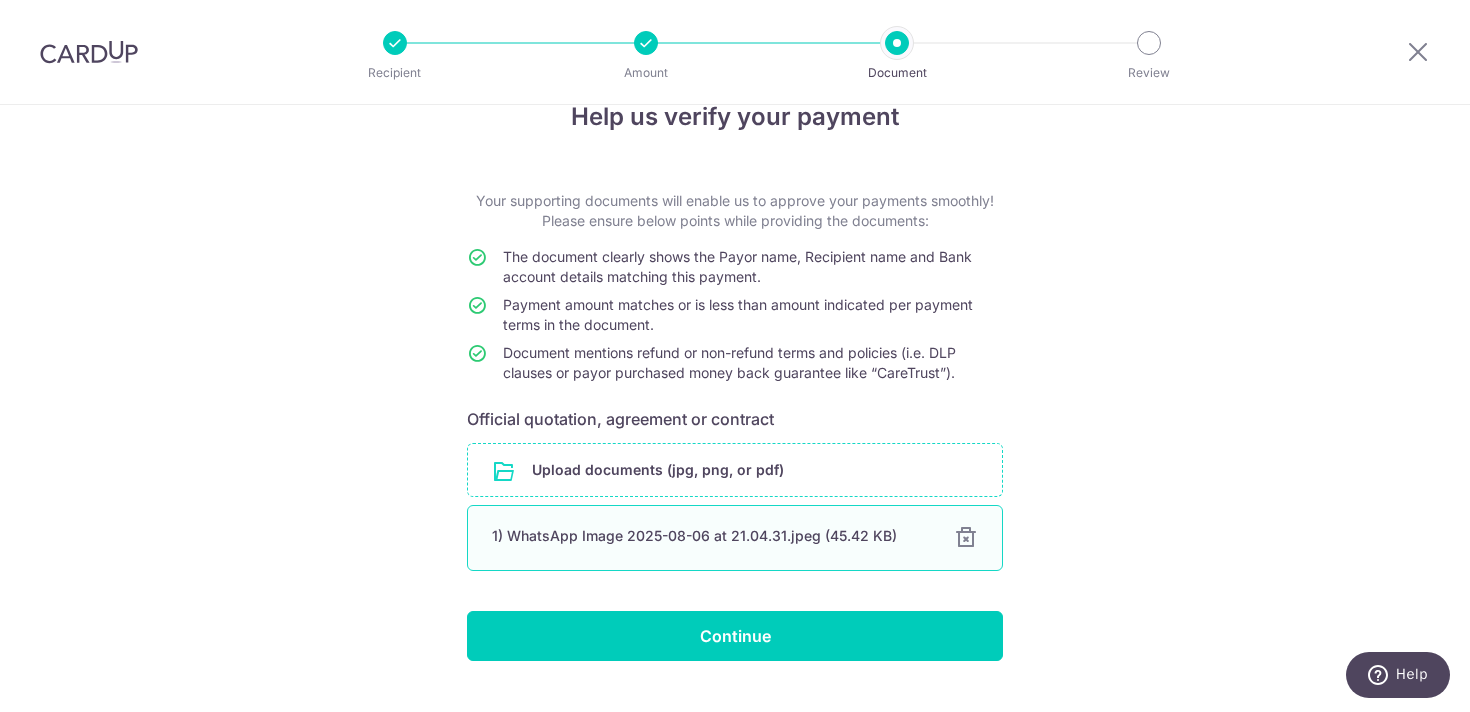 click at bounding box center [966, 538] 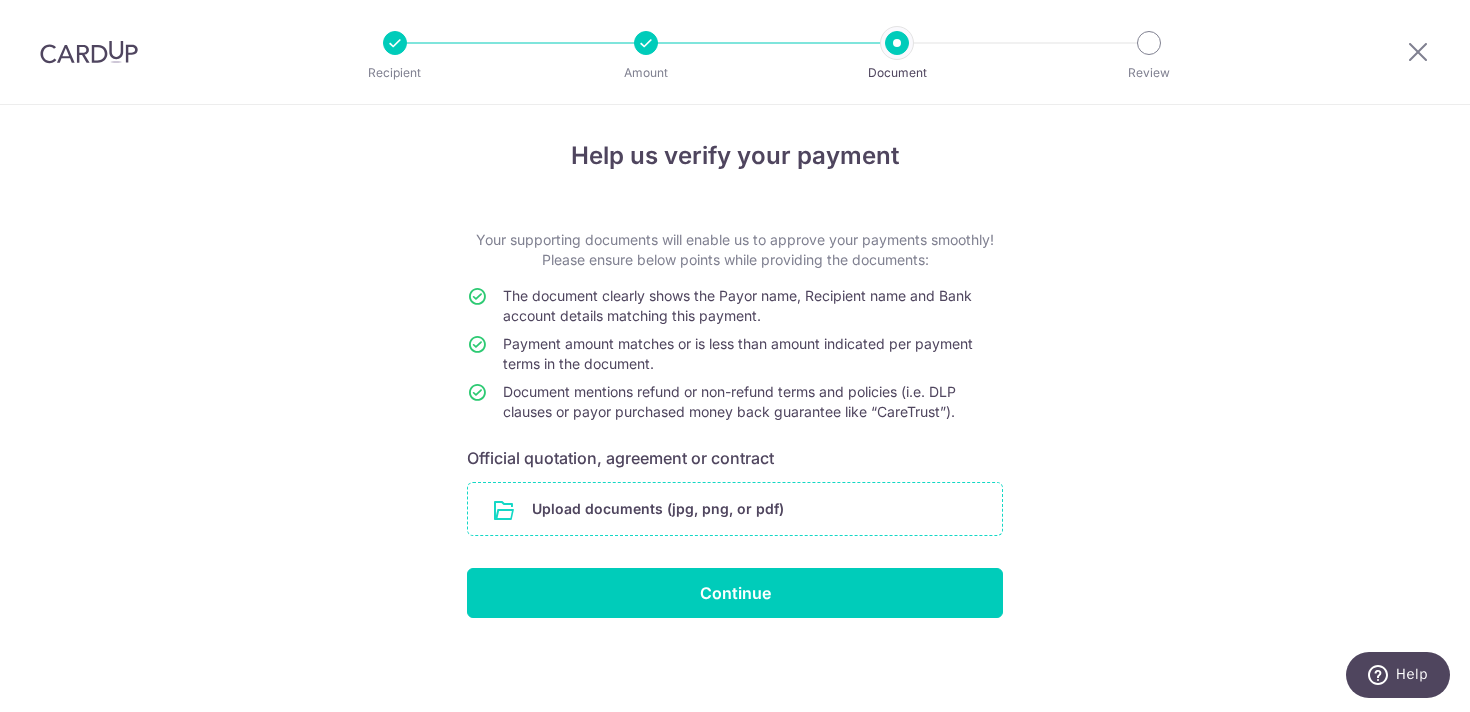 click at bounding box center [735, 509] 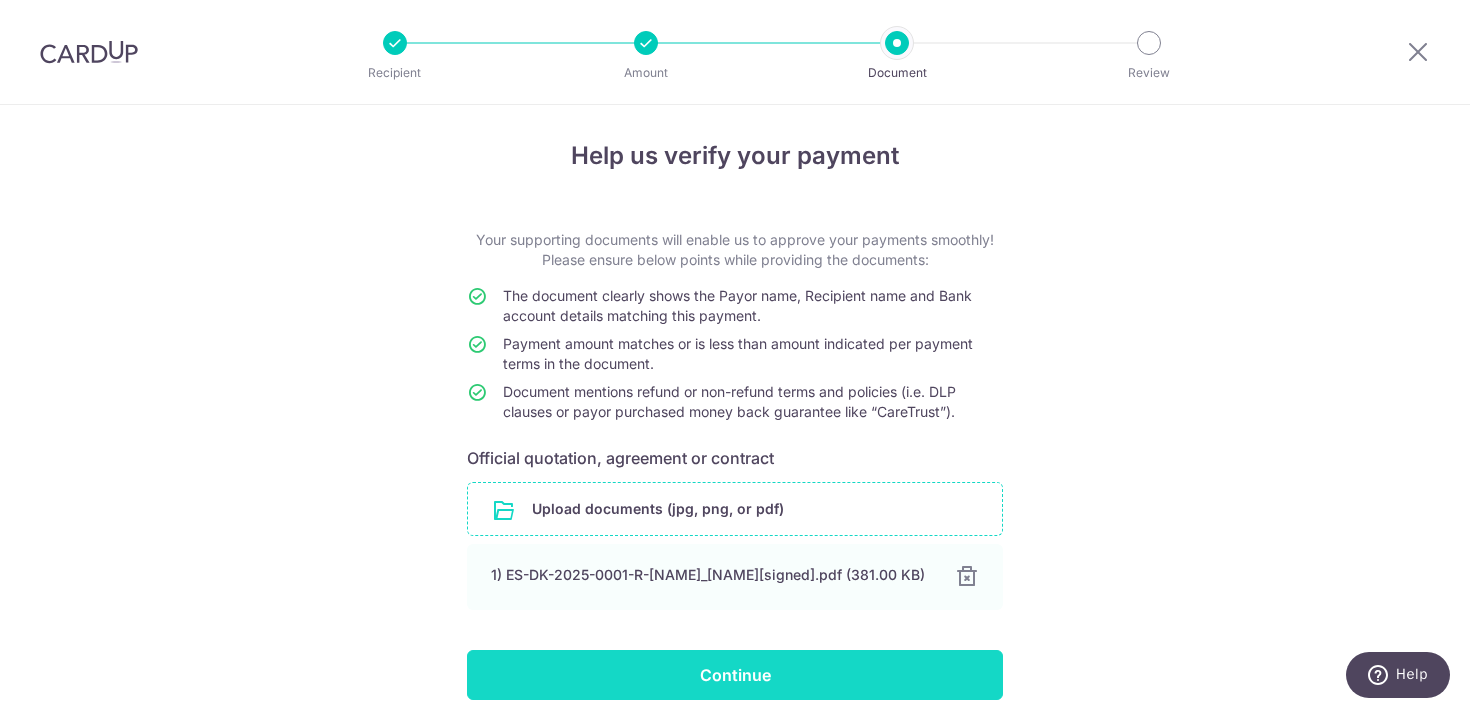 click on "Continue" at bounding box center (735, 675) 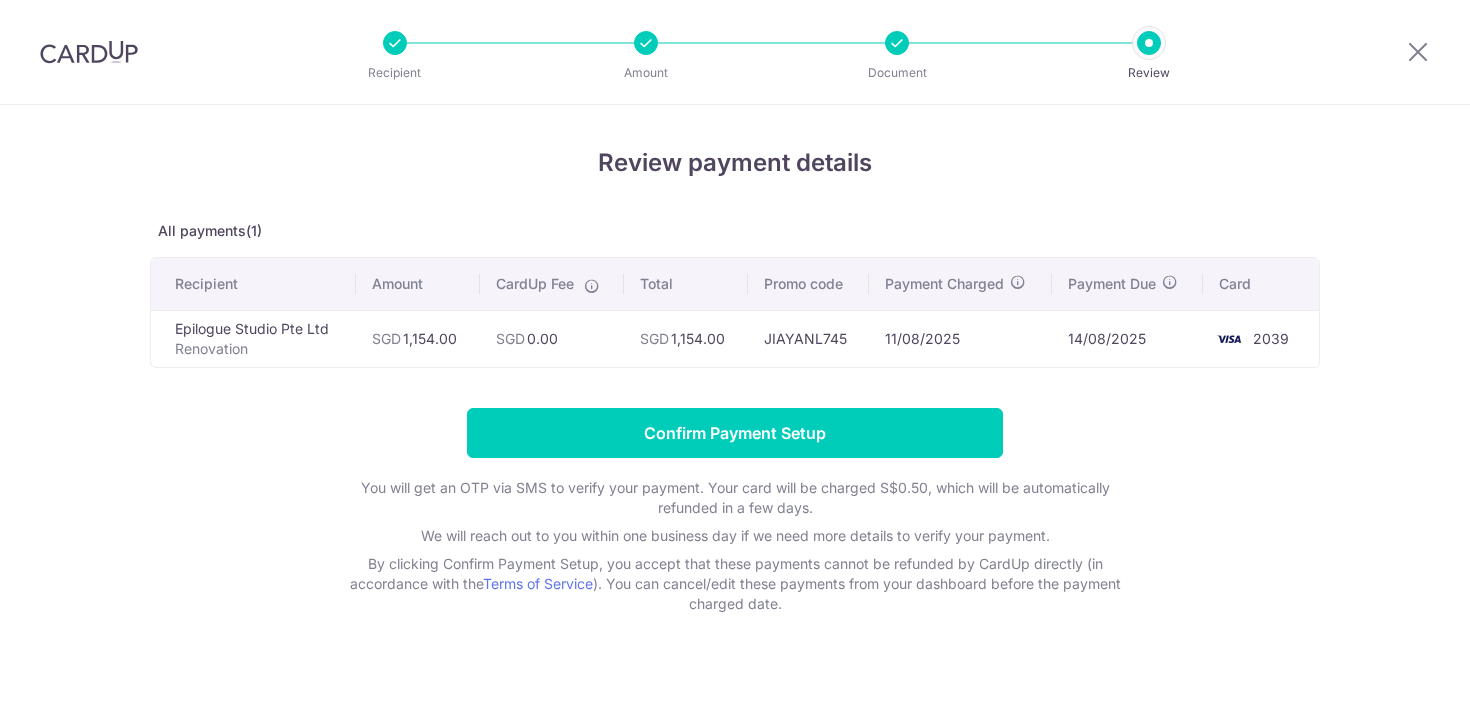 scroll, scrollTop: 0, scrollLeft: 0, axis: both 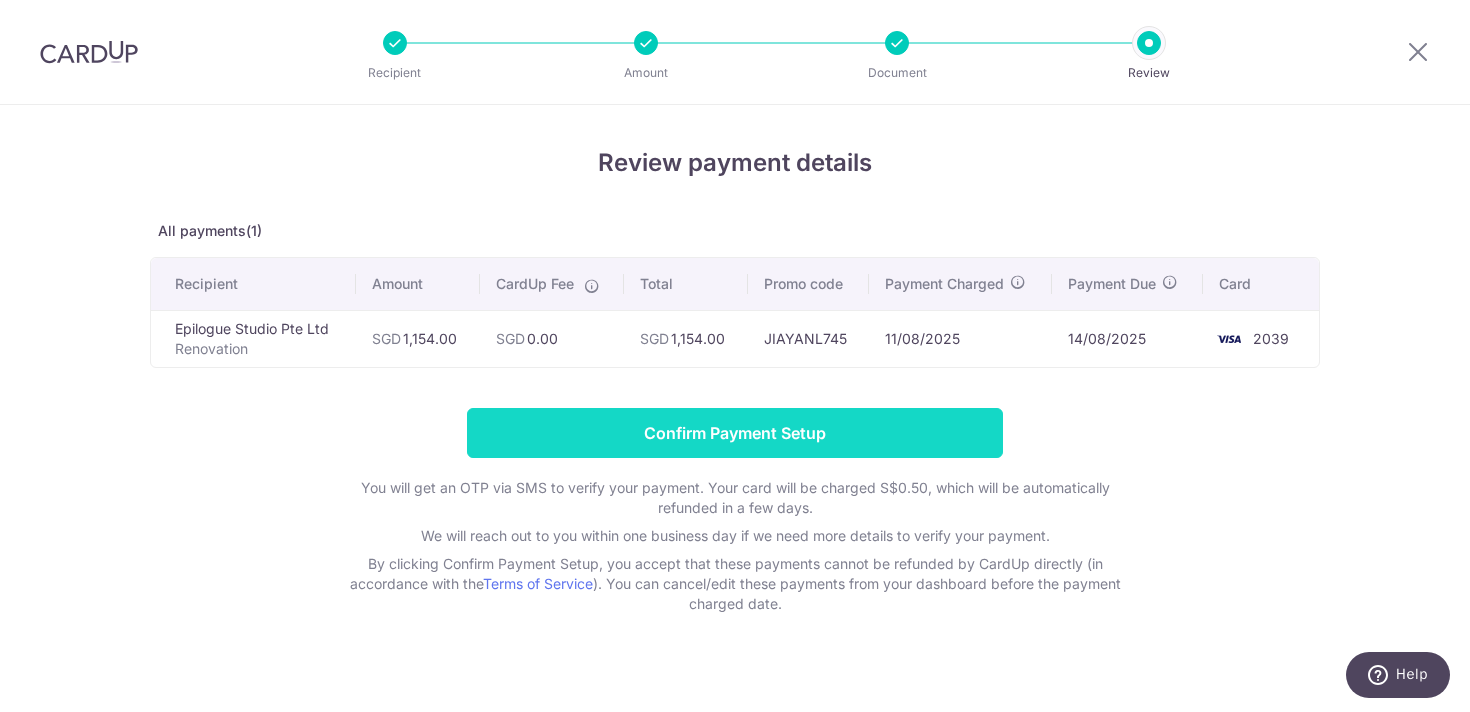 click on "Confirm Payment Setup" at bounding box center (735, 433) 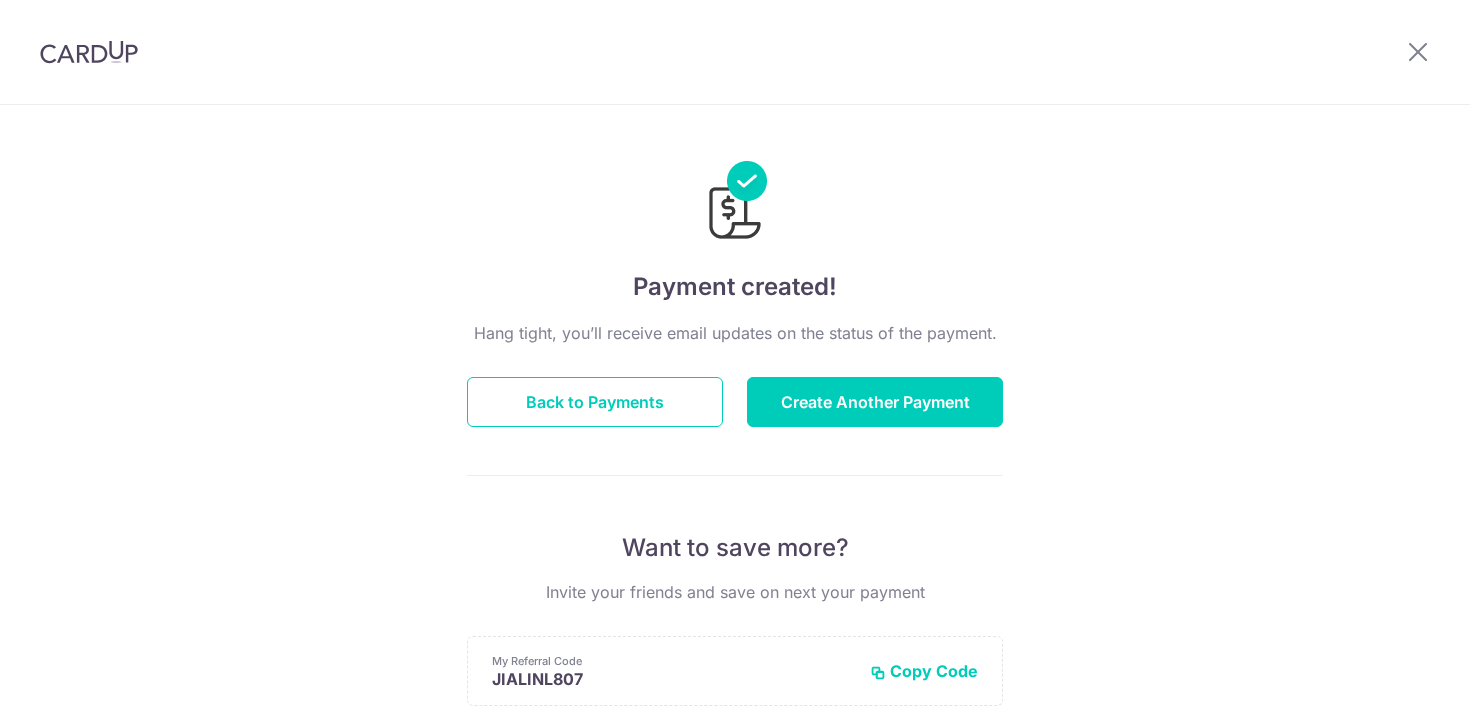 scroll, scrollTop: 0, scrollLeft: 0, axis: both 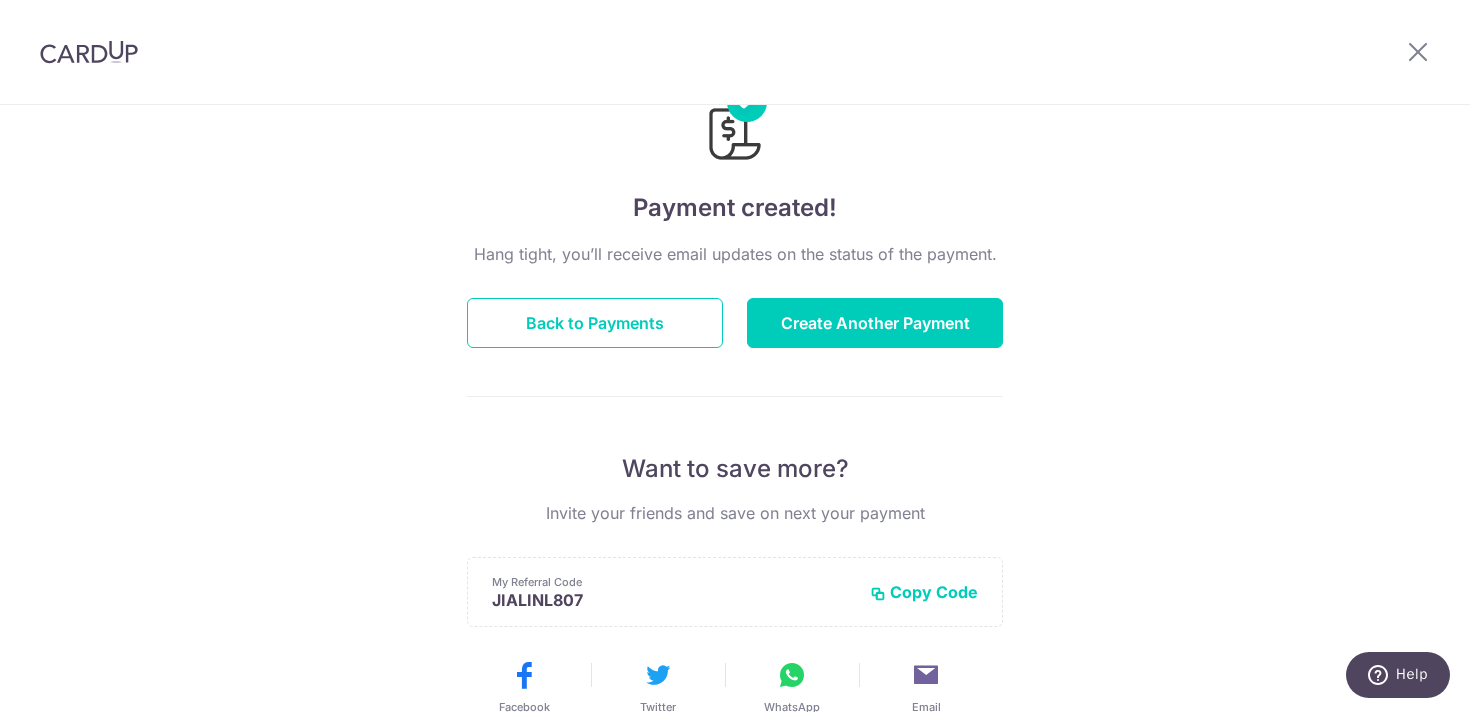 click on "My Referral Code
JIALINL807
Copy Code
Copied" at bounding box center [735, 592] 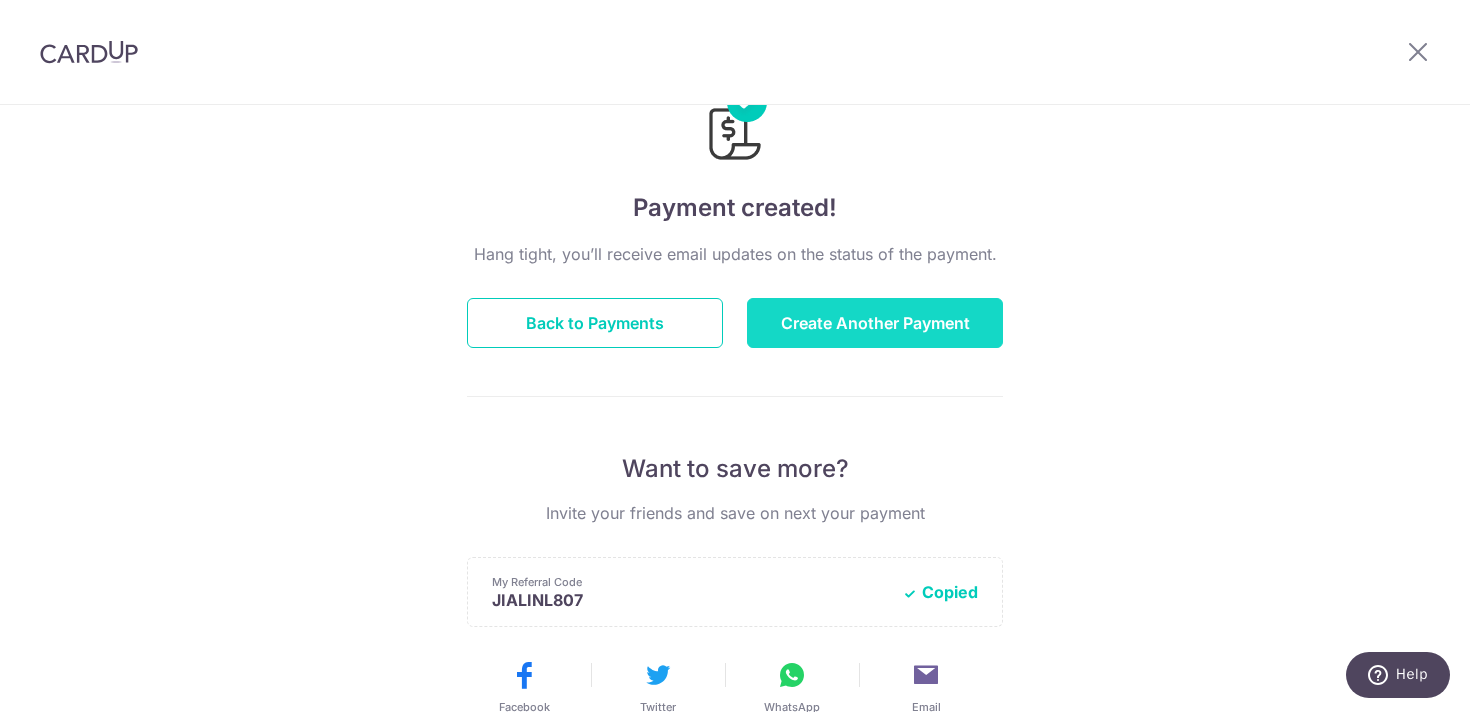 click on "Create Another Payment" at bounding box center (875, 323) 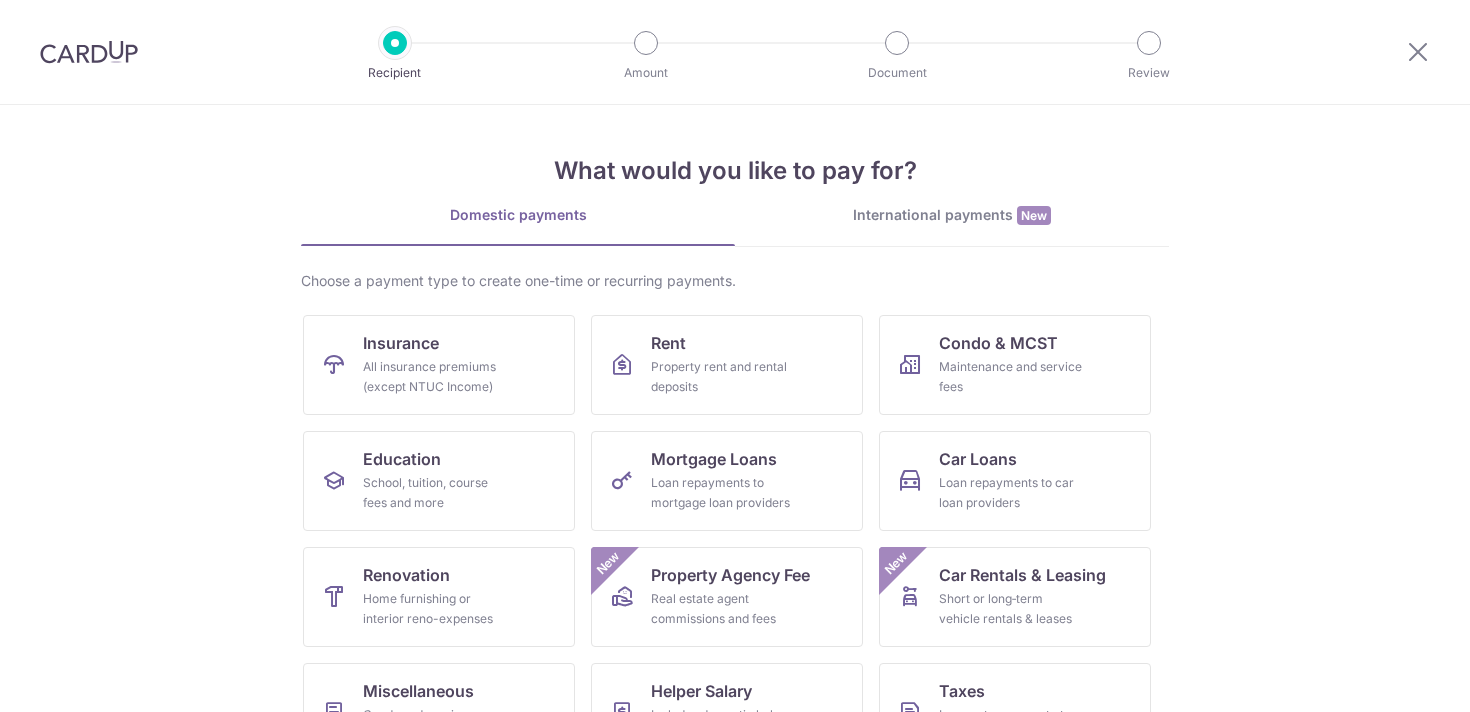 scroll, scrollTop: 0, scrollLeft: 0, axis: both 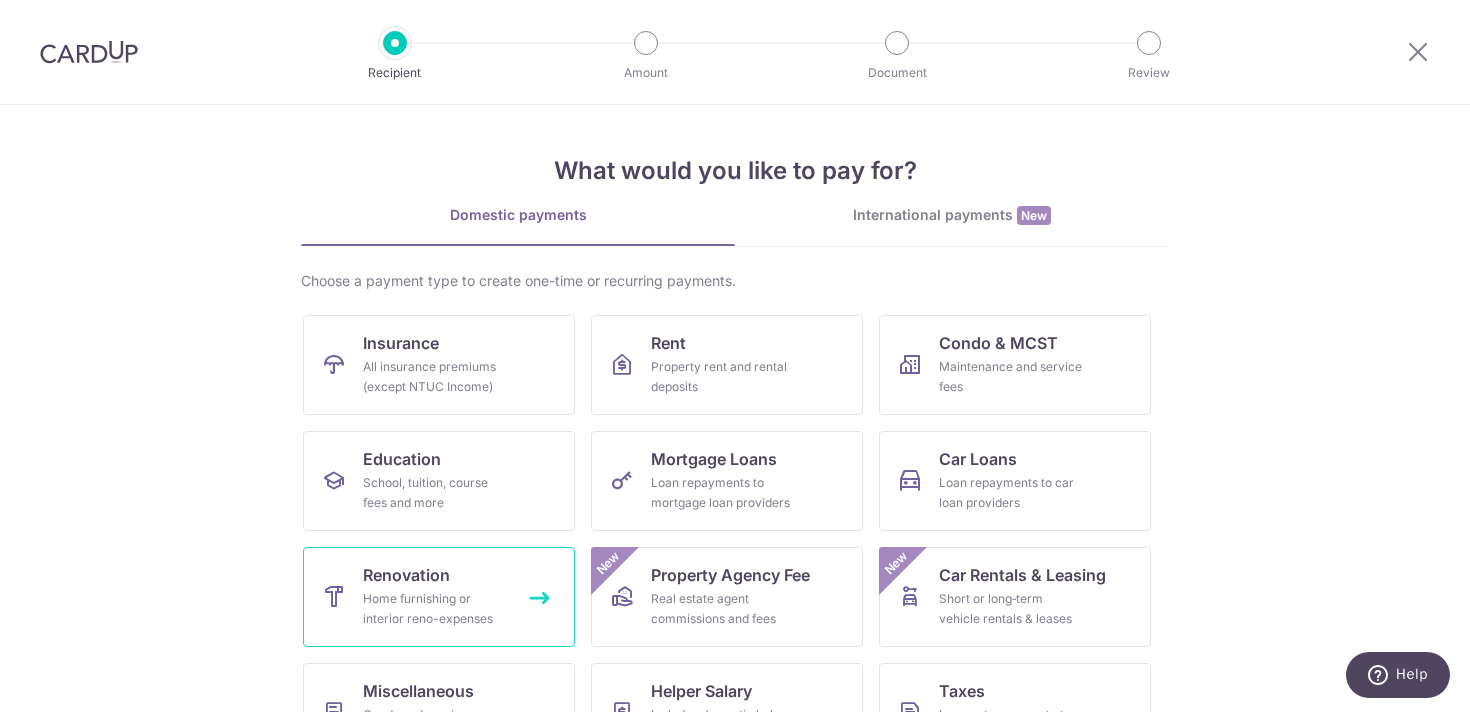 click on "Renovation Home furnishing or interior reno-expenses" at bounding box center (439, 597) 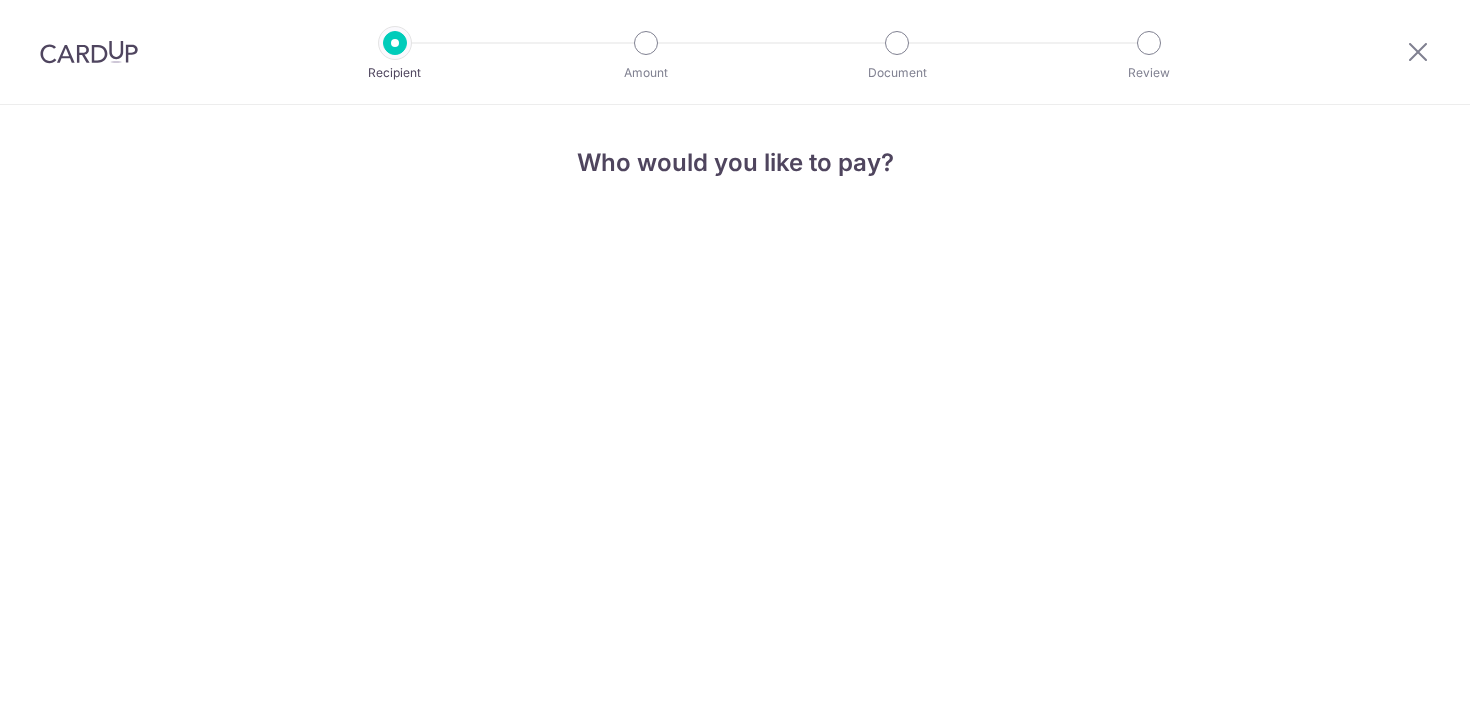 scroll, scrollTop: 0, scrollLeft: 0, axis: both 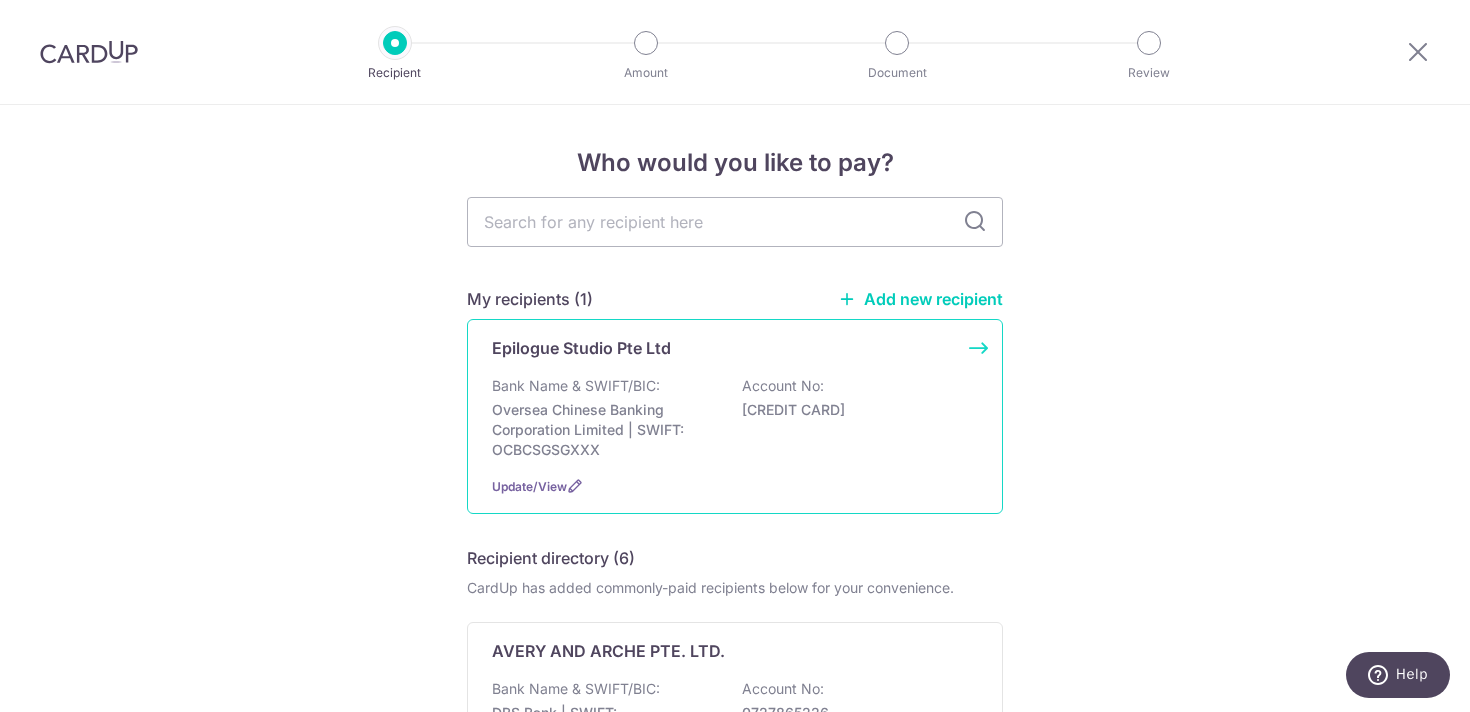 click on "Oversea Chinese Banking Corporation Limited | SWIFT: OCBCSGSGXXX" at bounding box center (604, 430) 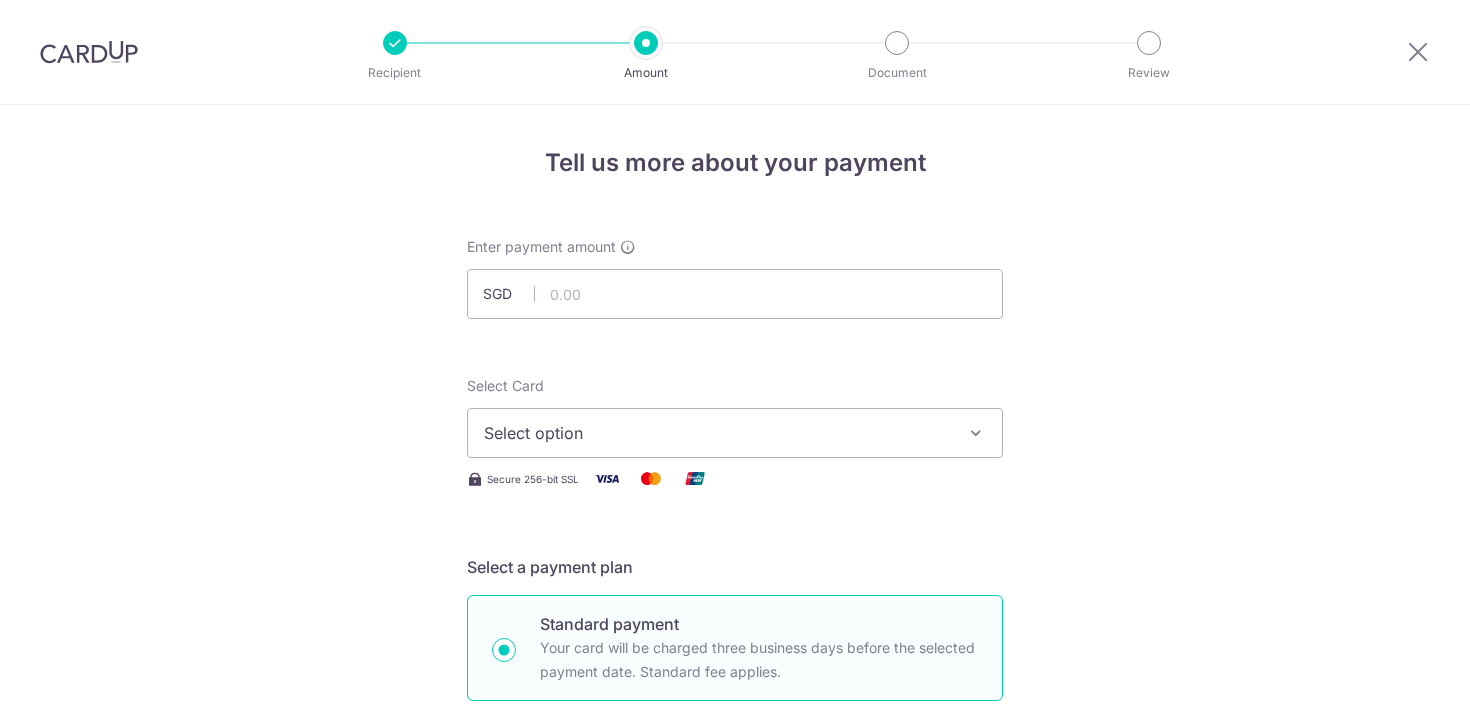 scroll, scrollTop: 0, scrollLeft: 0, axis: both 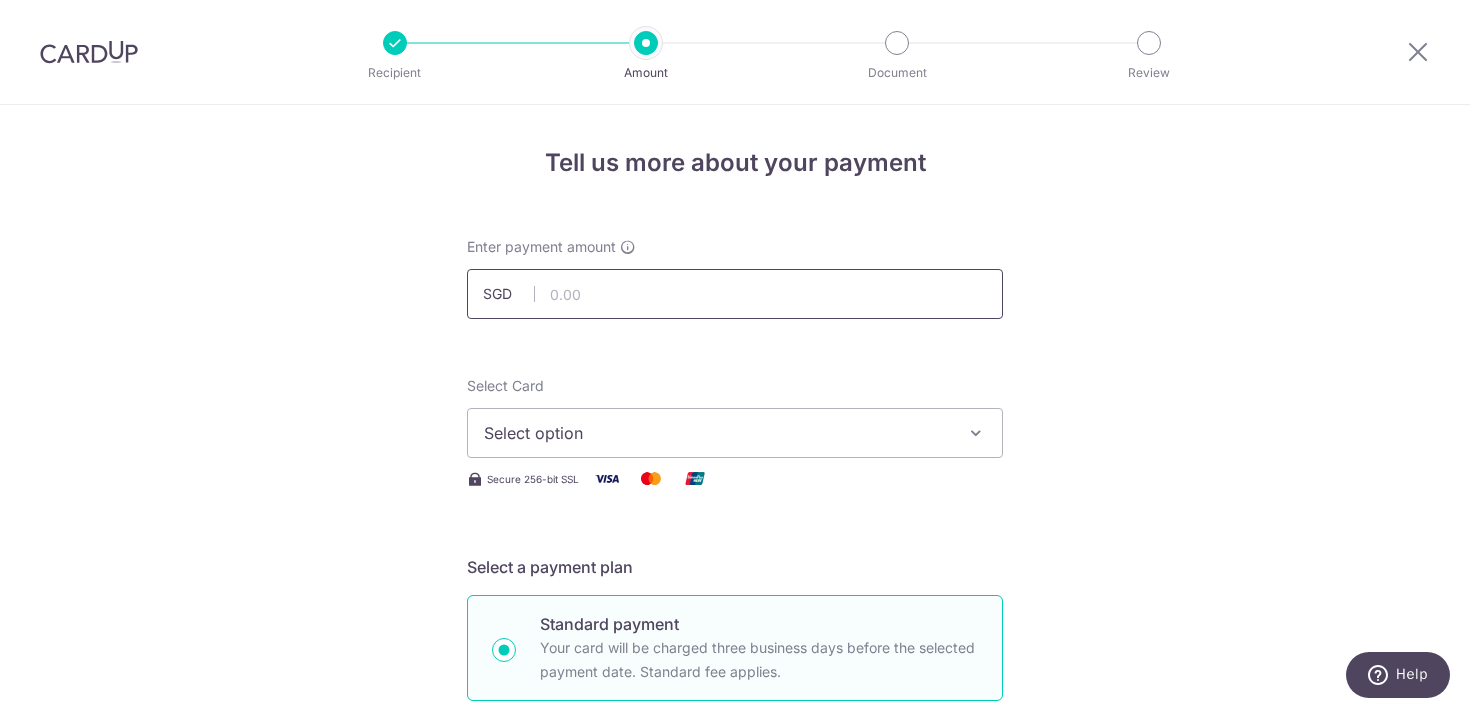 click at bounding box center (735, 294) 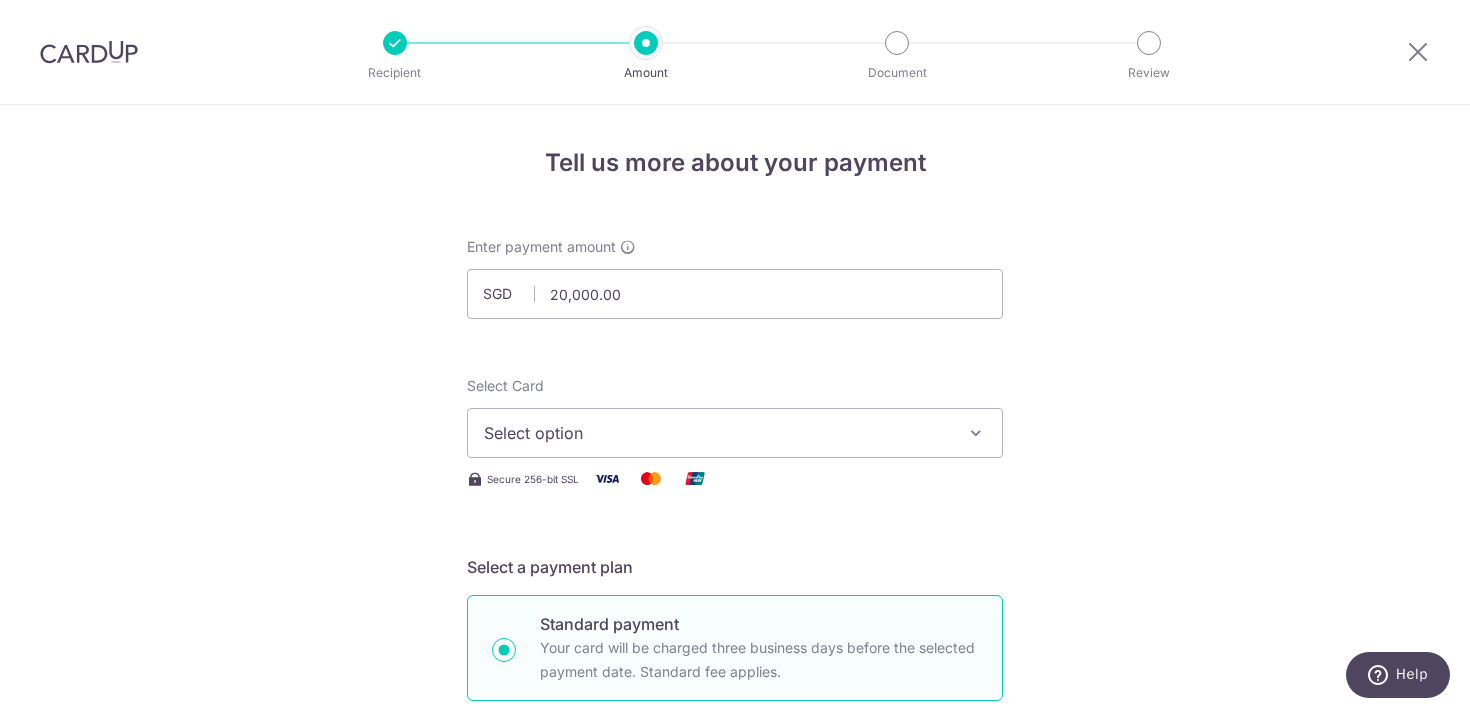 type on "20,000.00" 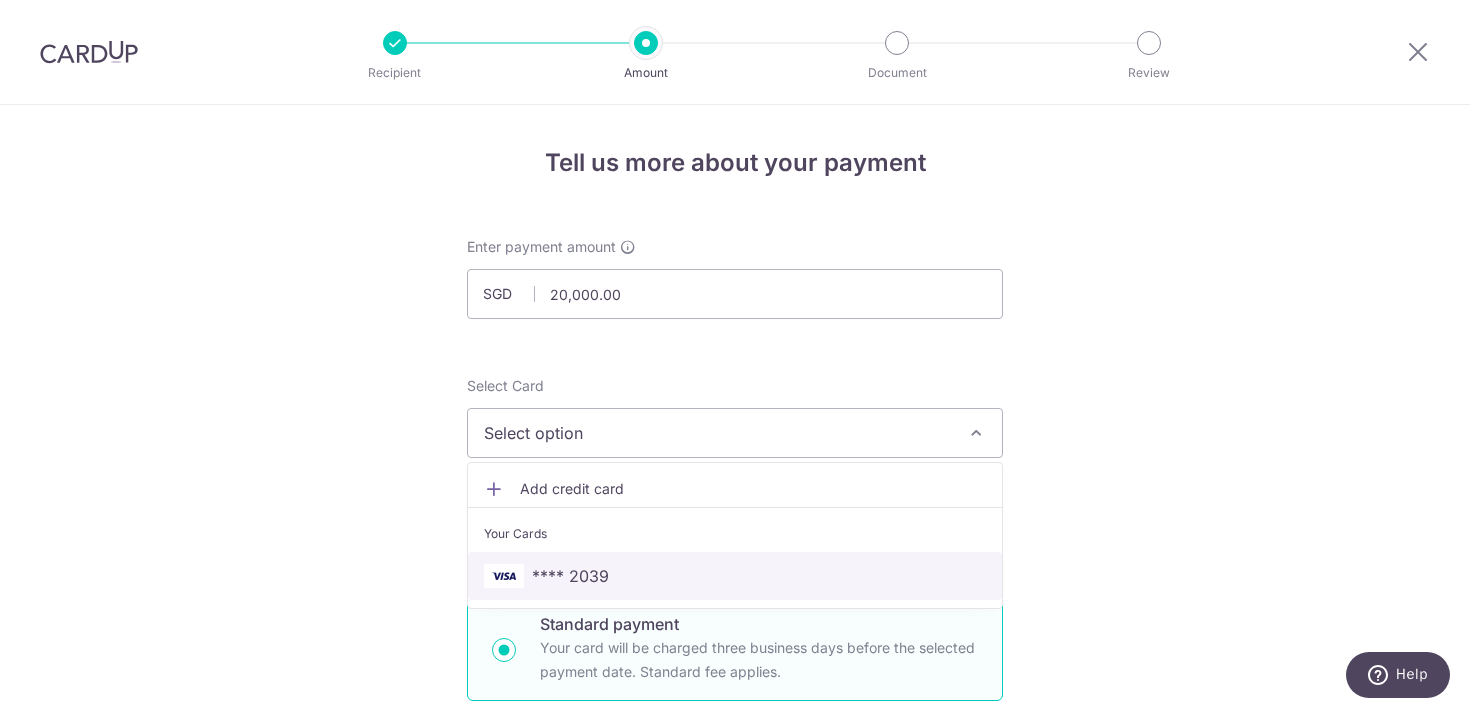 click on "**** 2039" at bounding box center [570, 576] 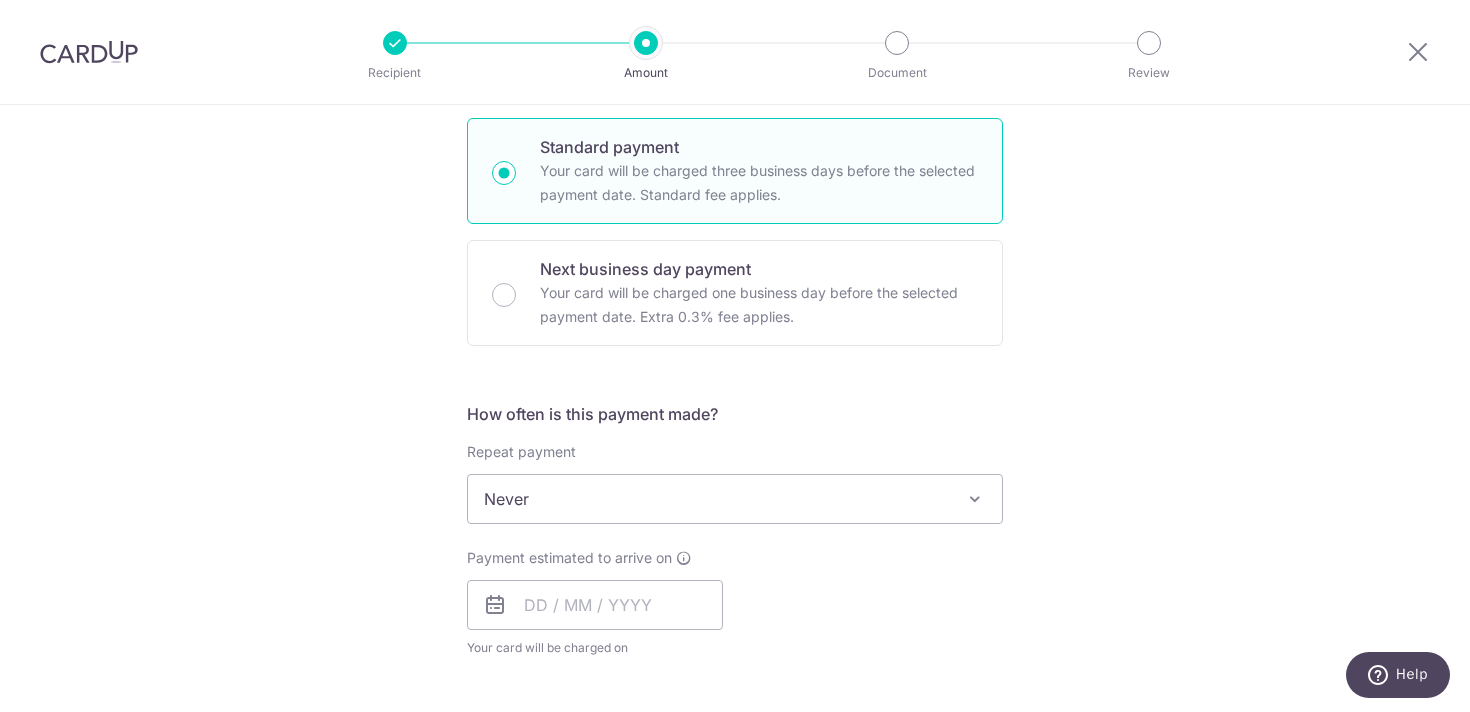 scroll, scrollTop: 480, scrollLeft: 0, axis: vertical 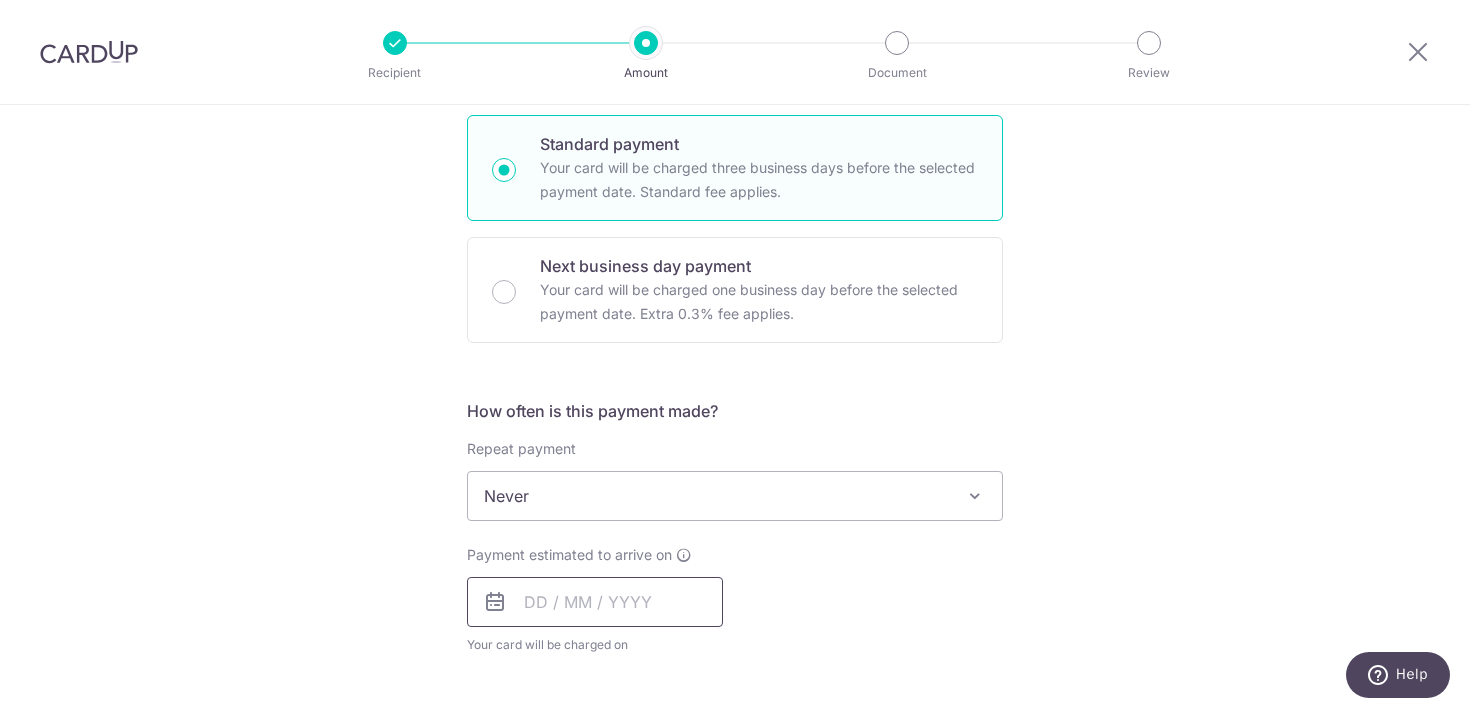 click at bounding box center (595, 602) 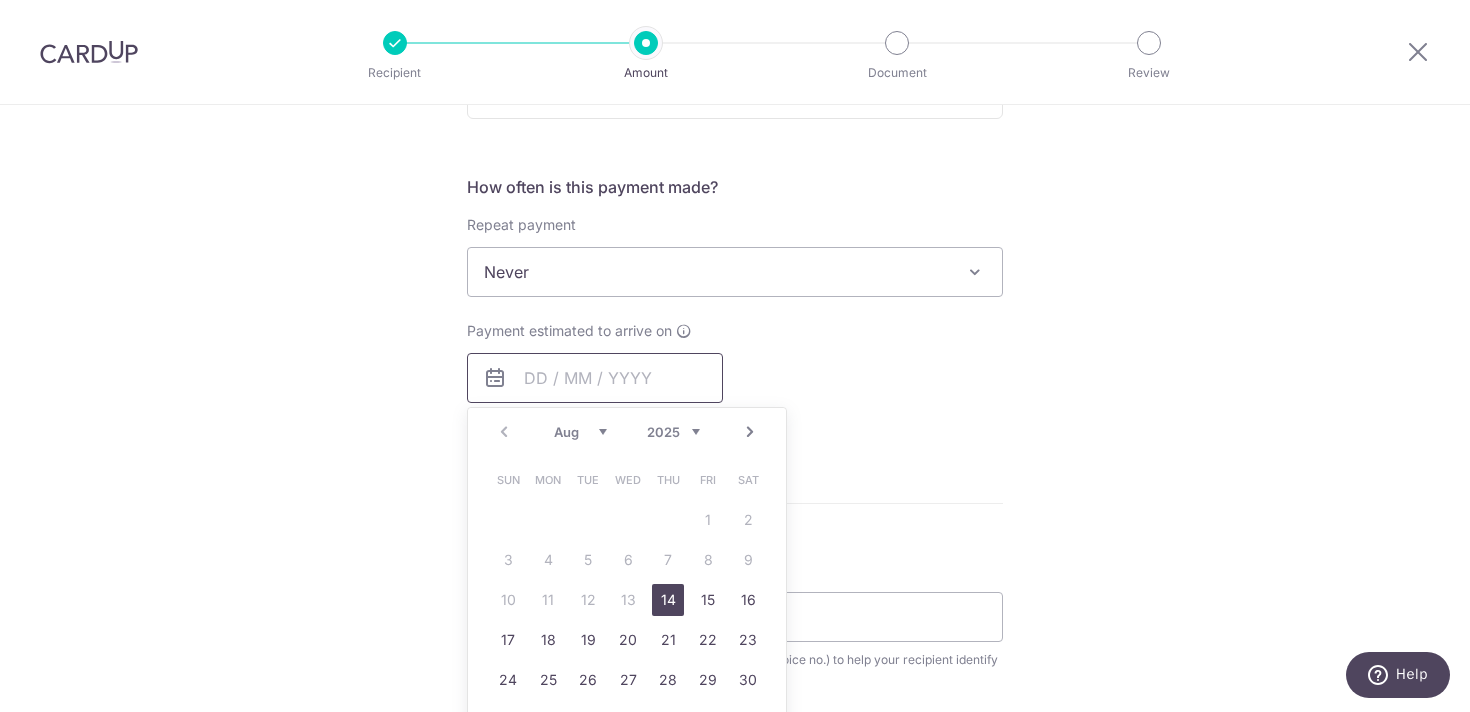 scroll, scrollTop: 760, scrollLeft: 0, axis: vertical 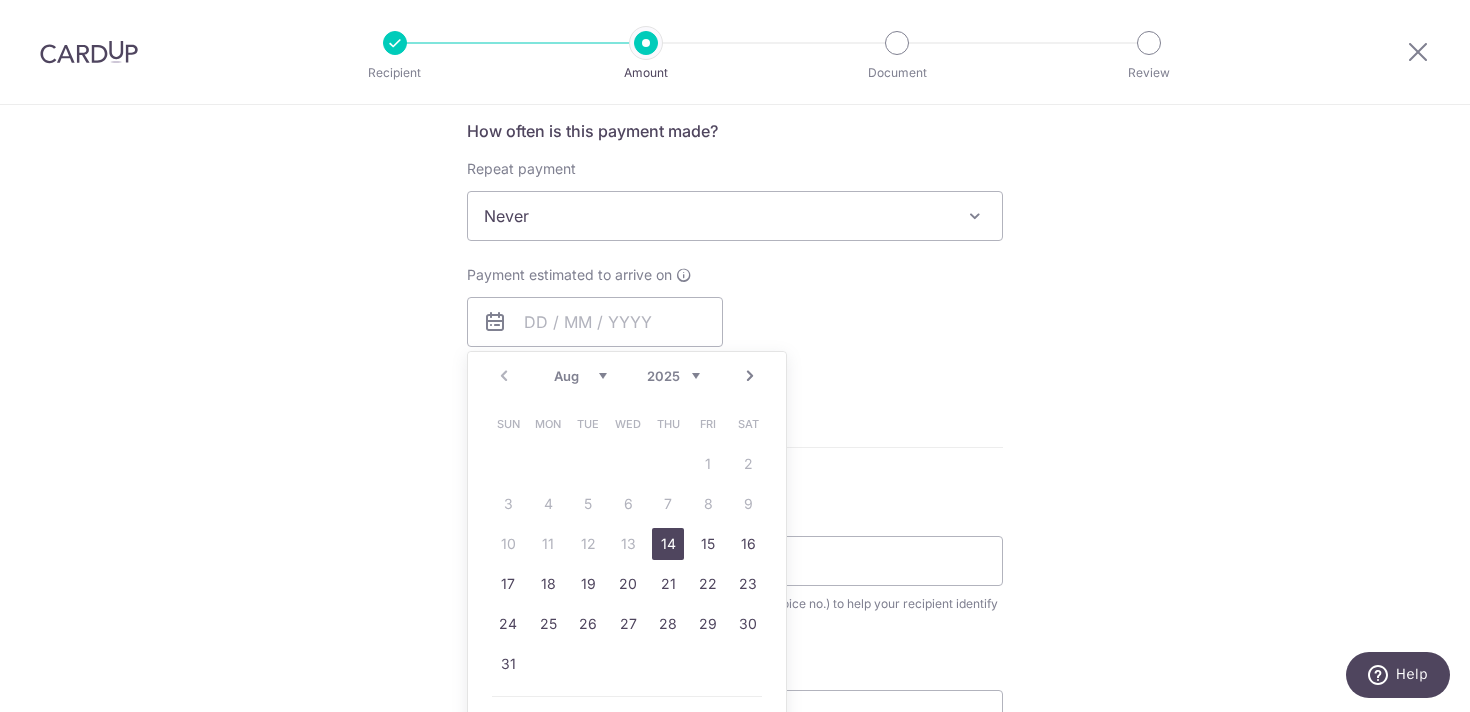 click on "14" at bounding box center [668, 544] 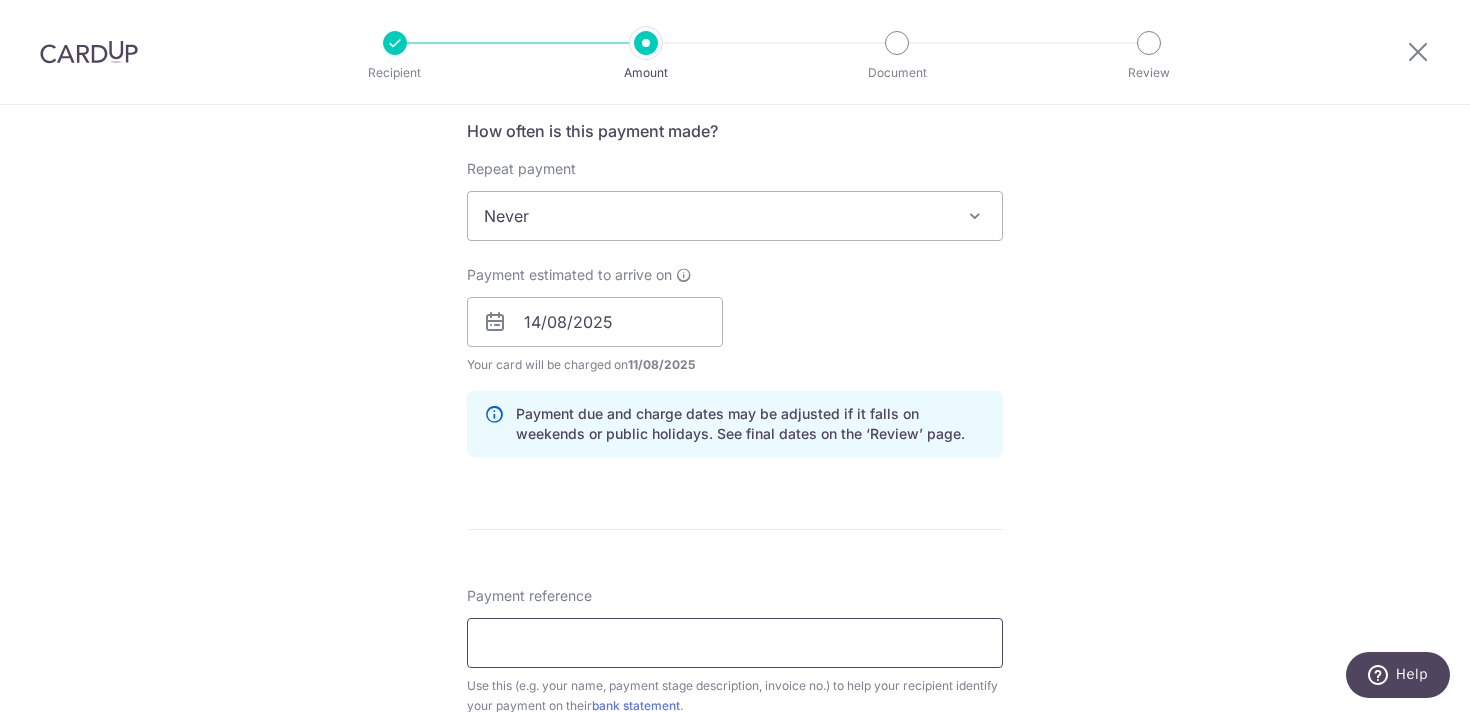 click on "Payment reference" at bounding box center [735, 643] 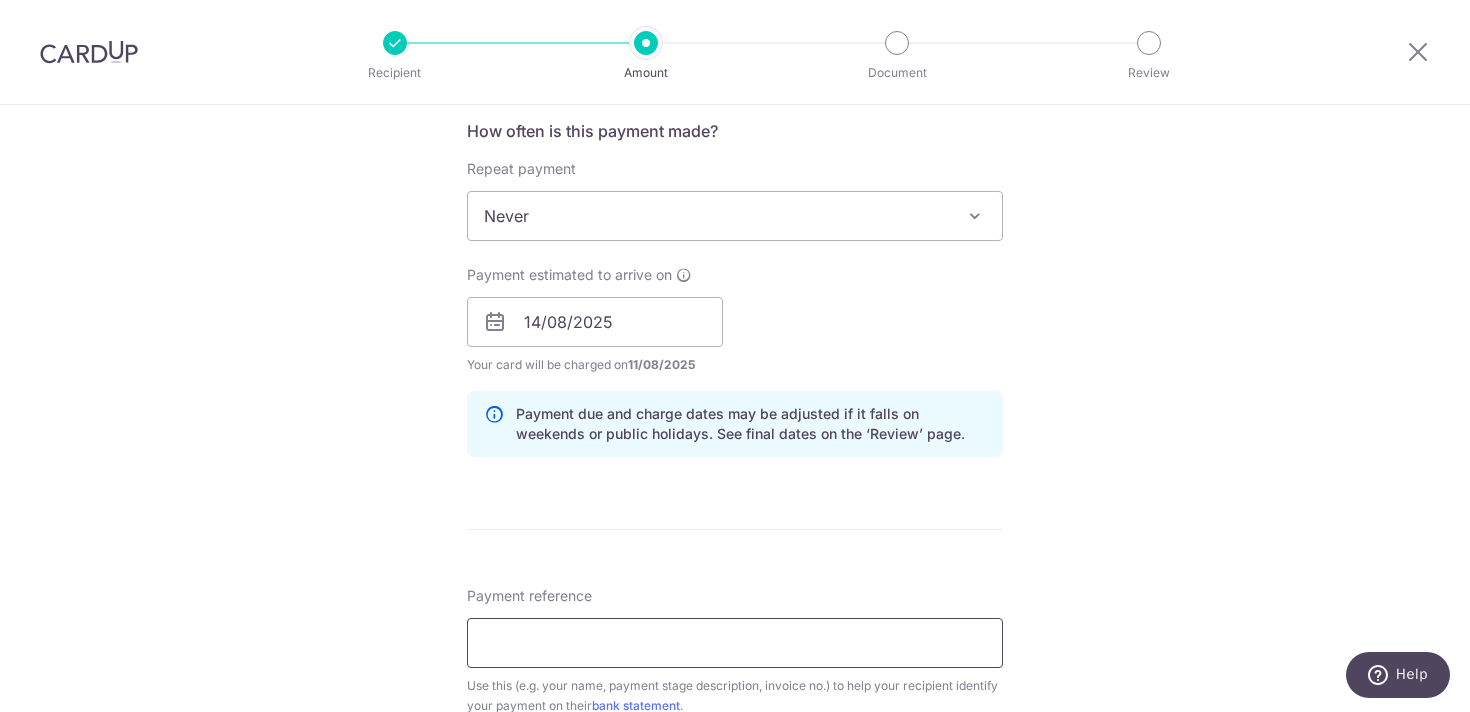 type on "[FIRST] [MIDDLE] [LAST]" 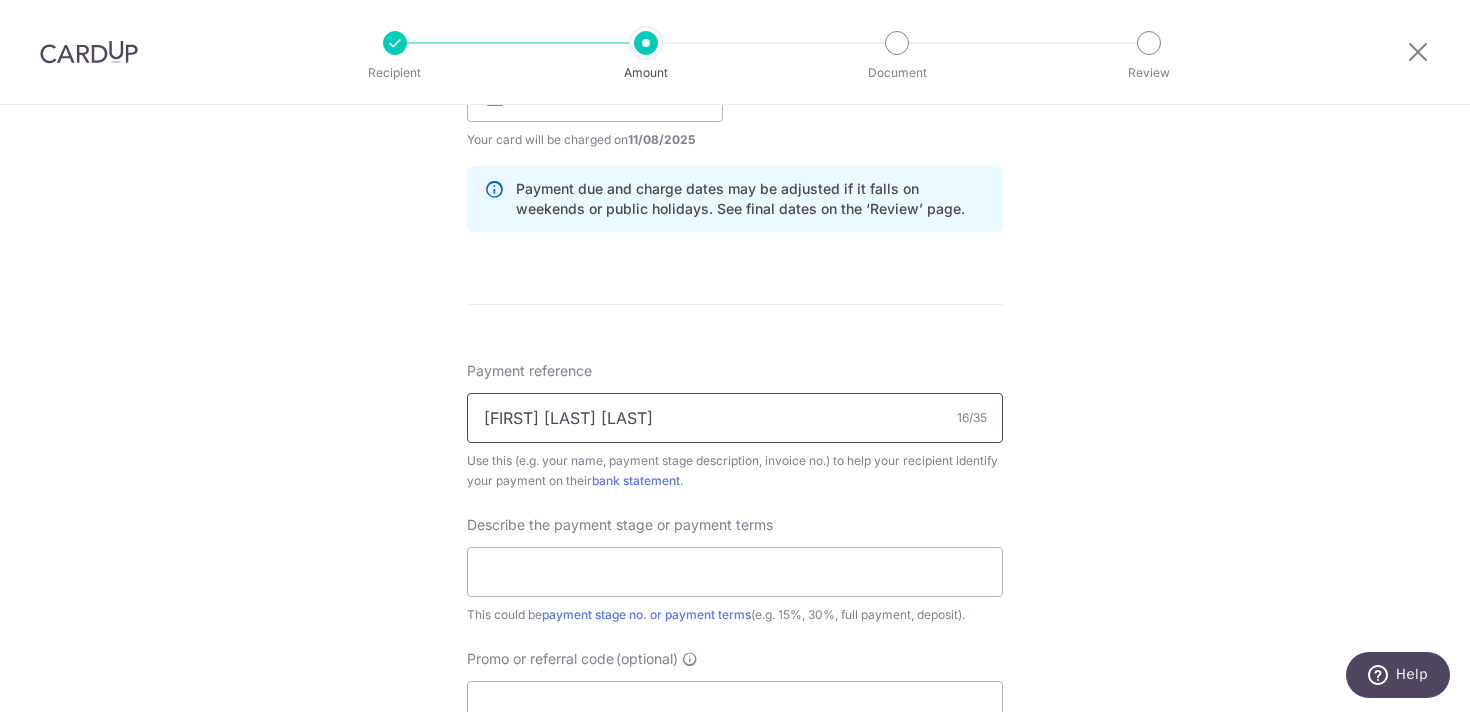scroll, scrollTop: 986, scrollLeft: 0, axis: vertical 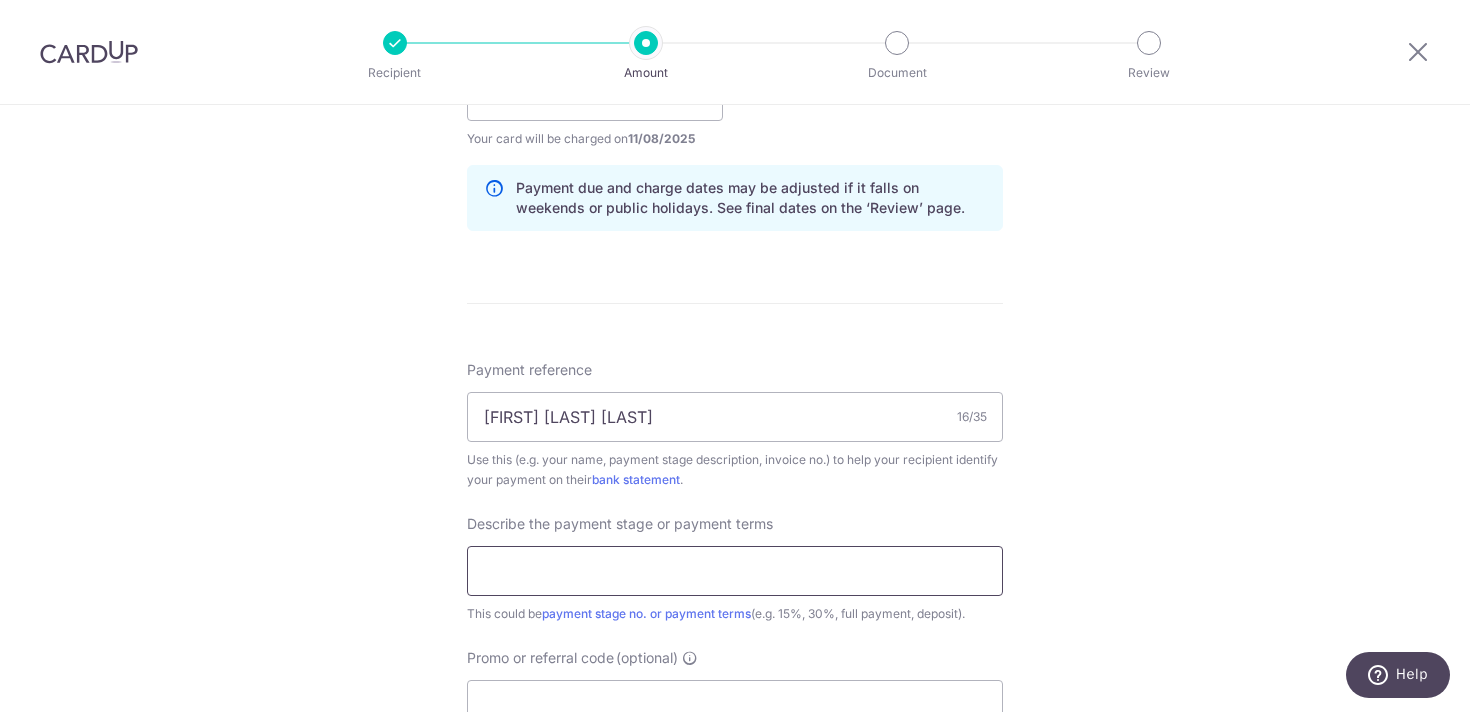 click at bounding box center [735, 571] 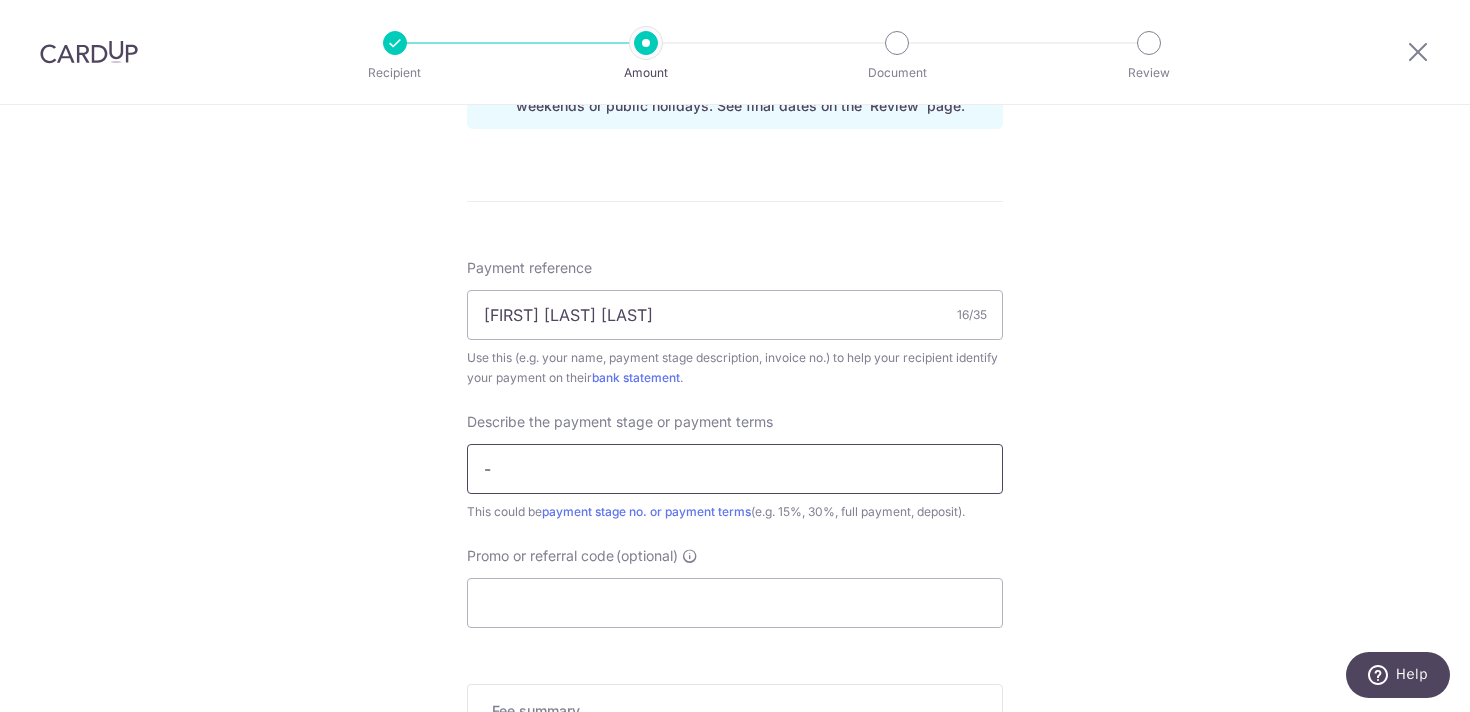 scroll, scrollTop: 1119, scrollLeft: 0, axis: vertical 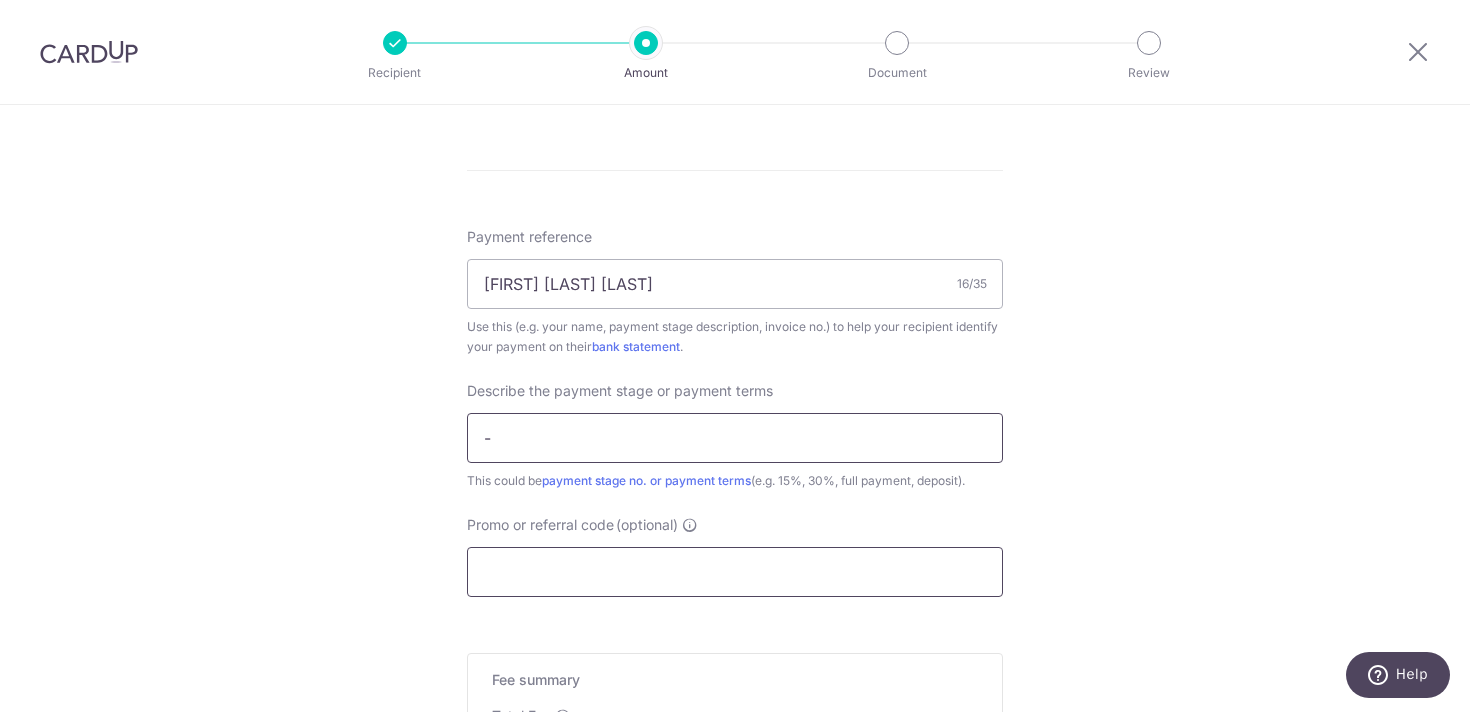 type on "-" 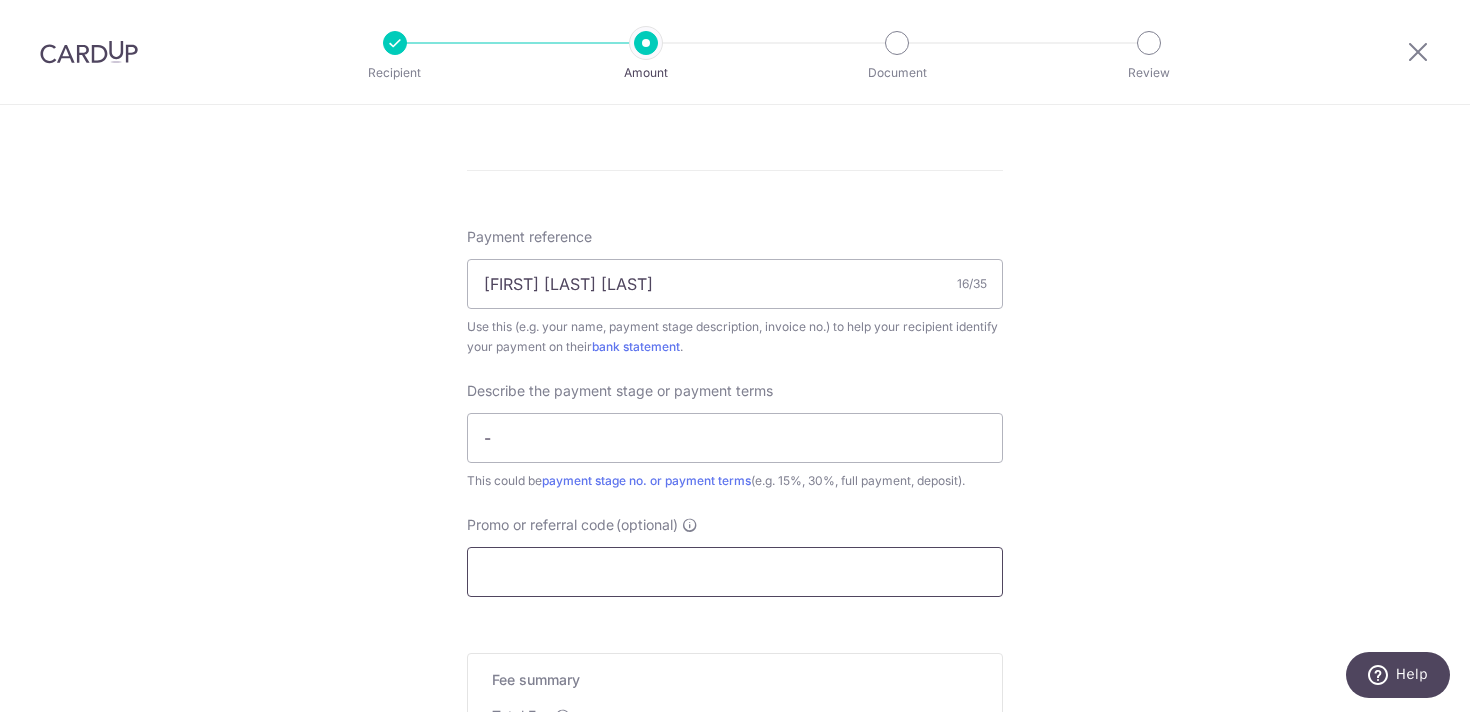 click on "Promo or referral code
(optional)" at bounding box center [735, 572] 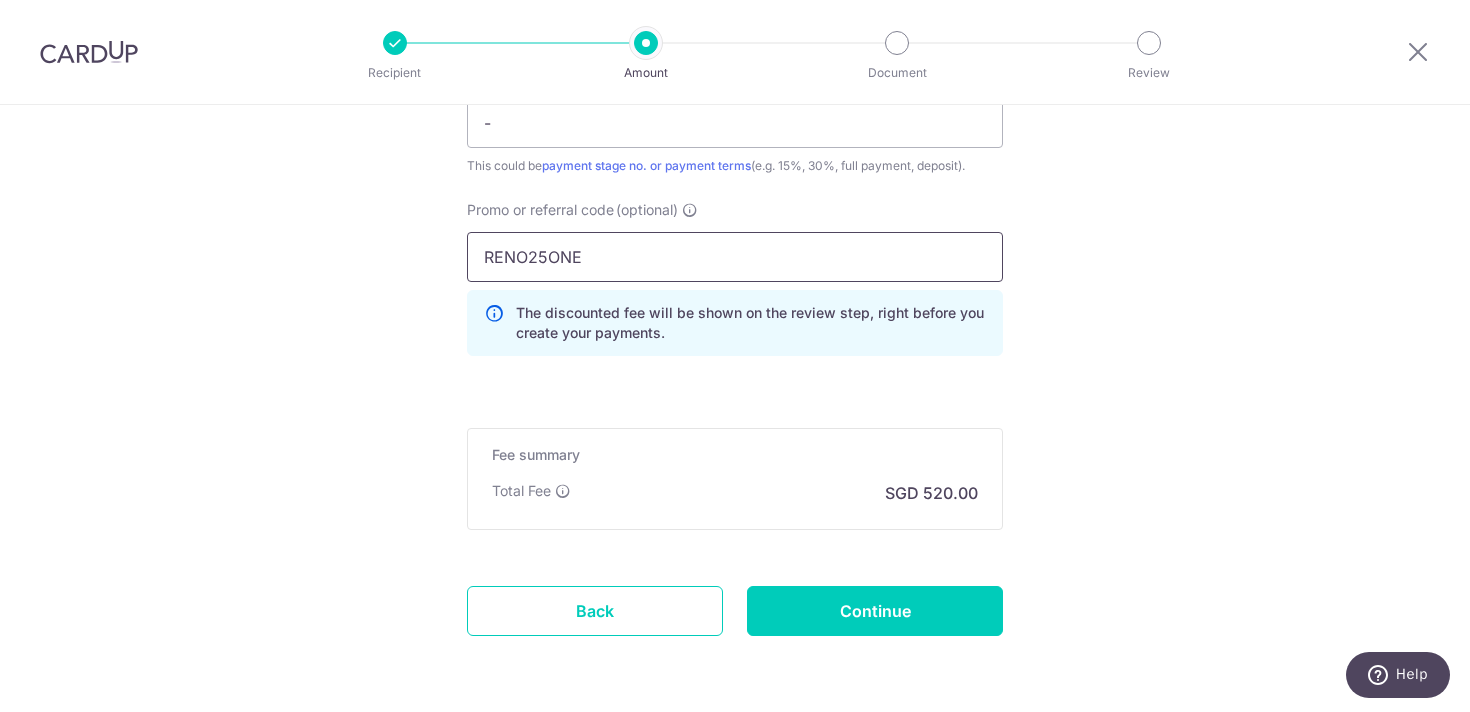 scroll, scrollTop: 1508, scrollLeft: 0, axis: vertical 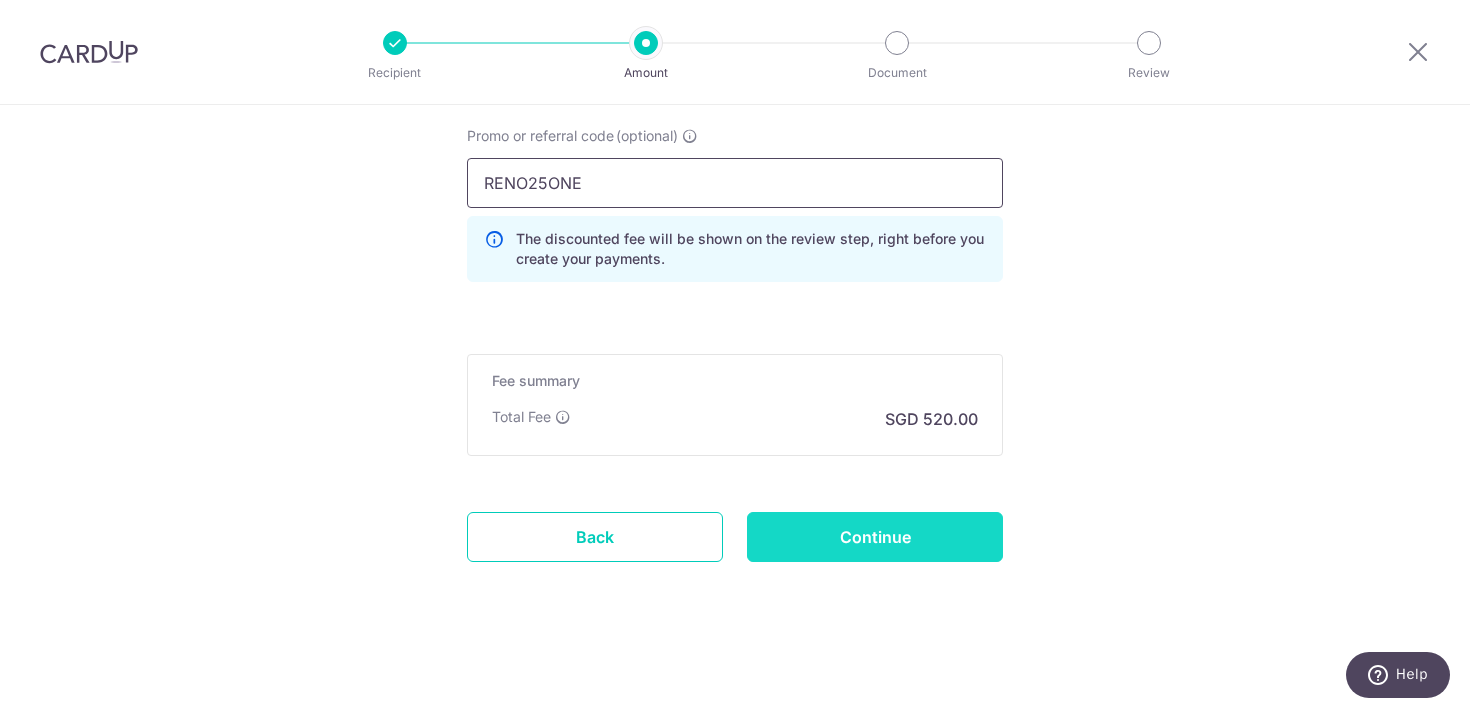 type on "RENO25ONE" 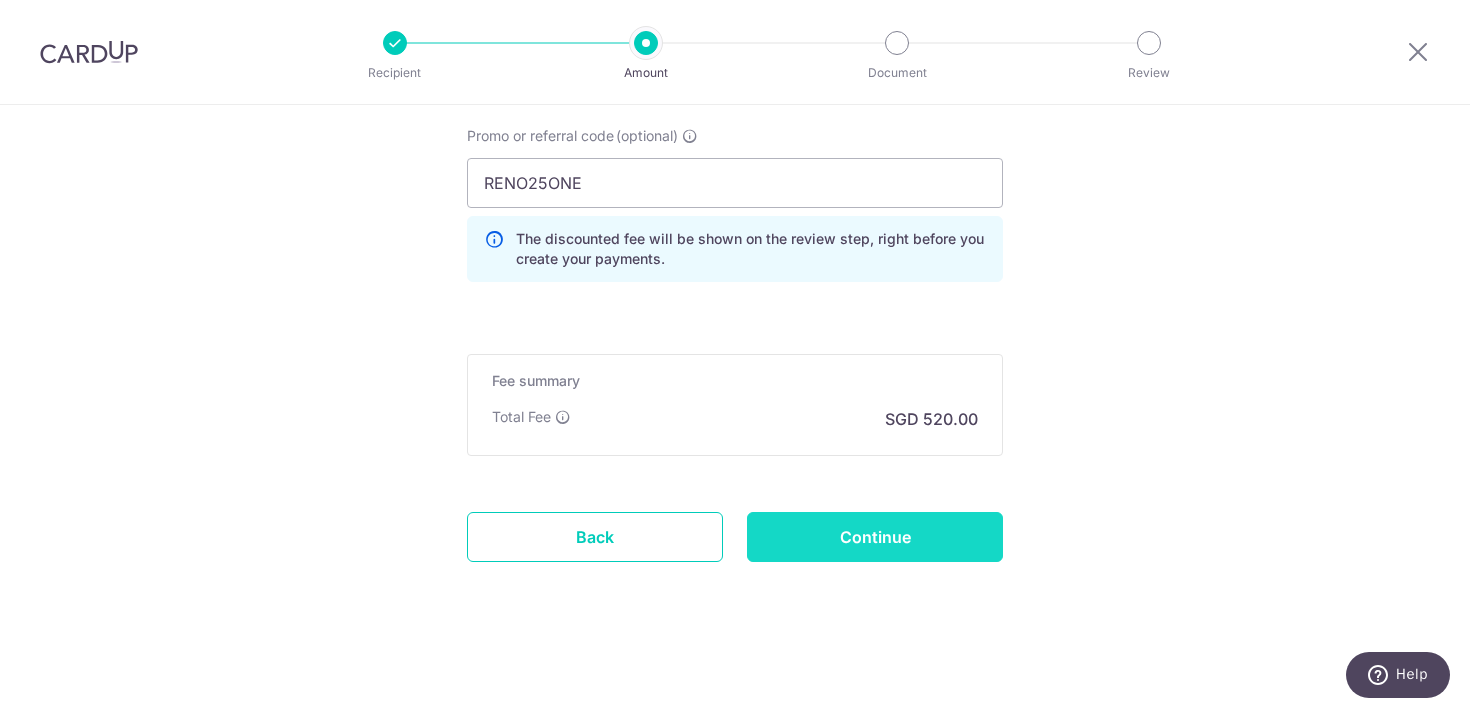 click on "Continue" at bounding box center [875, 537] 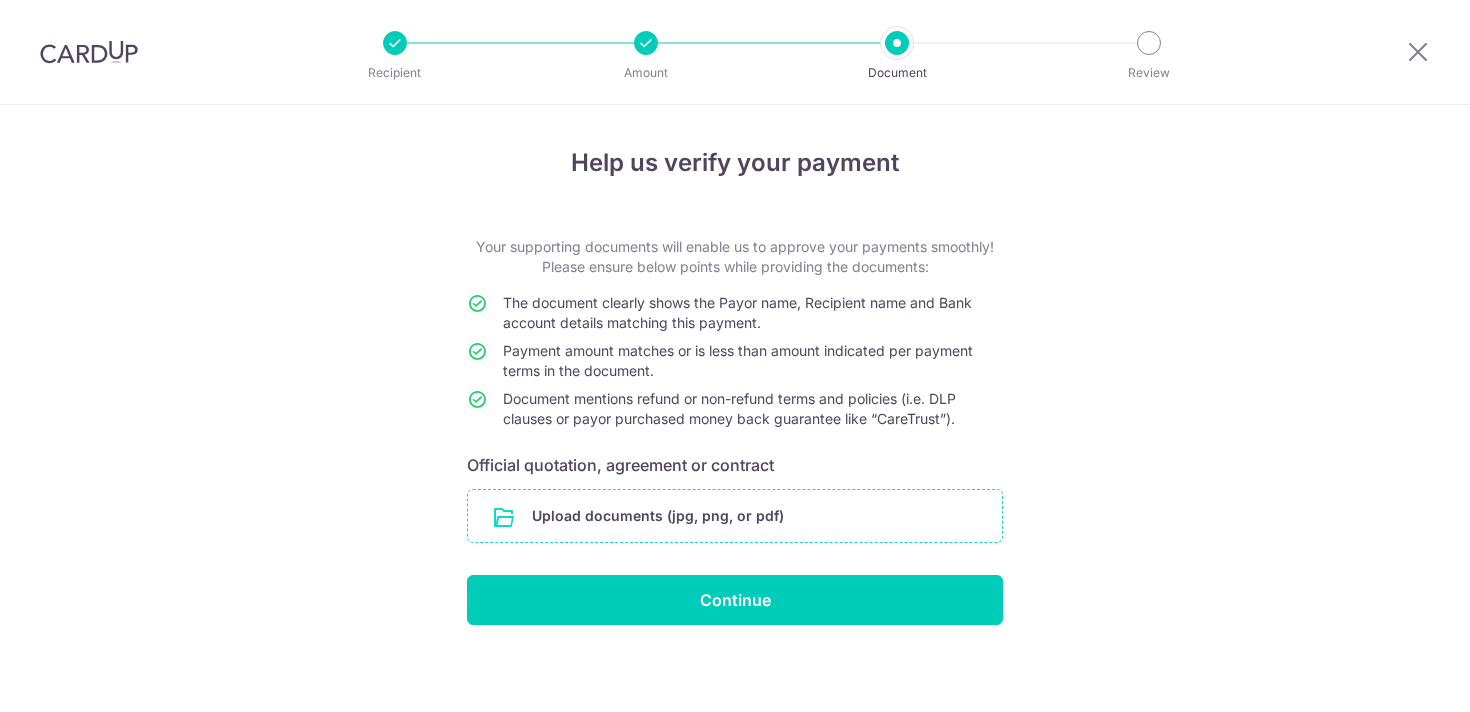 scroll, scrollTop: 0, scrollLeft: 0, axis: both 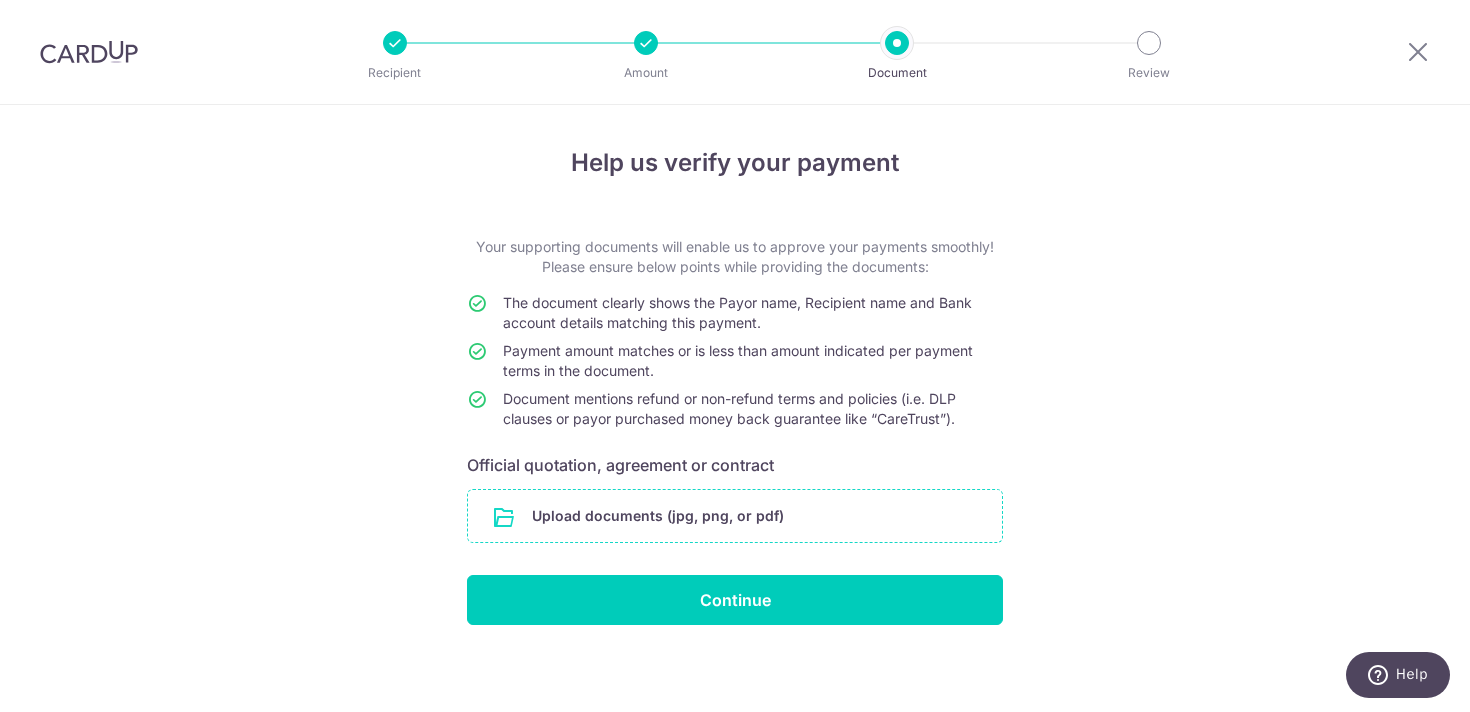 click at bounding box center (735, 516) 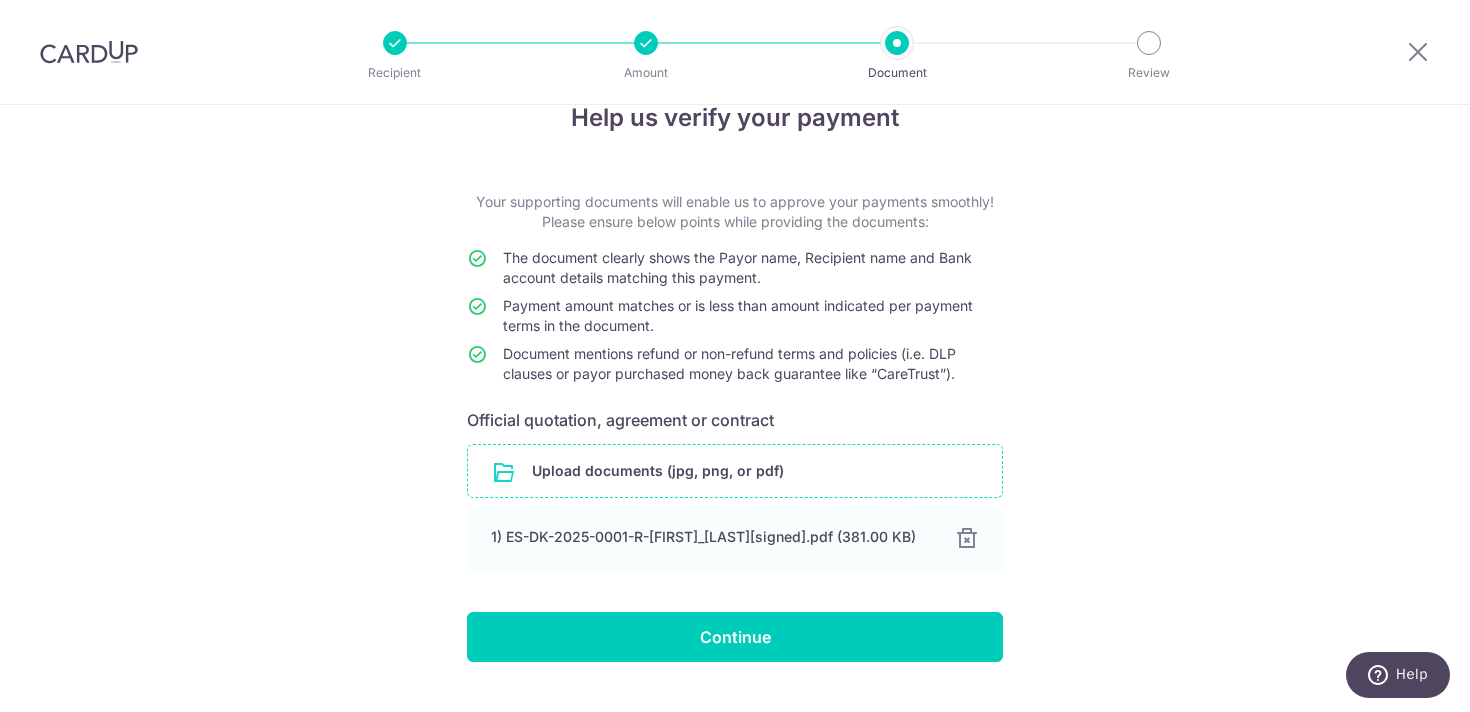 scroll, scrollTop: 61, scrollLeft: 0, axis: vertical 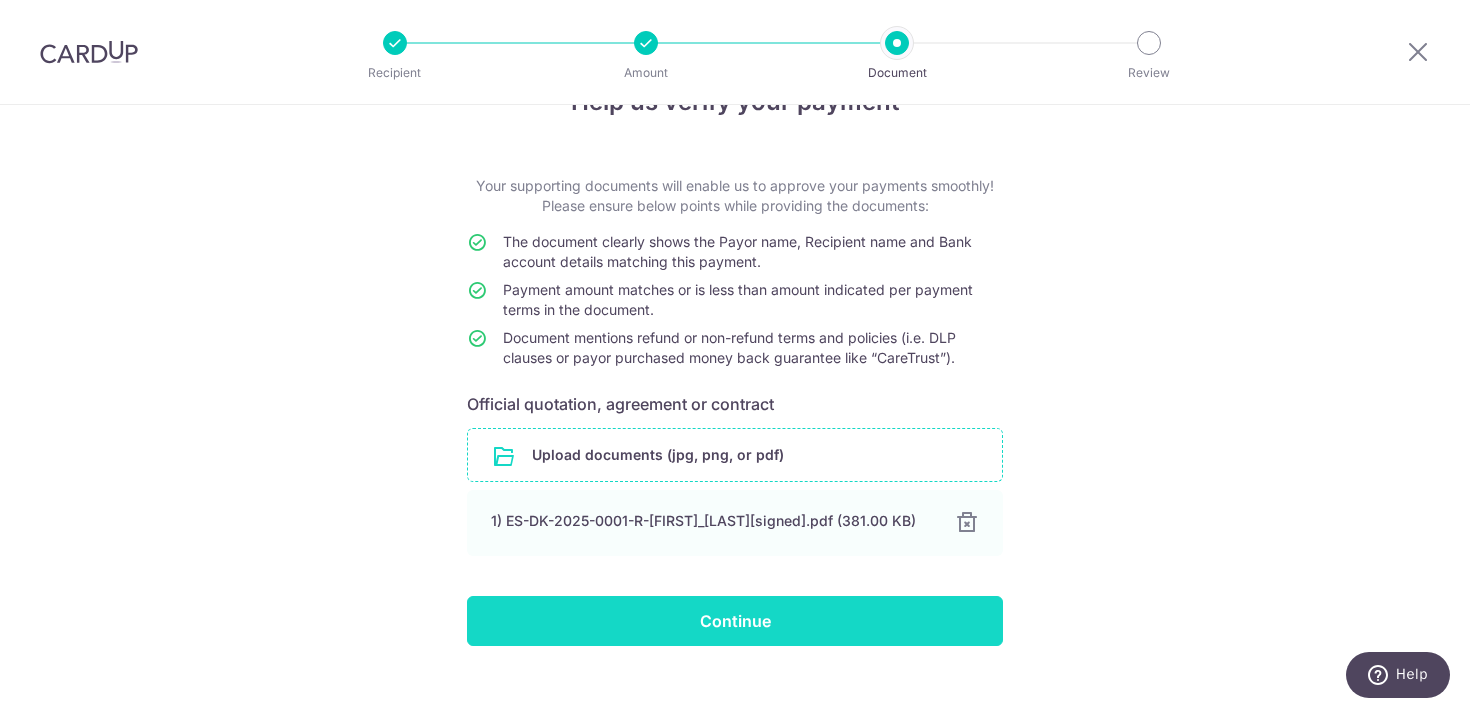 click on "Continue" at bounding box center [735, 621] 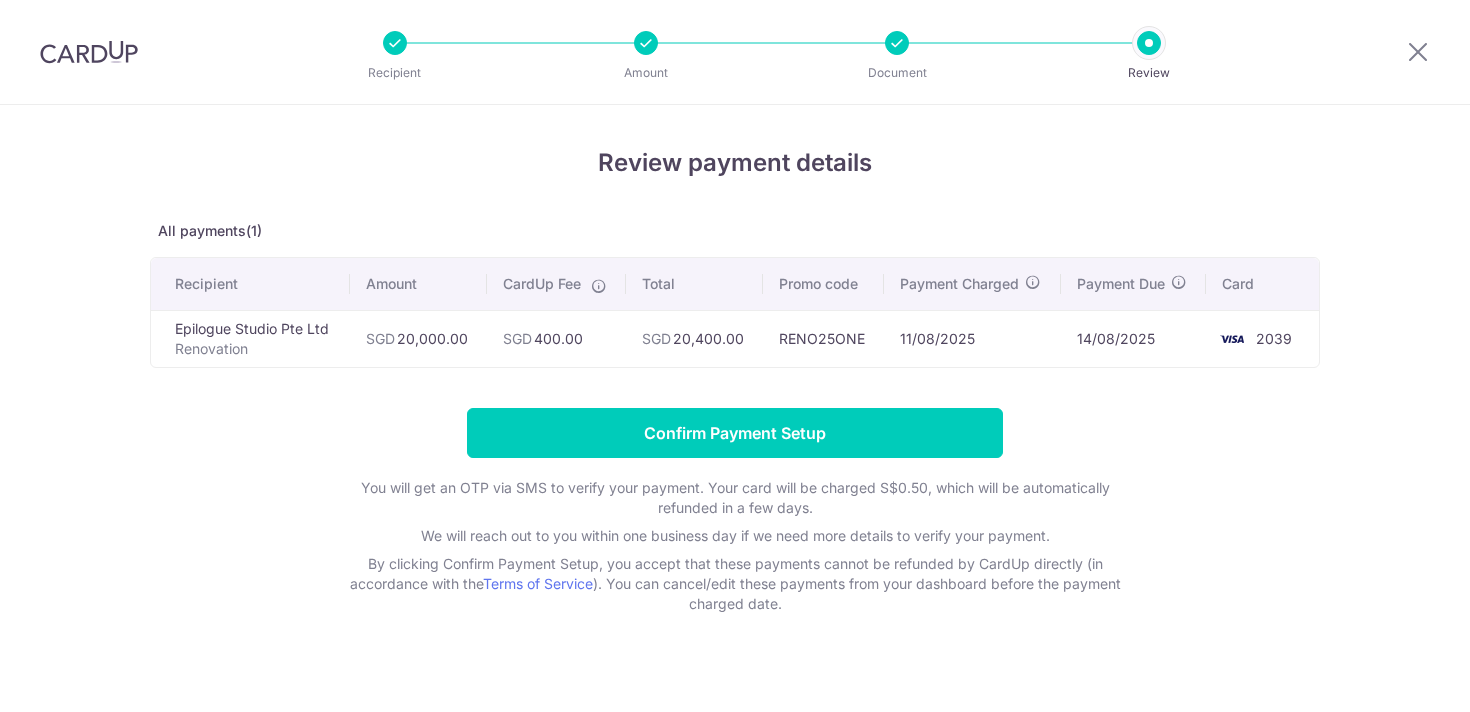 scroll, scrollTop: 0, scrollLeft: 0, axis: both 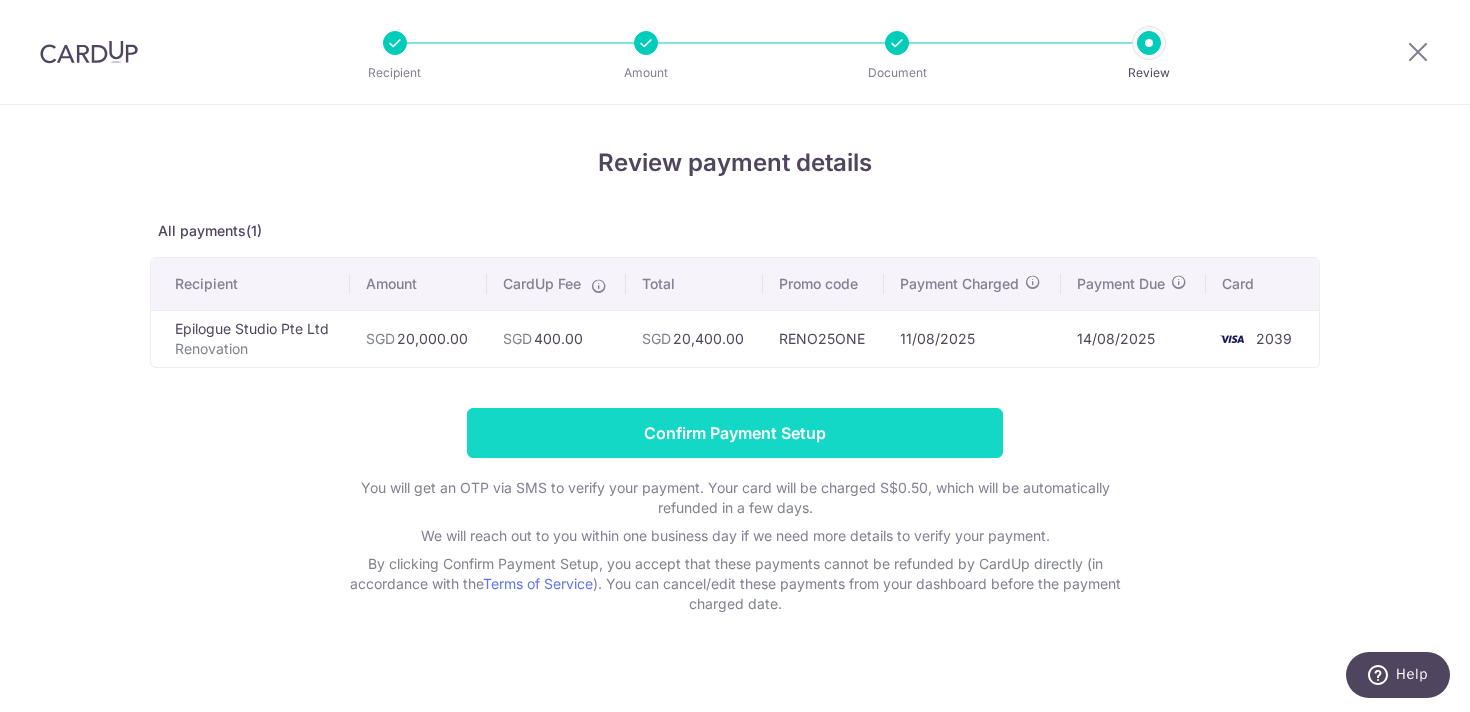 click on "Confirm Payment Setup" at bounding box center [735, 433] 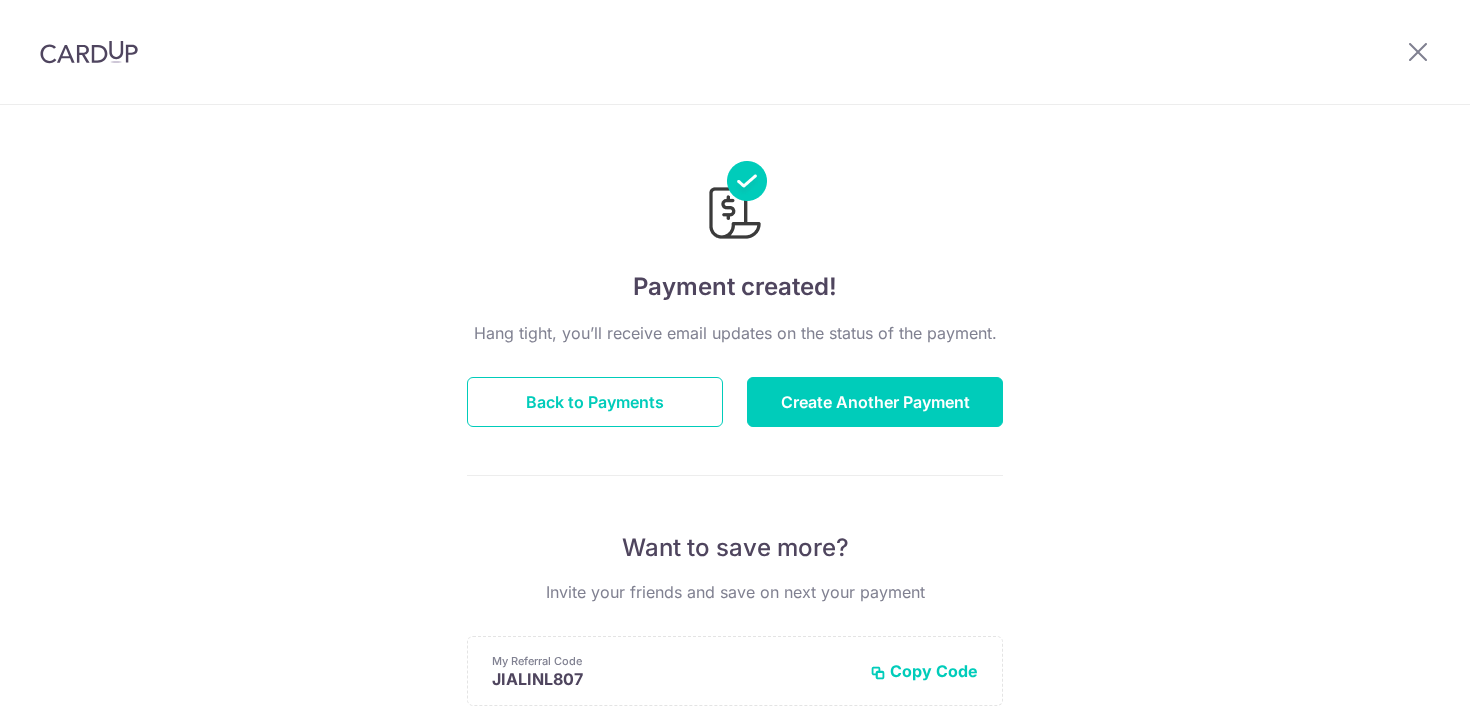 scroll, scrollTop: 0, scrollLeft: 0, axis: both 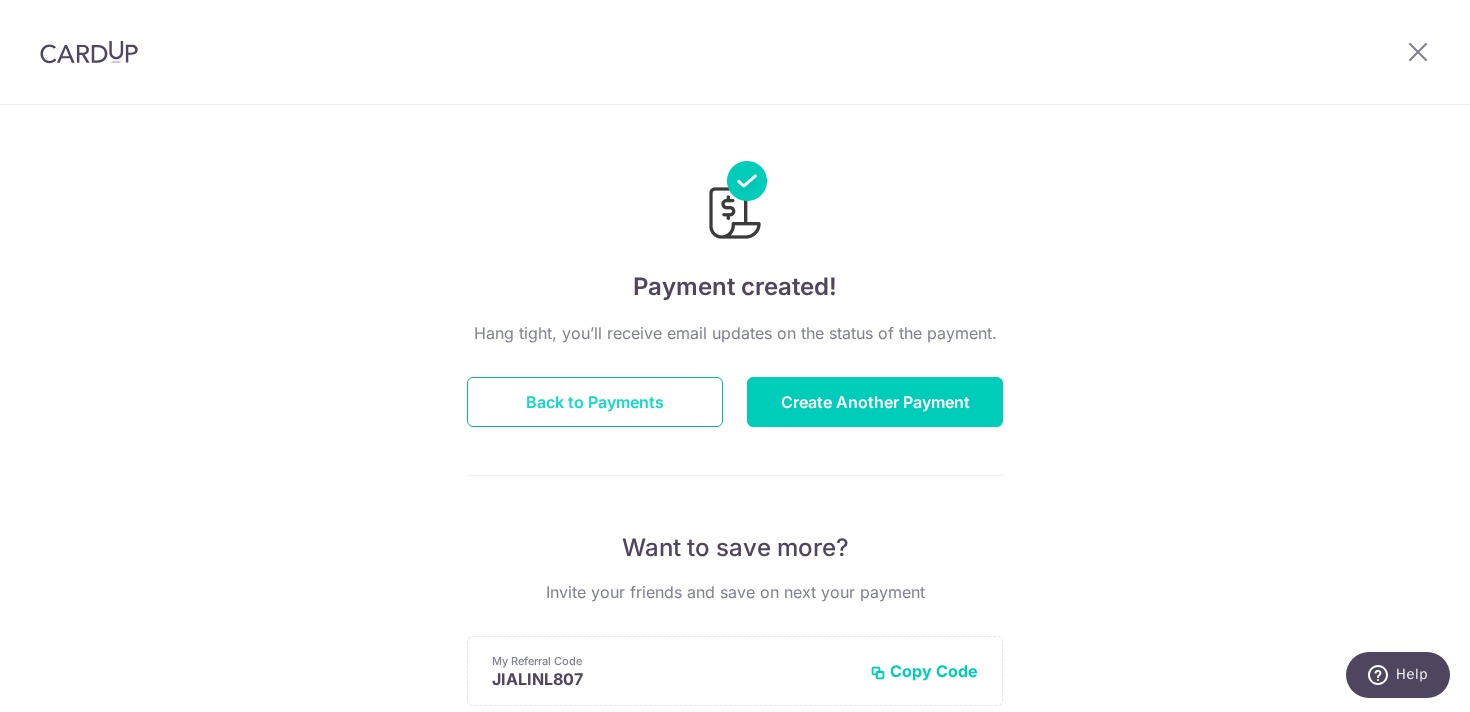 click on "Back to Payments" at bounding box center [595, 402] 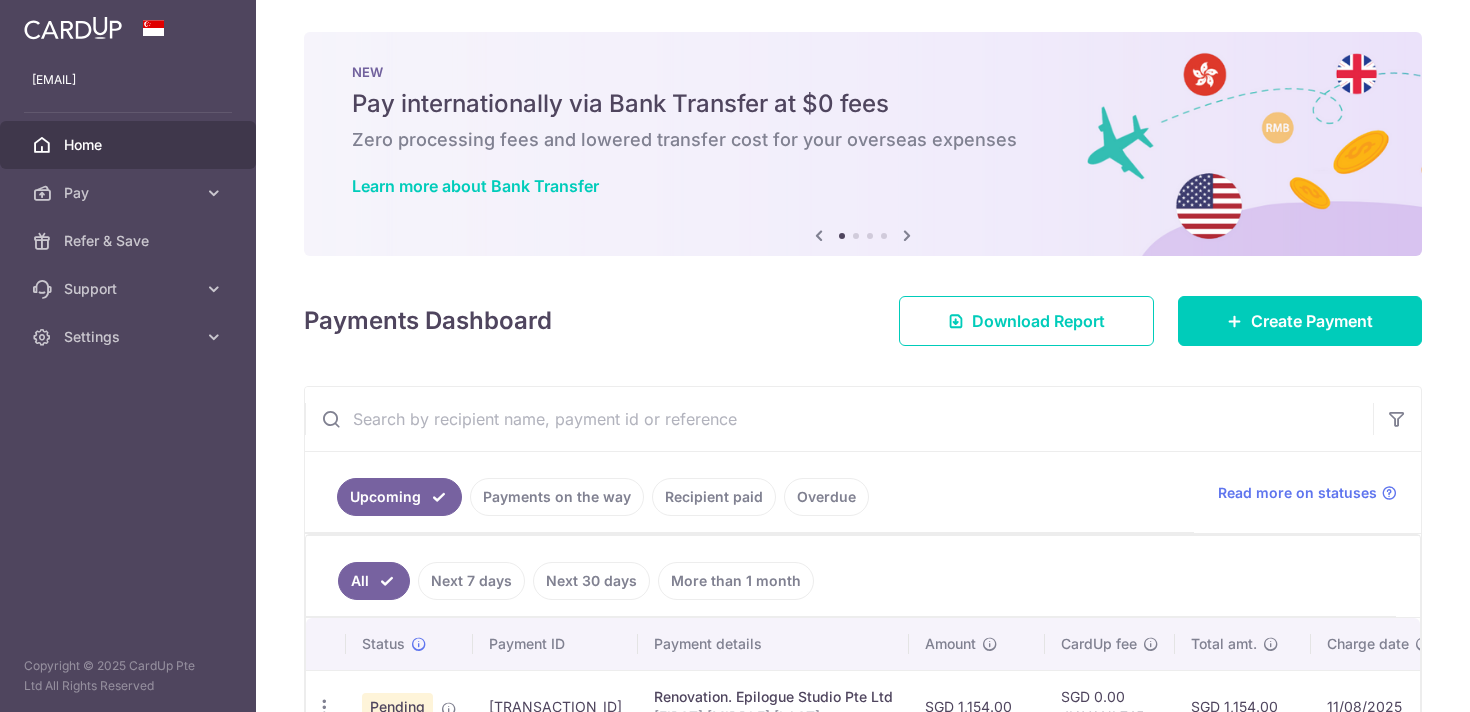 scroll, scrollTop: 0, scrollLeft: 0, axis: both 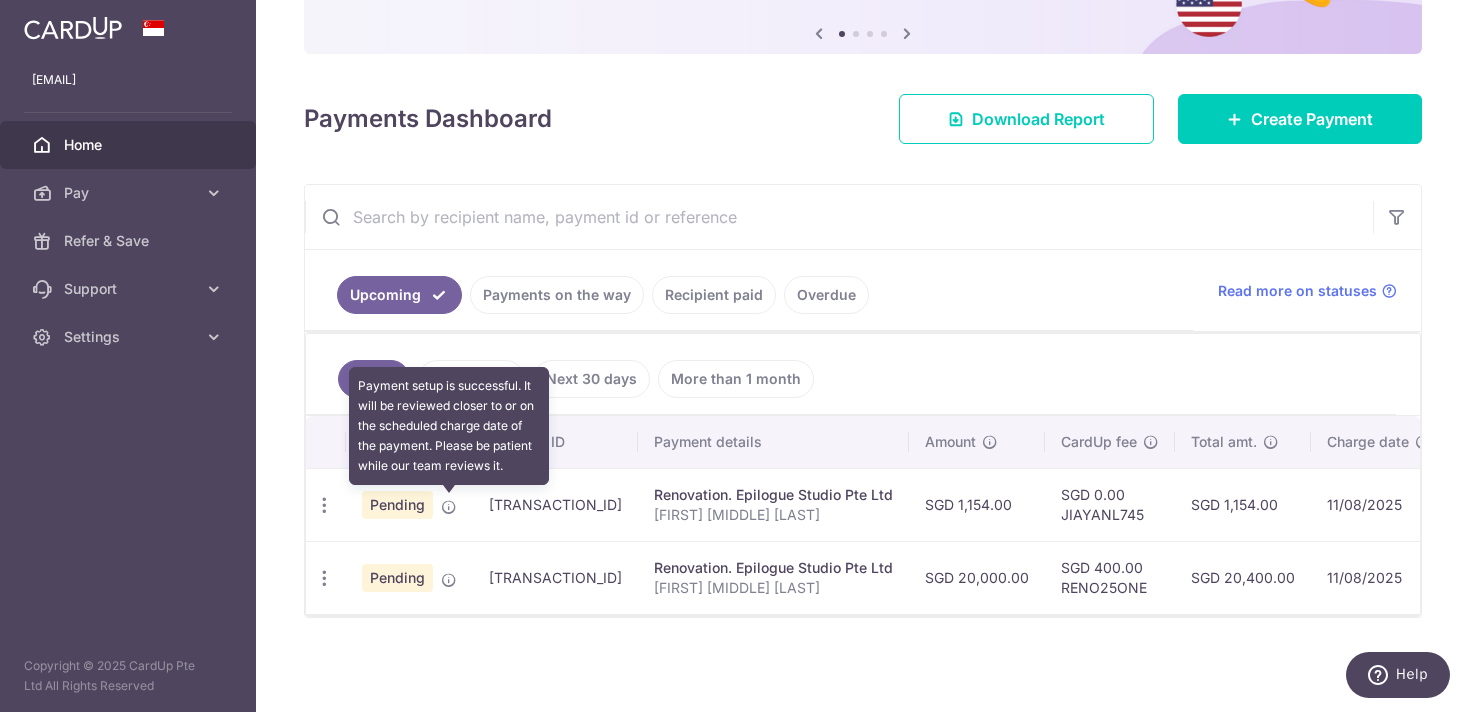click at bounding box center (449, 507) 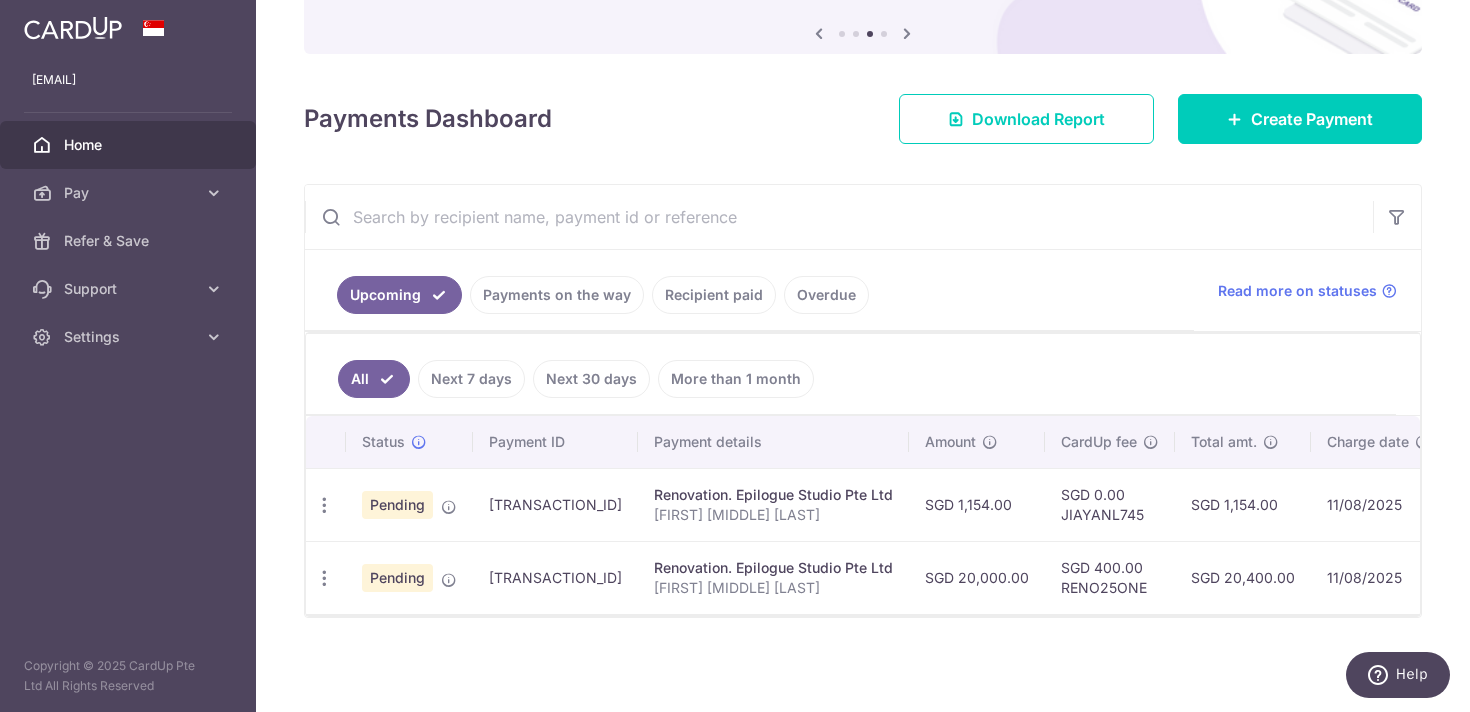 click on "[FIRST] [MIDDLE] [LAST]" at bounding box center (773, 515) 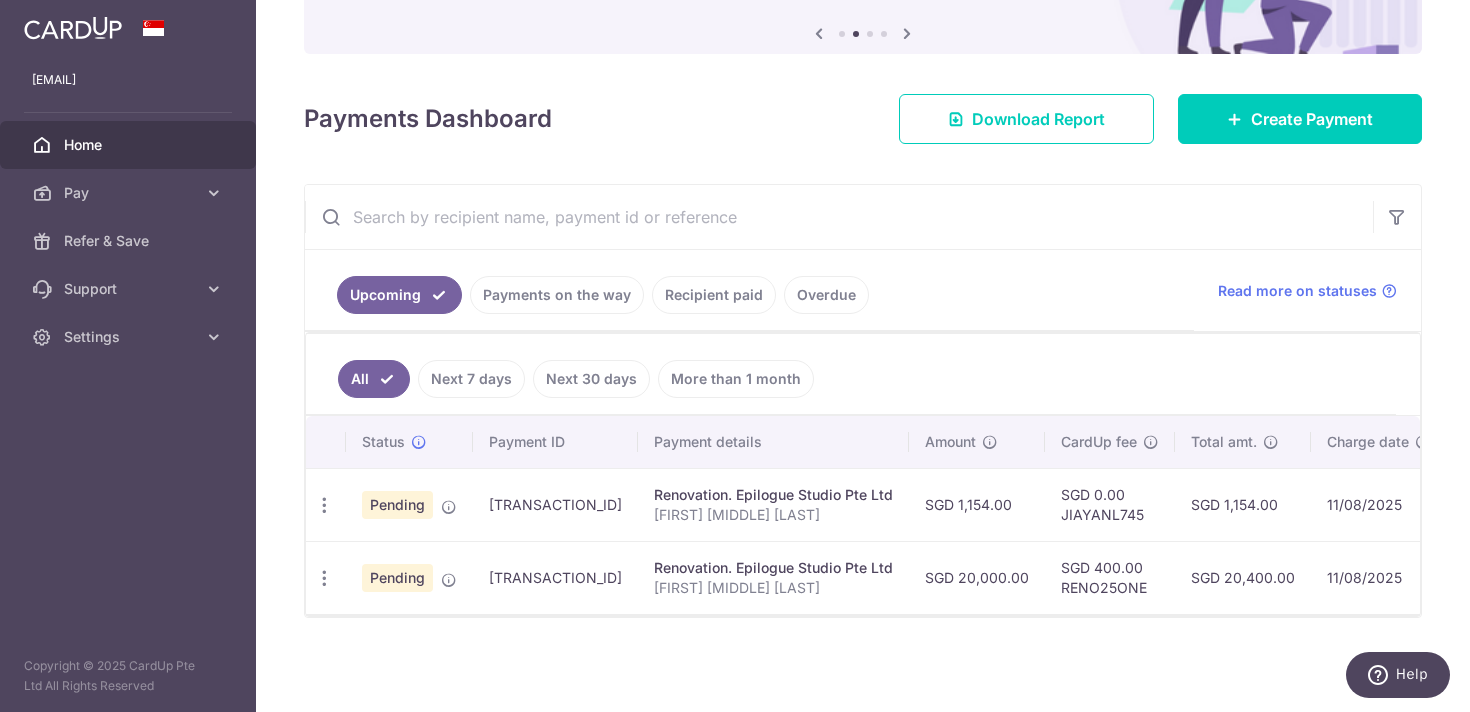 scroll, scrollTop: 0, scrollLeft: 0, axis: both 